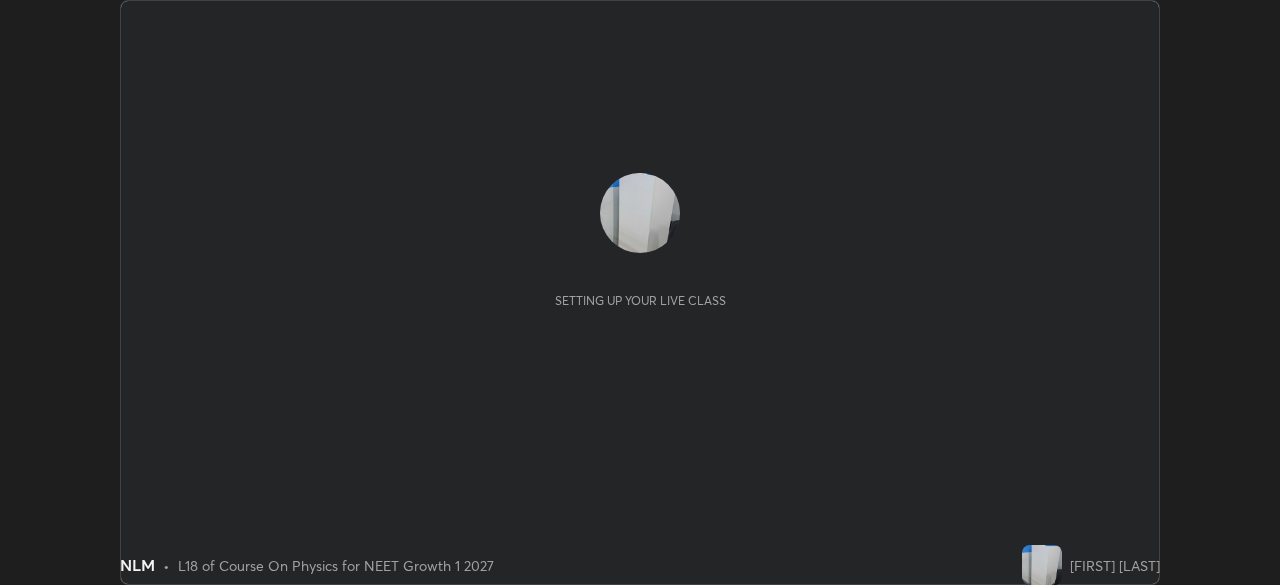 scroll, scrollTop: 0, scrollLeft: 0, axis: both 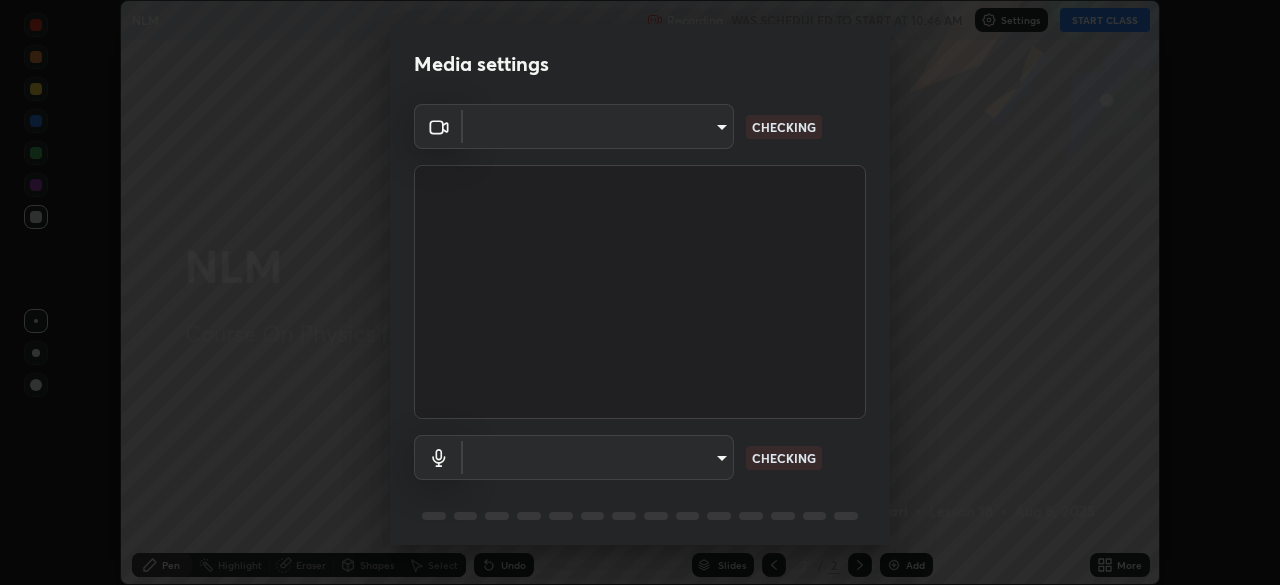 type on "f44939252cec670a7c81aafead478e6b9f15b20a1b8f1ae8dba2619045631b1c" 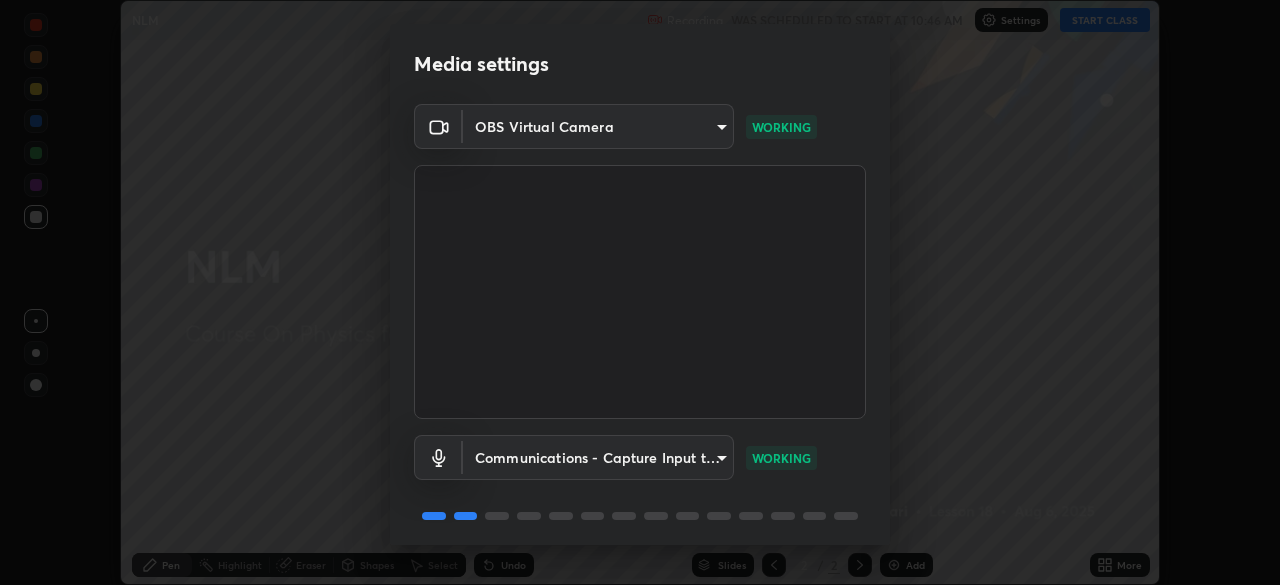 scroll, scrollTop: 71, scrollLeft: 0, axis: vertical 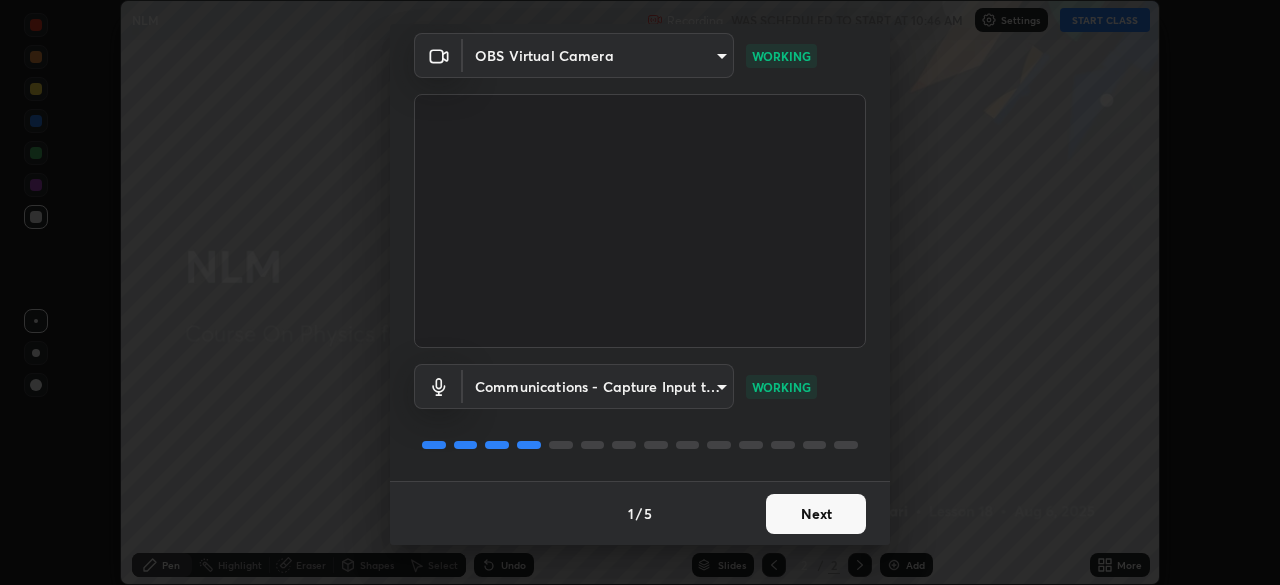 click on "Next" at bounding box center [816, 514] 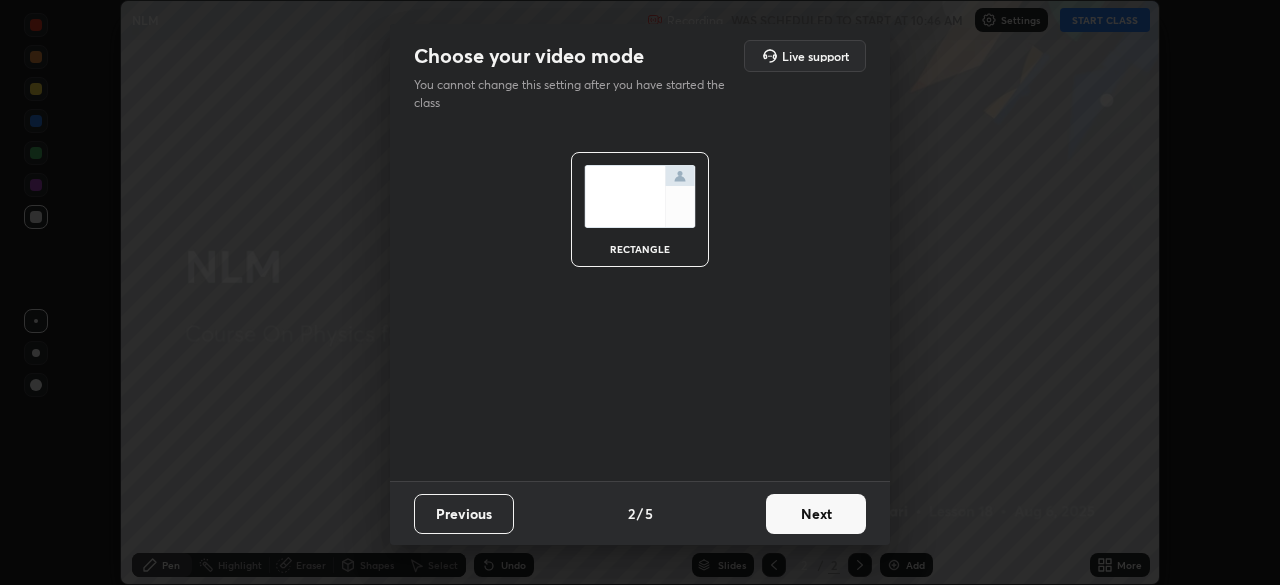 scroll, scrollTop: 0, scrollLeft: 0, axis: both 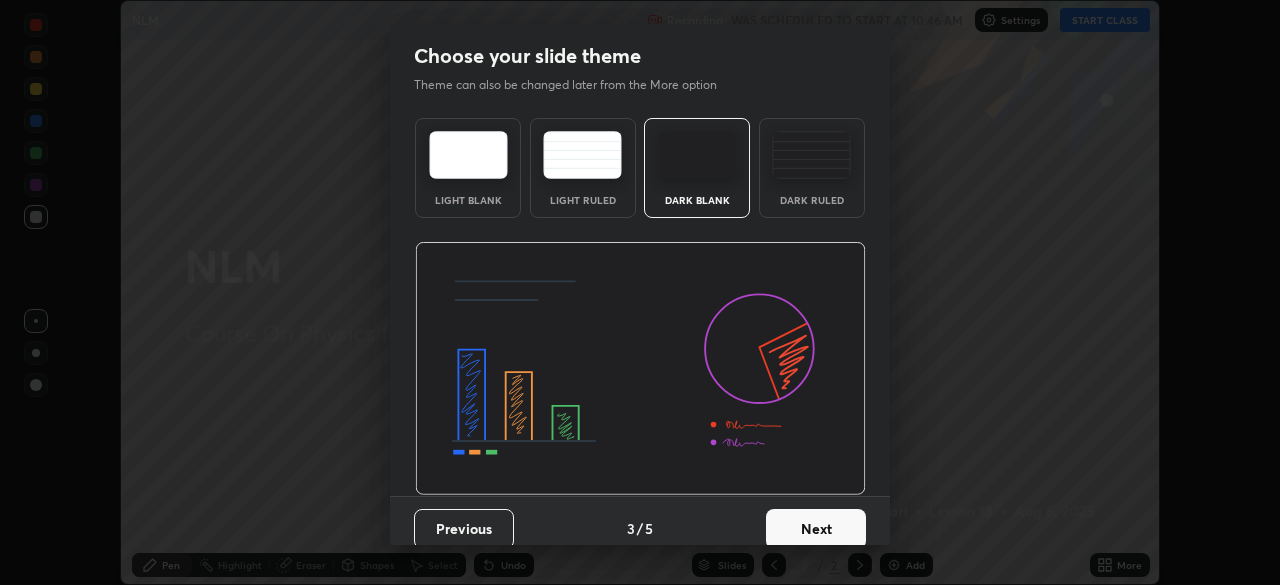 click on "Next" at bounding box center (816, 529) 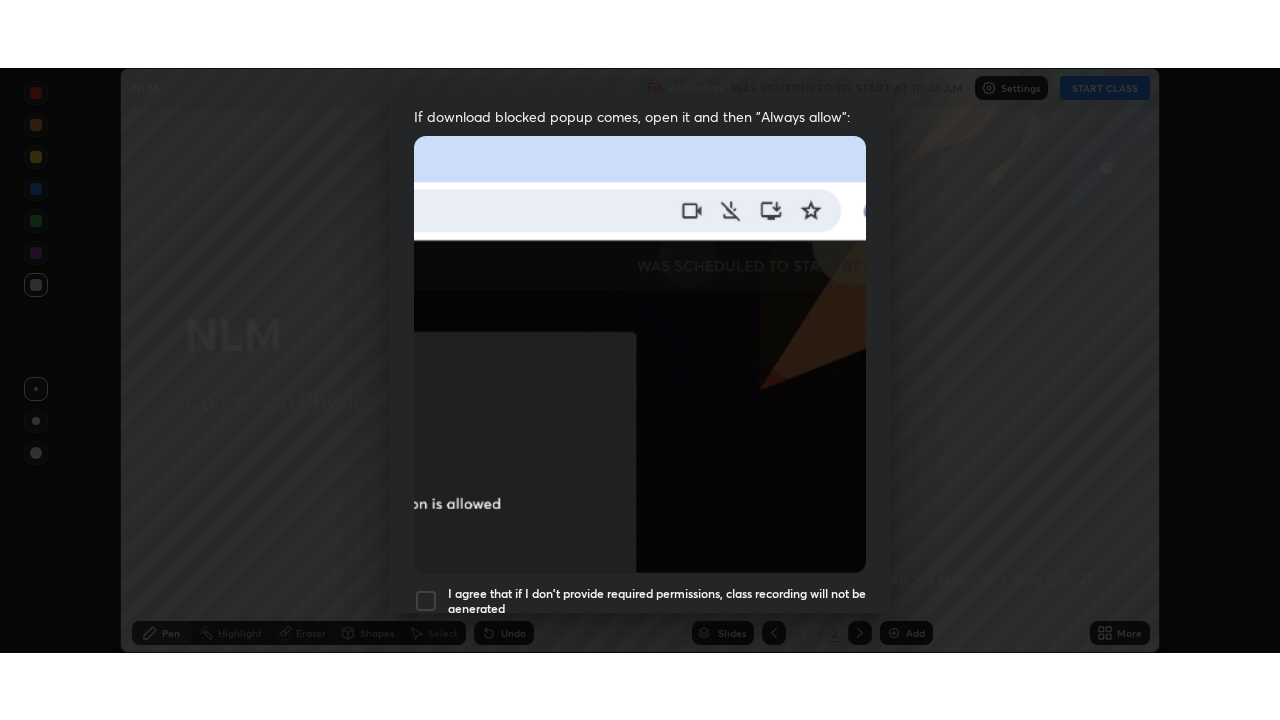 scroll, scrollTop: 479, scrollLeft: 0, axis: vertical 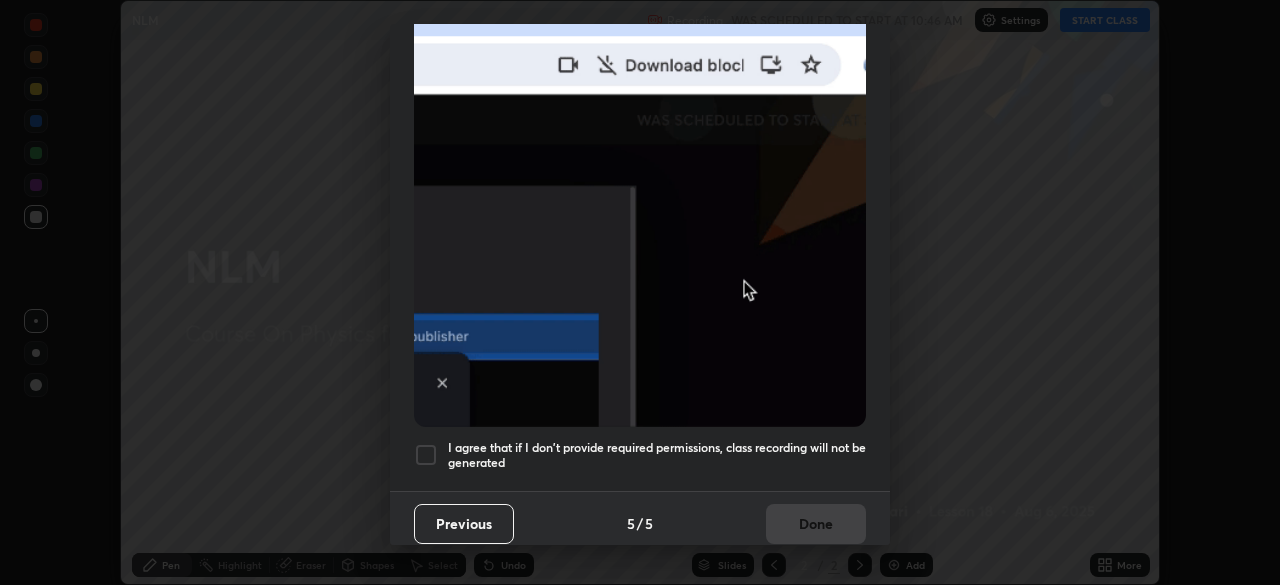 click at bounding box center (426, 455) 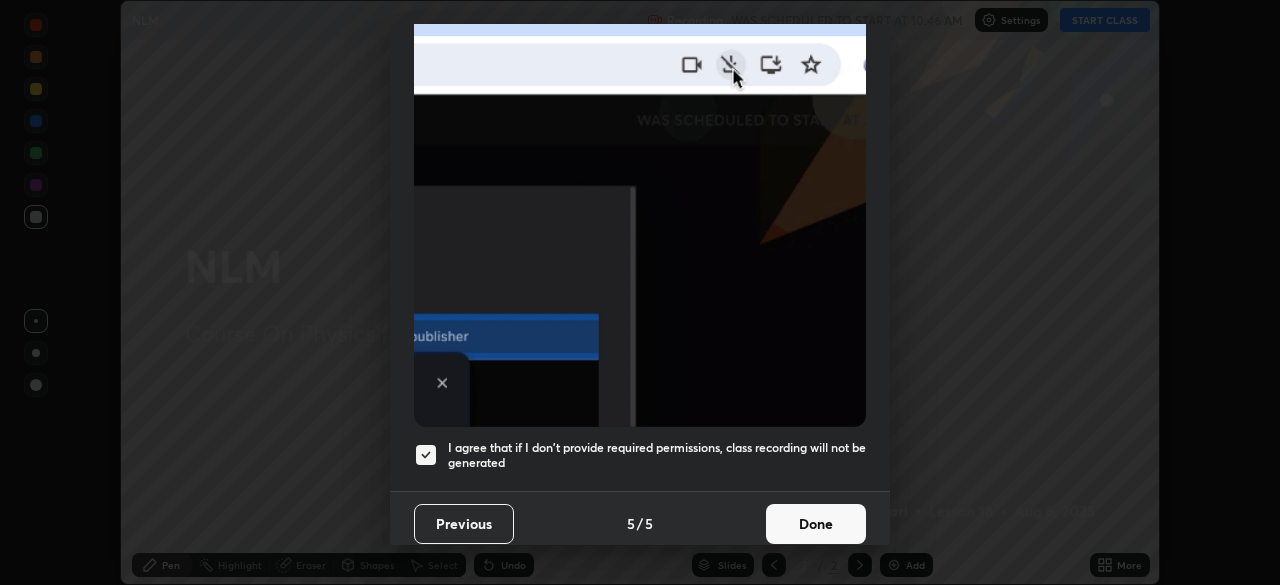 click on "Done" at bounding box center [816, 524] 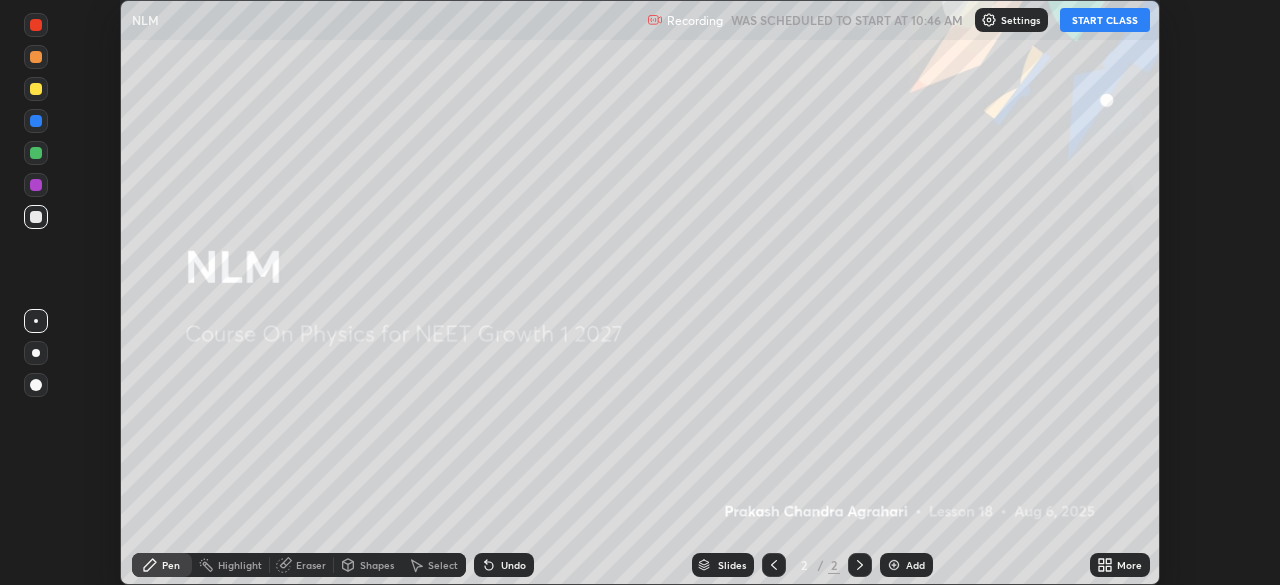 click on "START CLASS" at bounding box center (1105, 20) 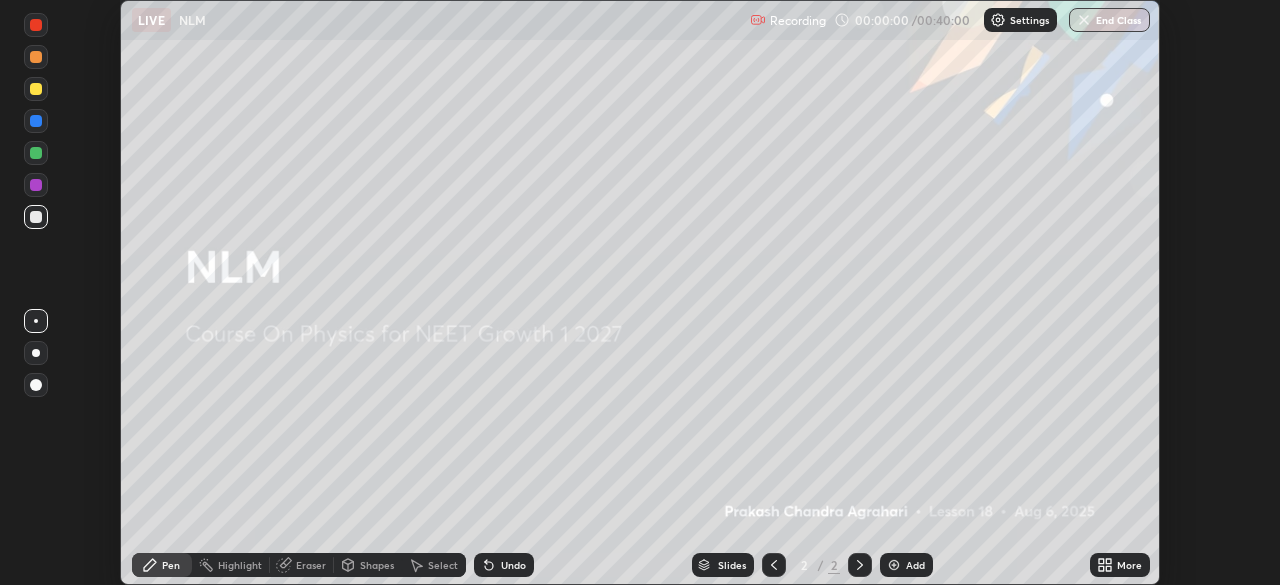 click on "Add" at bounding box center [915, 565] 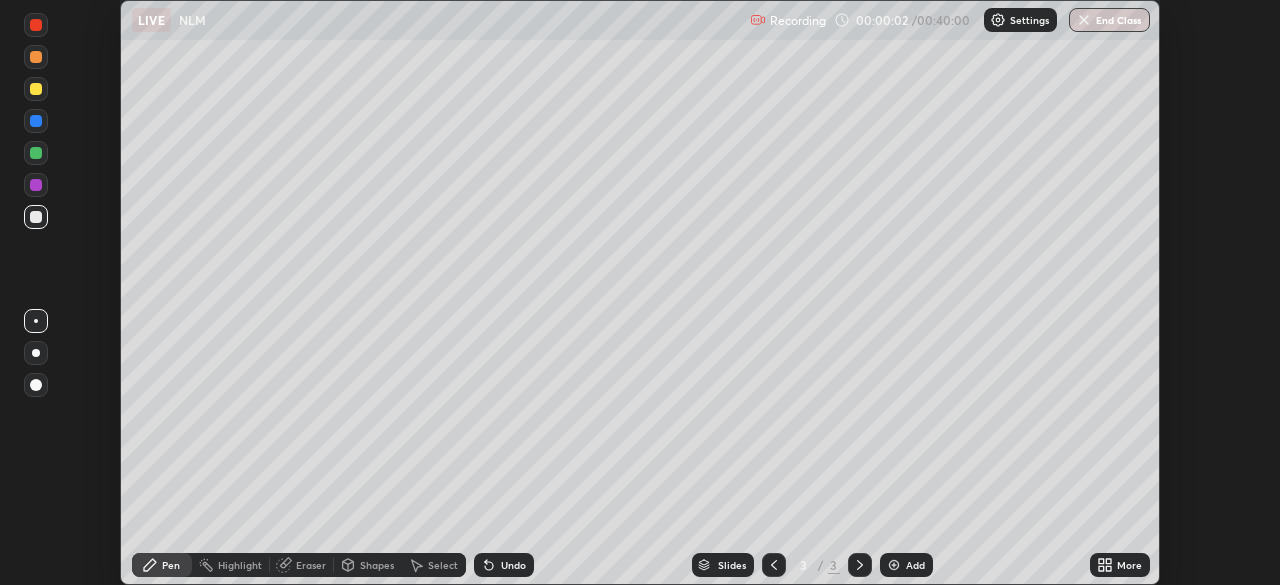 click 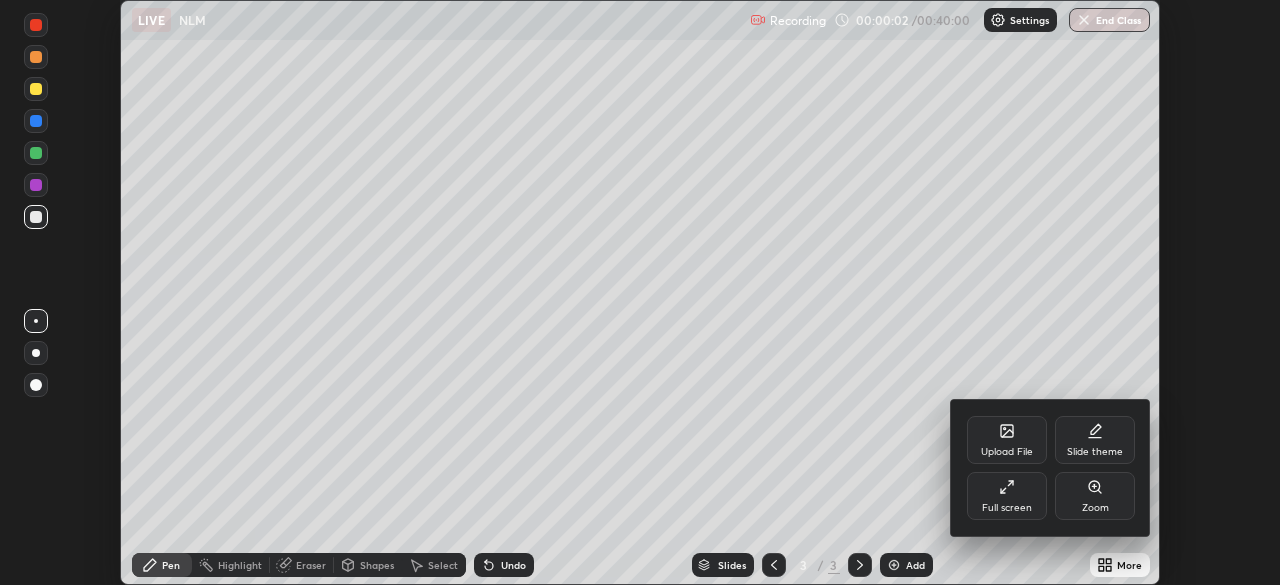 click on "Full screen" at bounding box center [1007, 496] 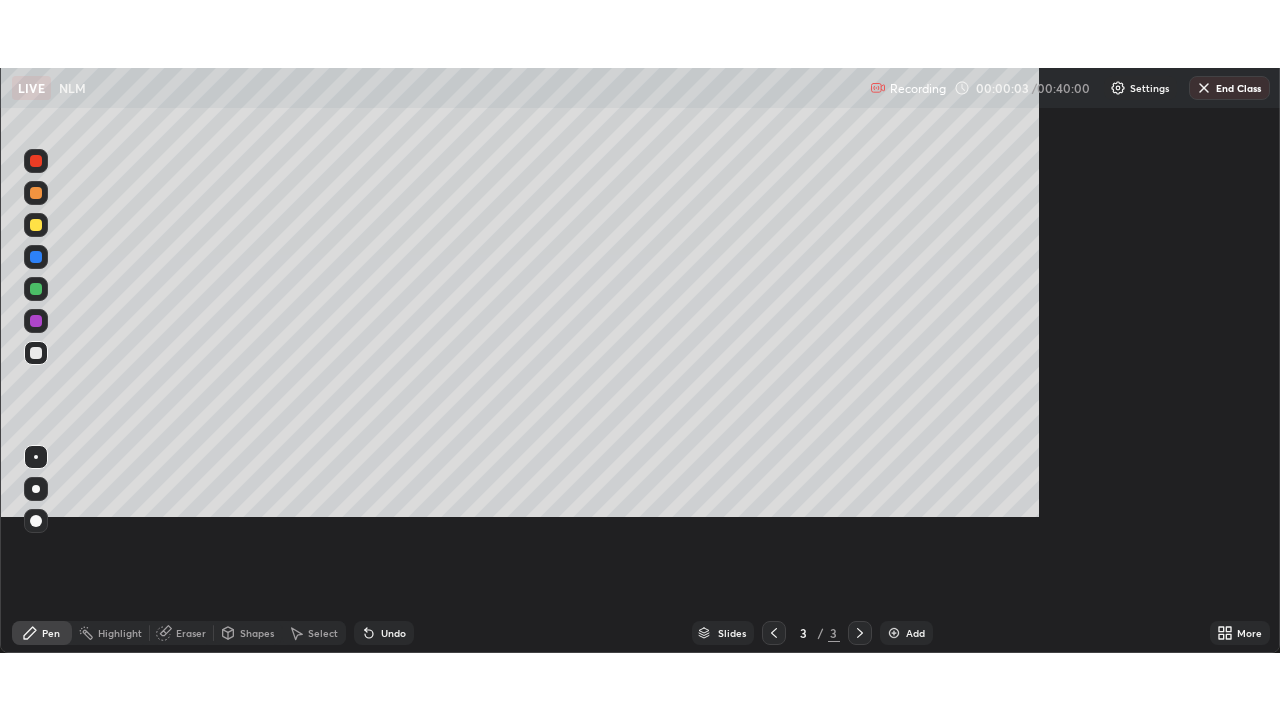 scroll, scrollTop: 99280, scrollLeft: 98720, axis: both 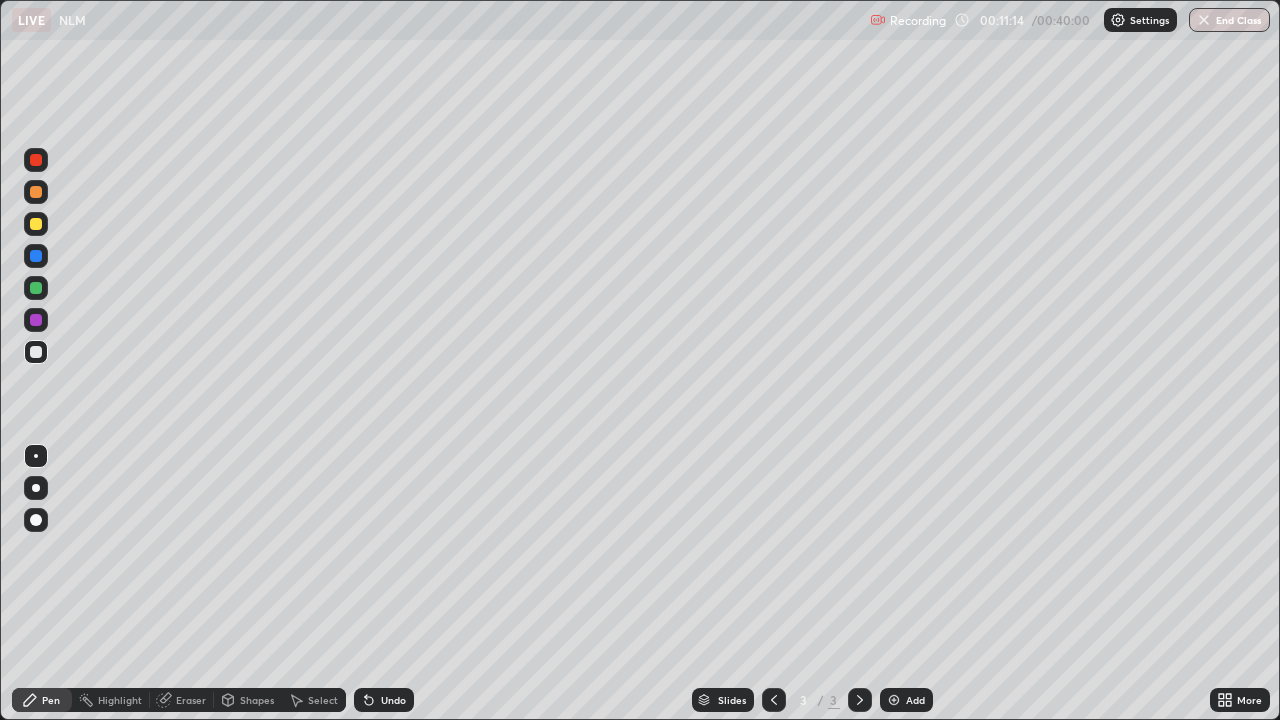 click on "Shapes" at bounding box center [257, 700] 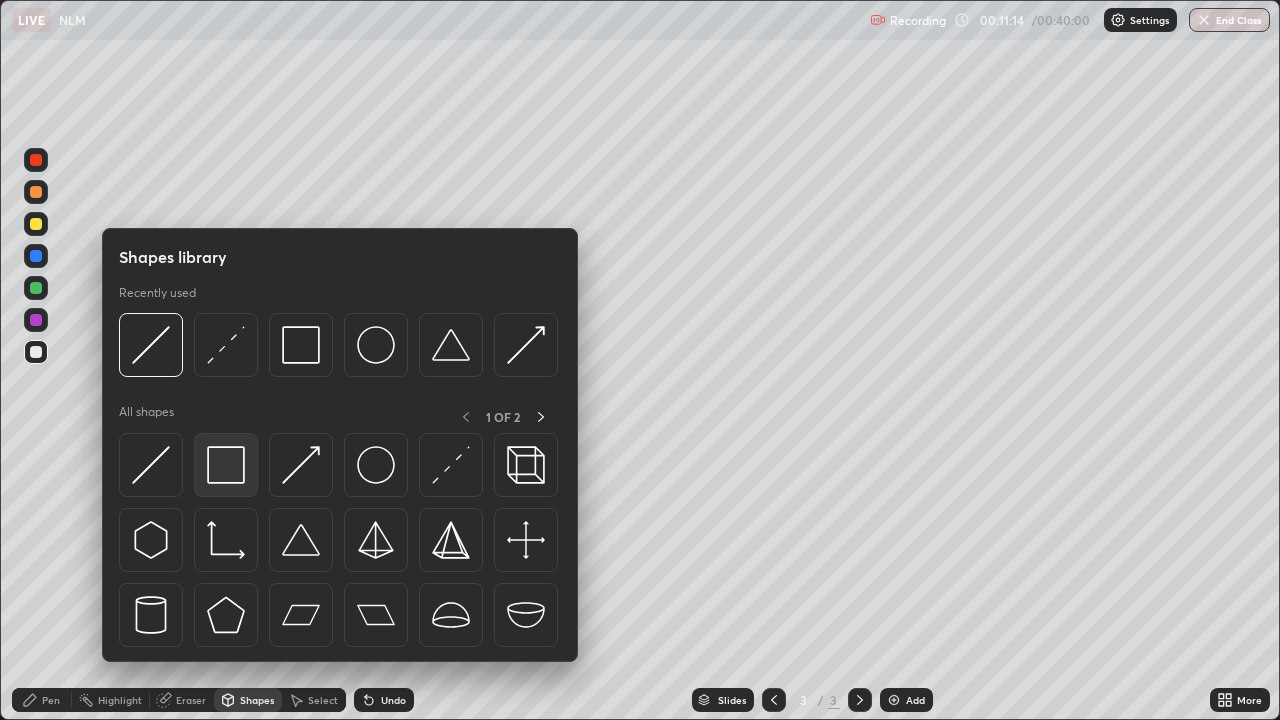 click at bounding box center [226, 465] 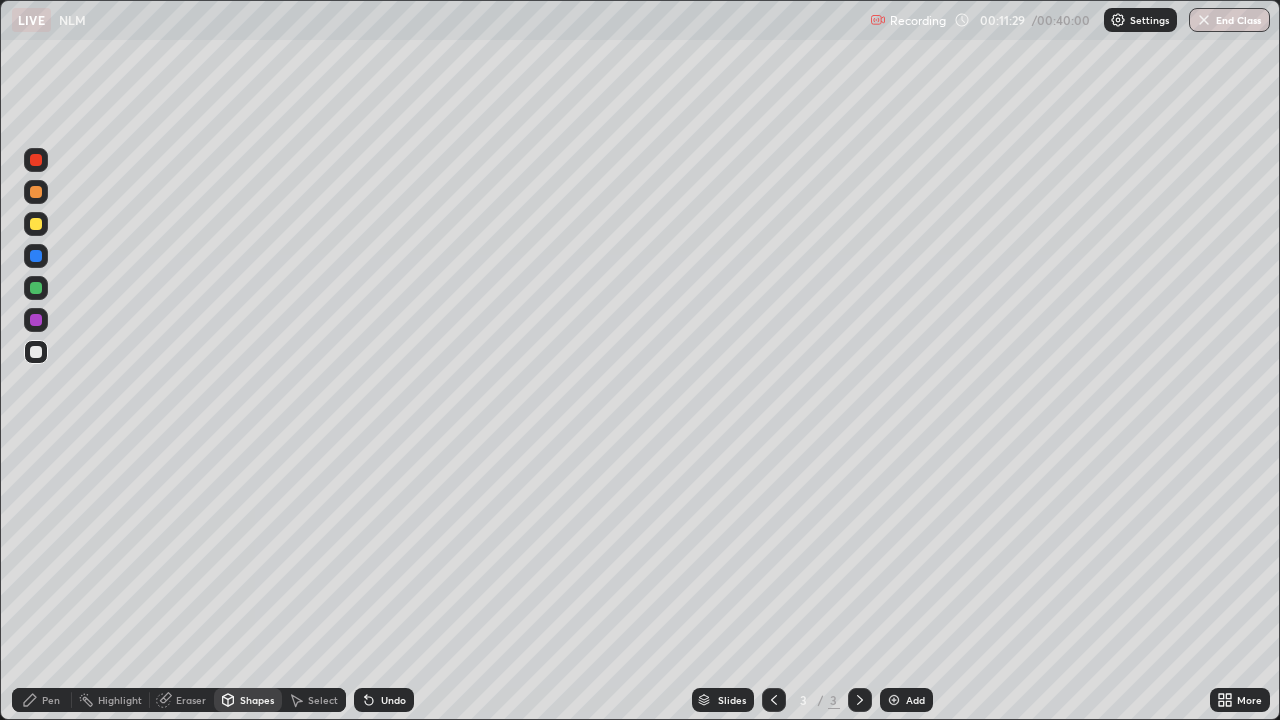 click on "Undo" at bounding box center (384, 700) 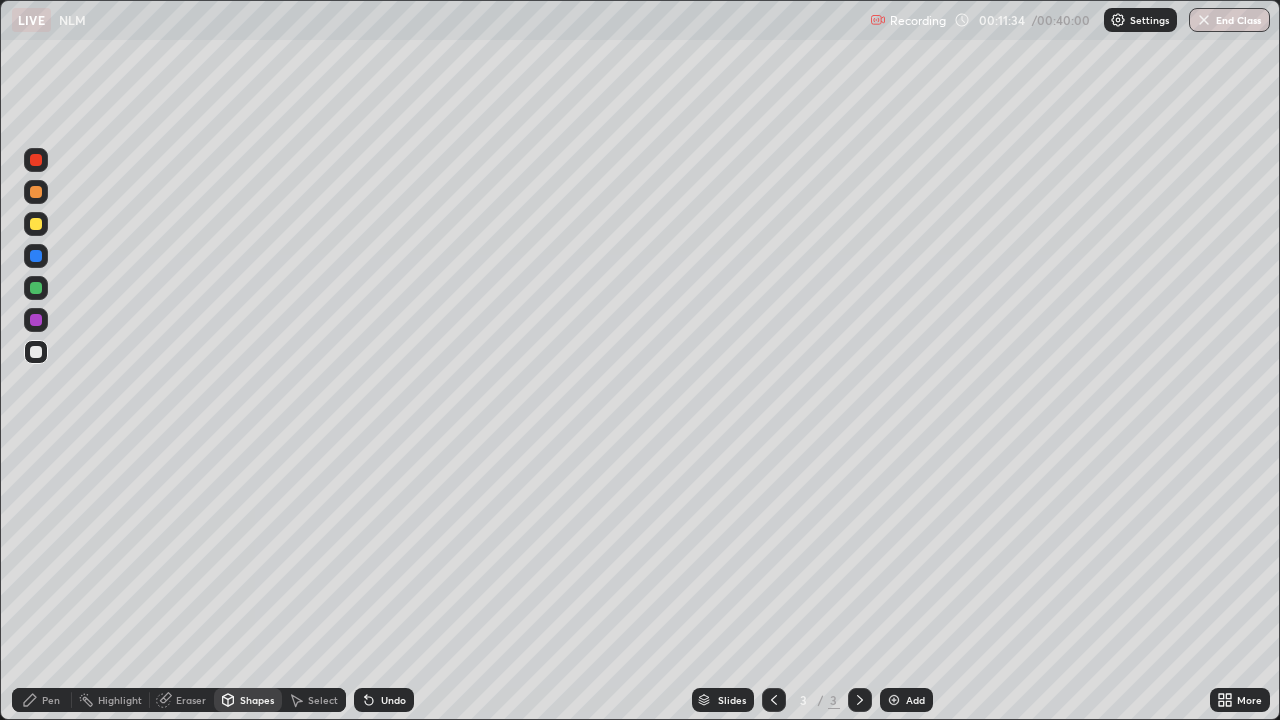 click on "Pen" at bounding box center (42, 700) 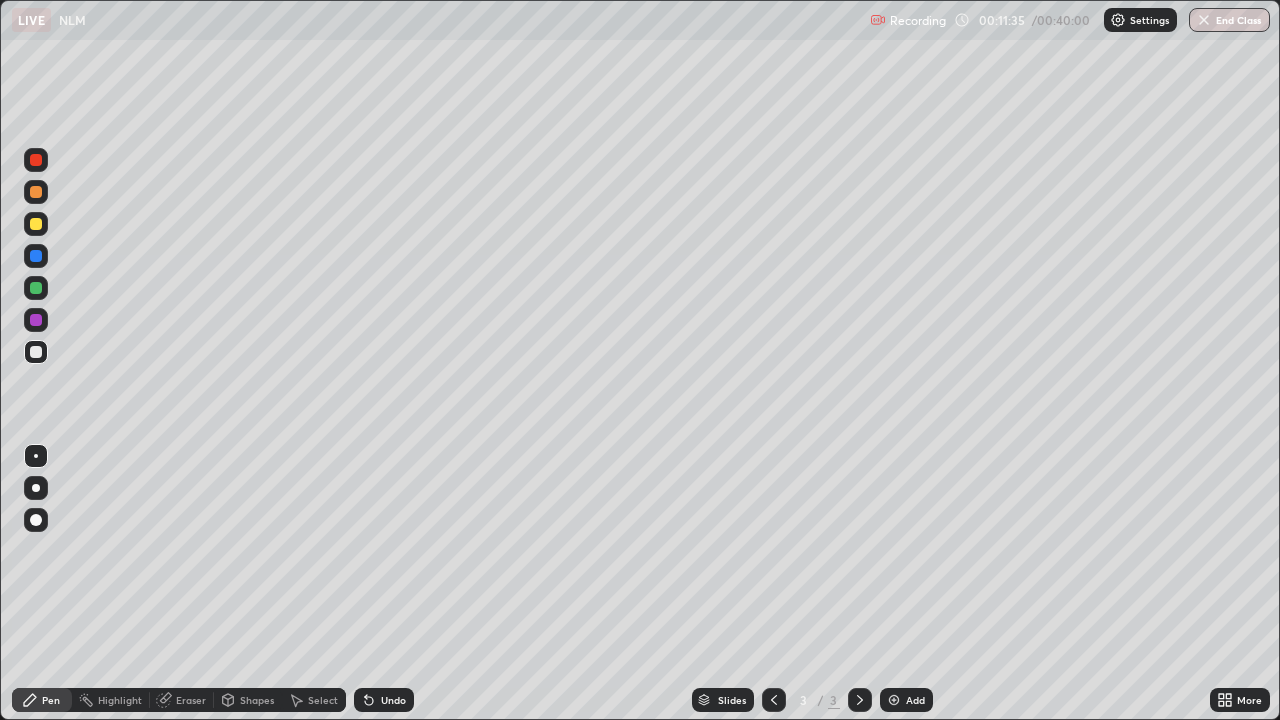 click at bounding box center [36, 352] 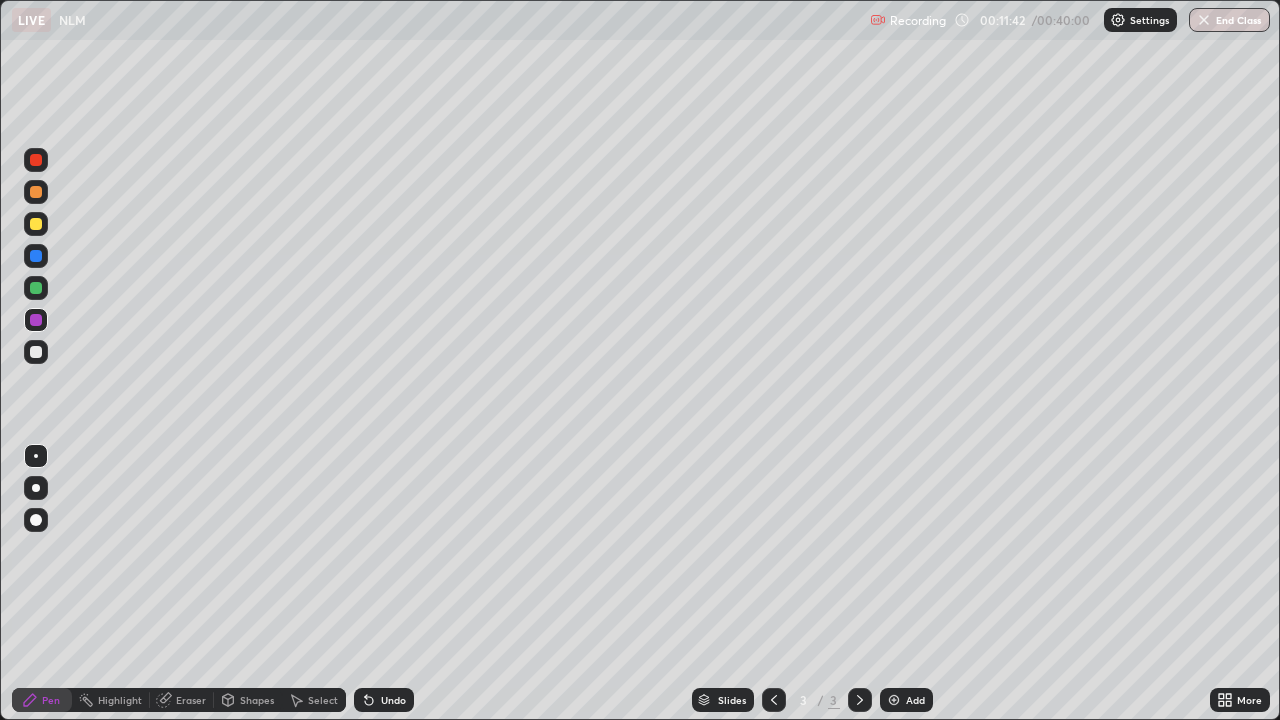 click on "Shapes" at bounding box center (248, 700) 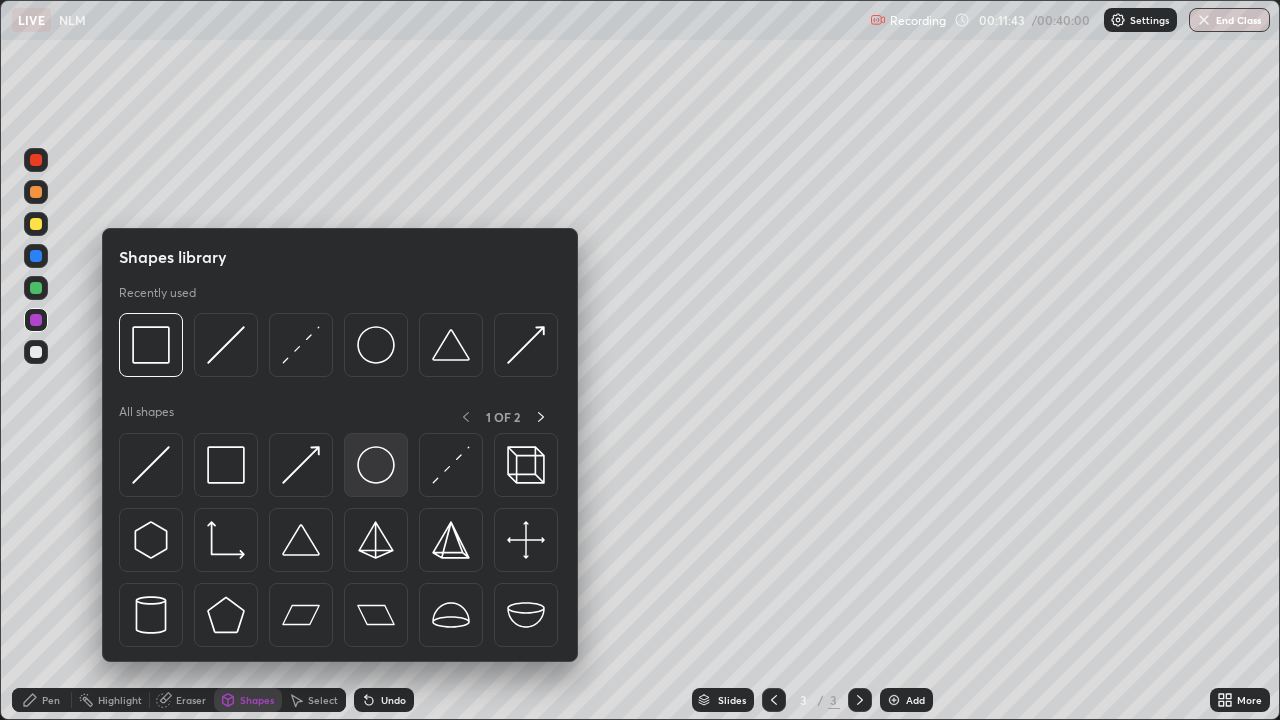 click at bounding box center [376, 465] 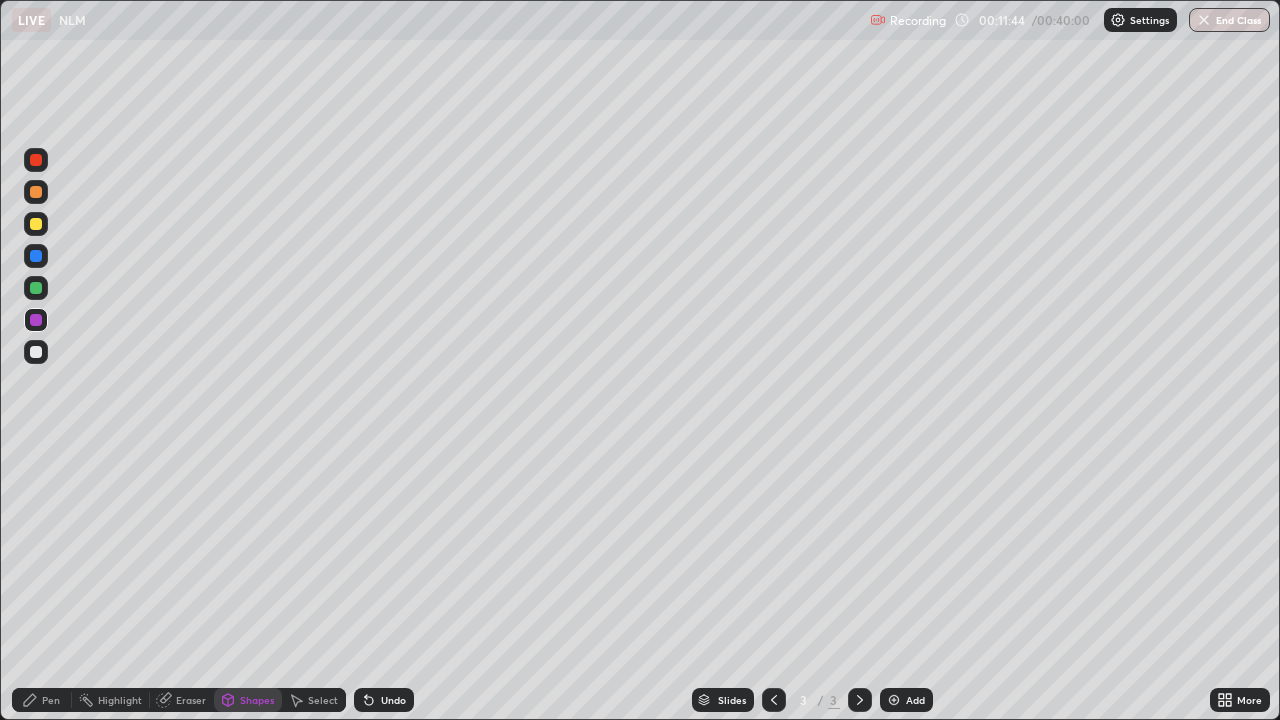 click at bounding box center [36, 288] 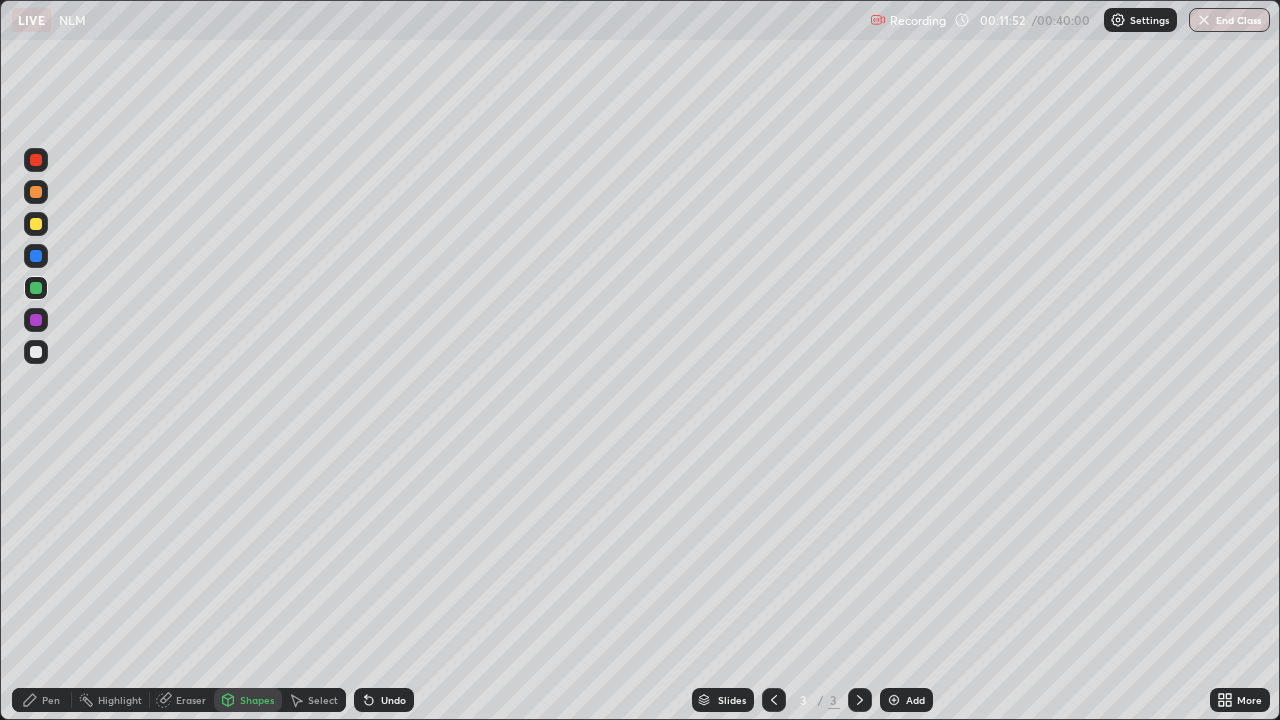 click on "Pen" at bounding box center (42, 700) 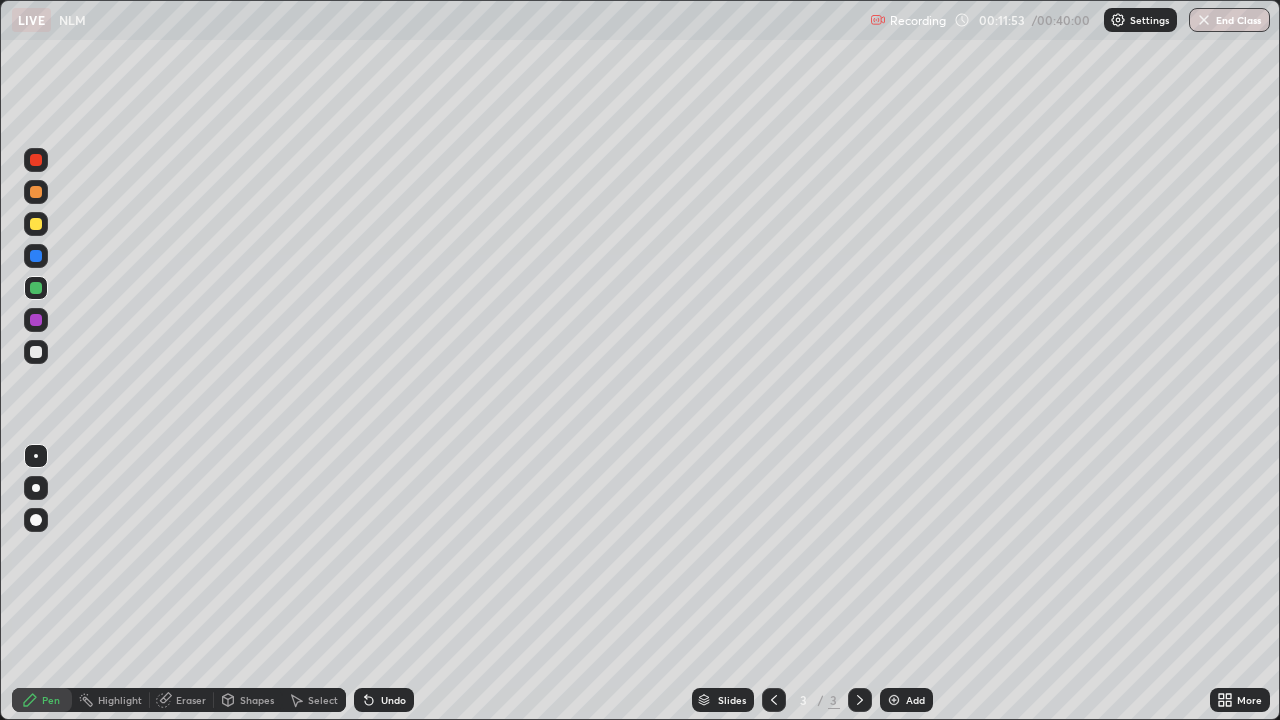 click at bounding box center [36, 352] 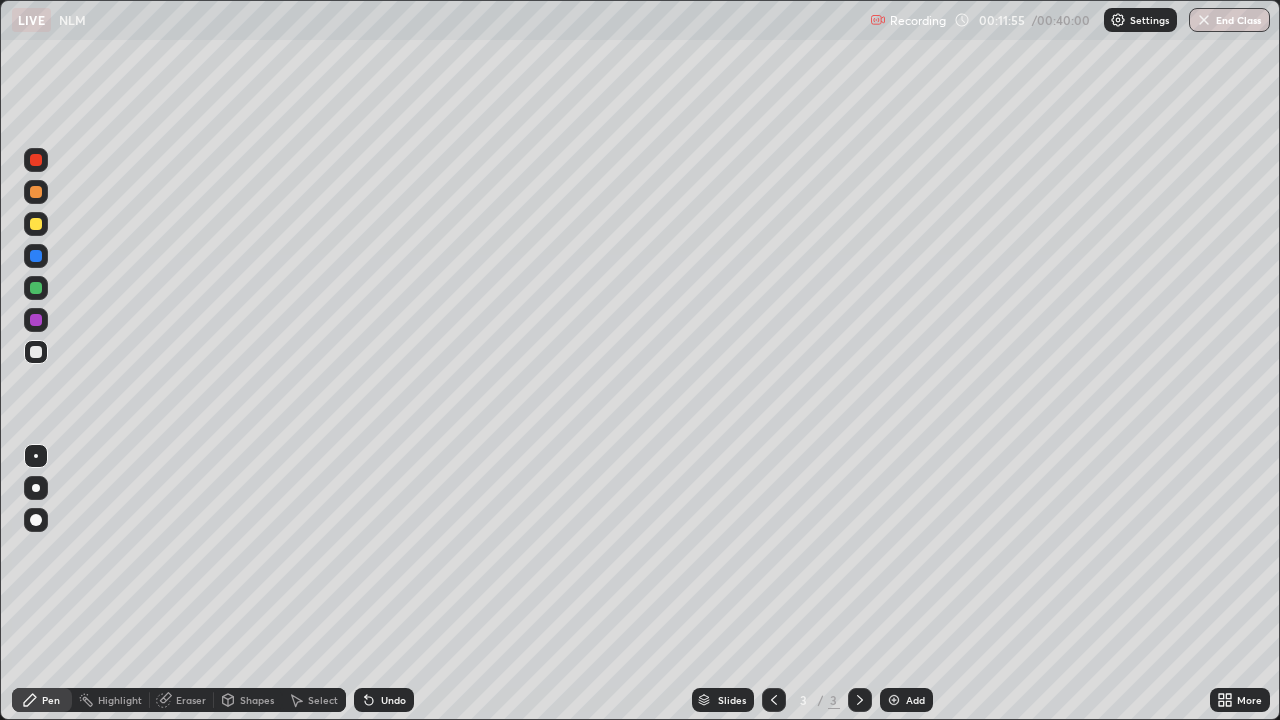 click on "Shapes" at bounding box center (257, 700) 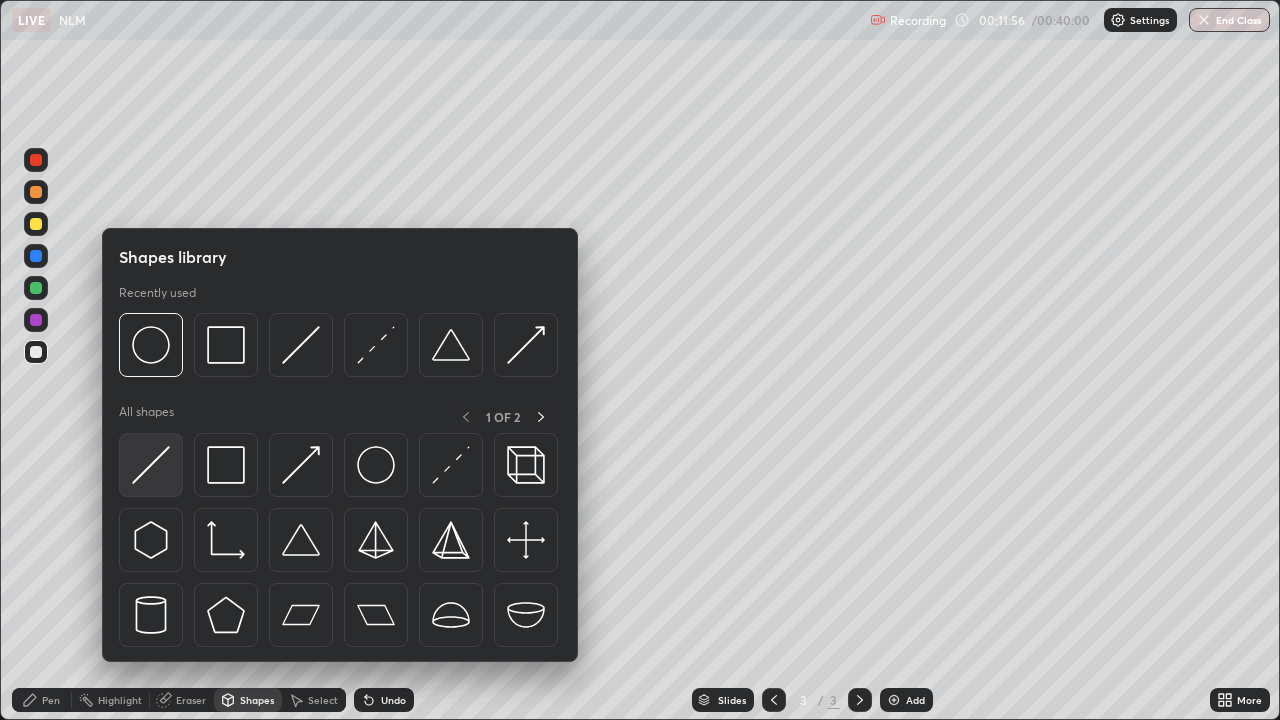 click at bounding box center [151, 465] 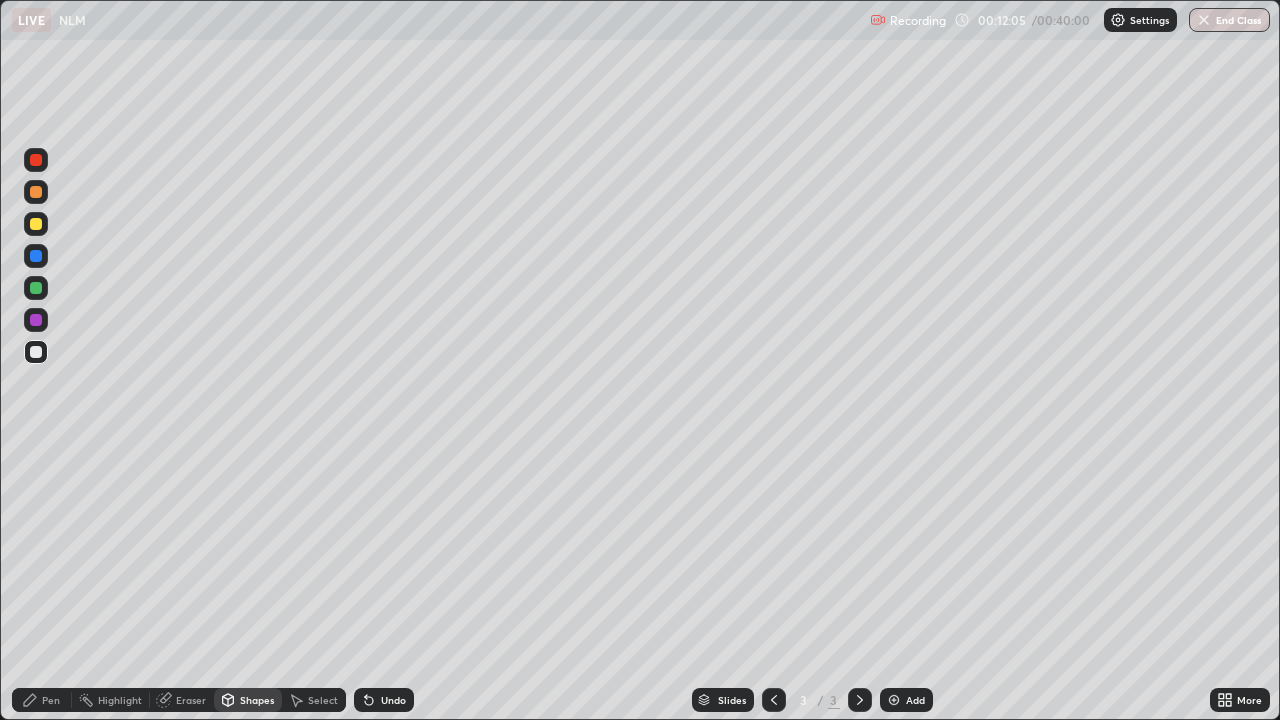click on "Pen" at bounding box center [42, 700] 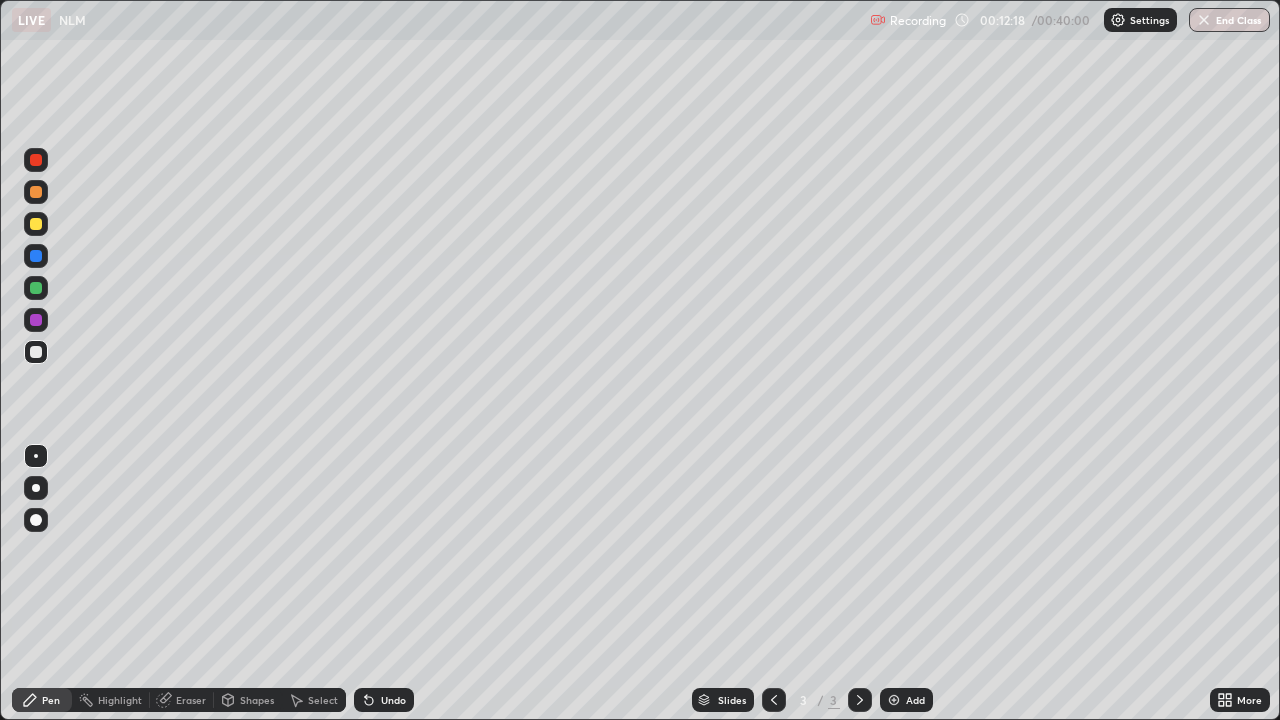 click on "Undo" at bounding box center (384, 700) 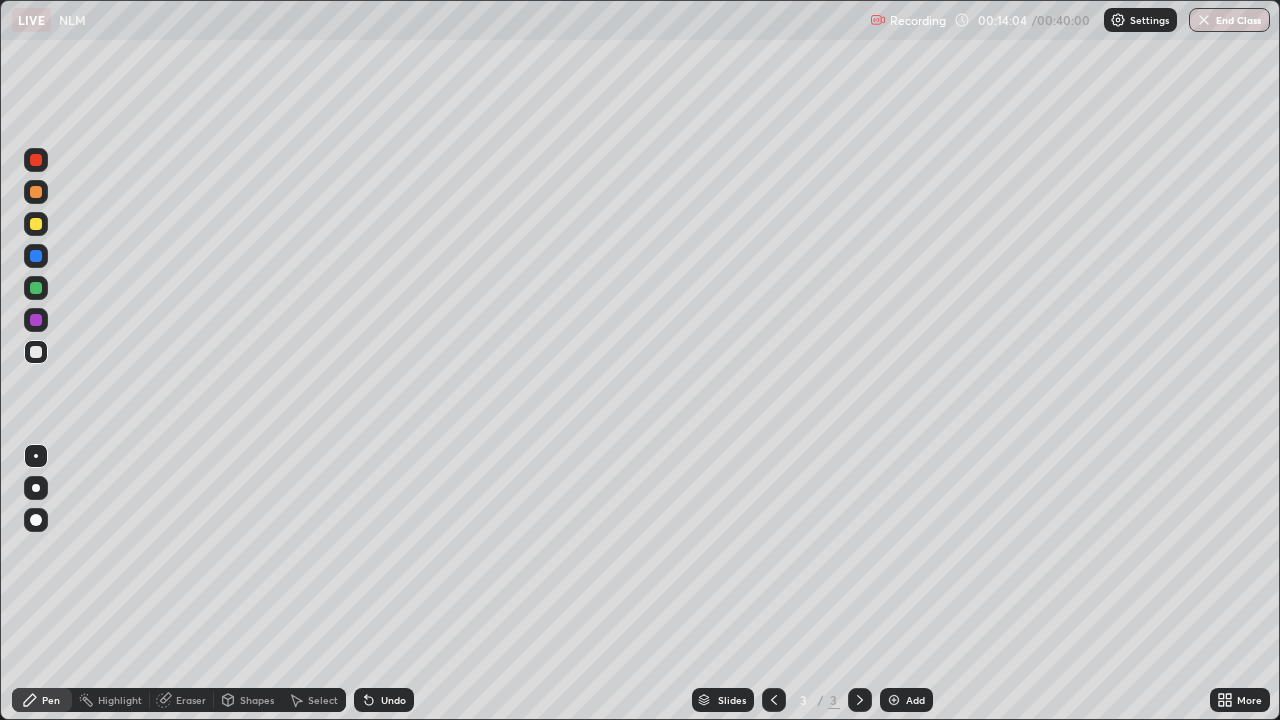 click on "Select" at bounding box center (323, 700) 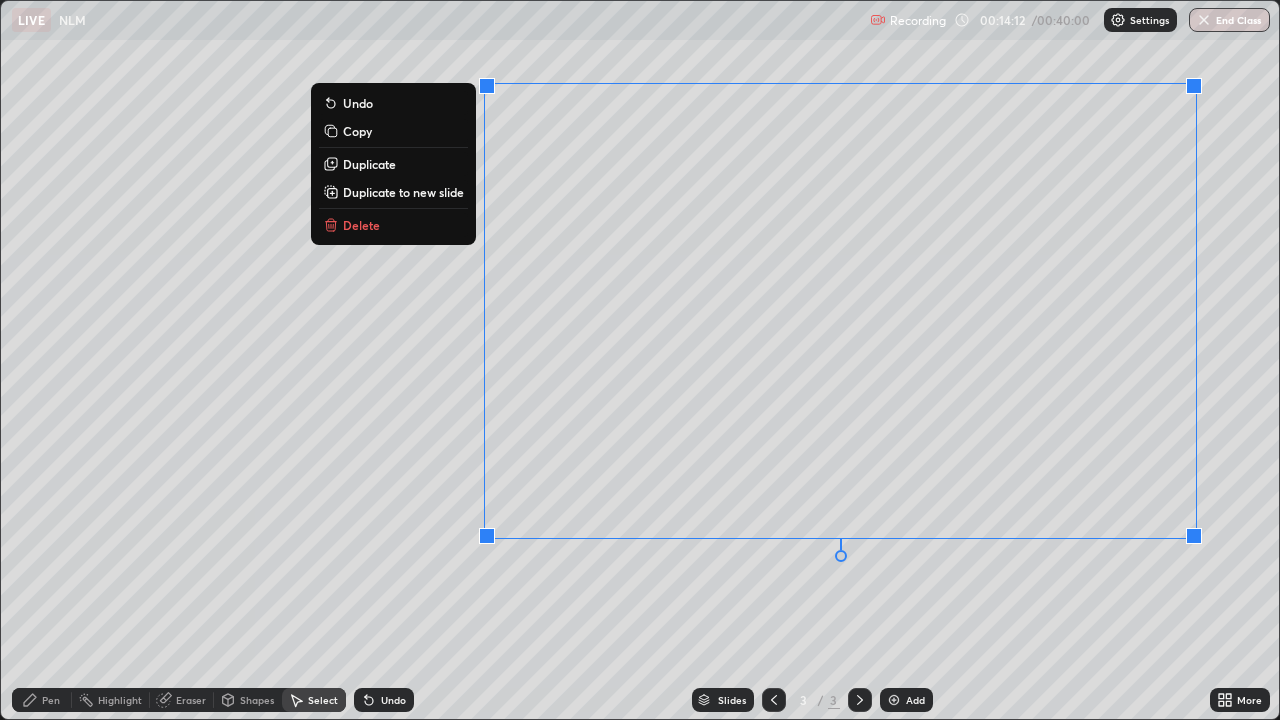 click on "Pen" at bounding box center [51, 700] 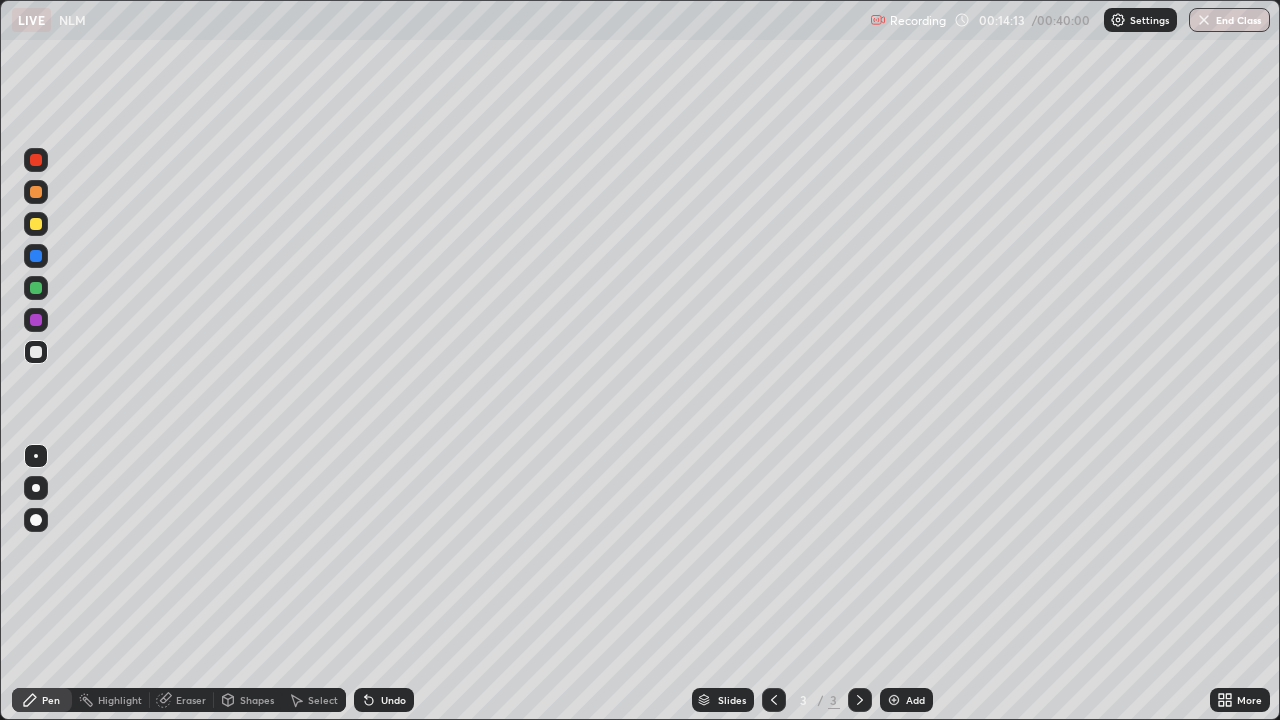 click at bounding box center (36, 288) 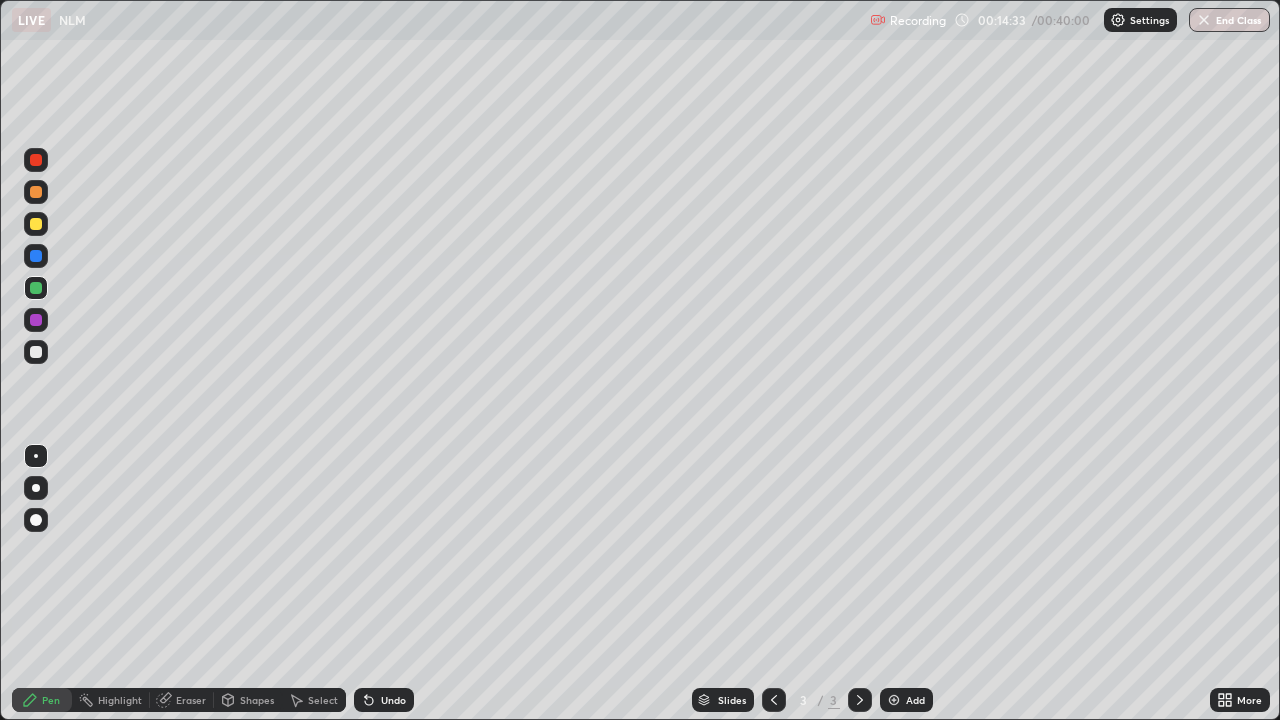 click on "Eraser" at bounding box center [191, 700] 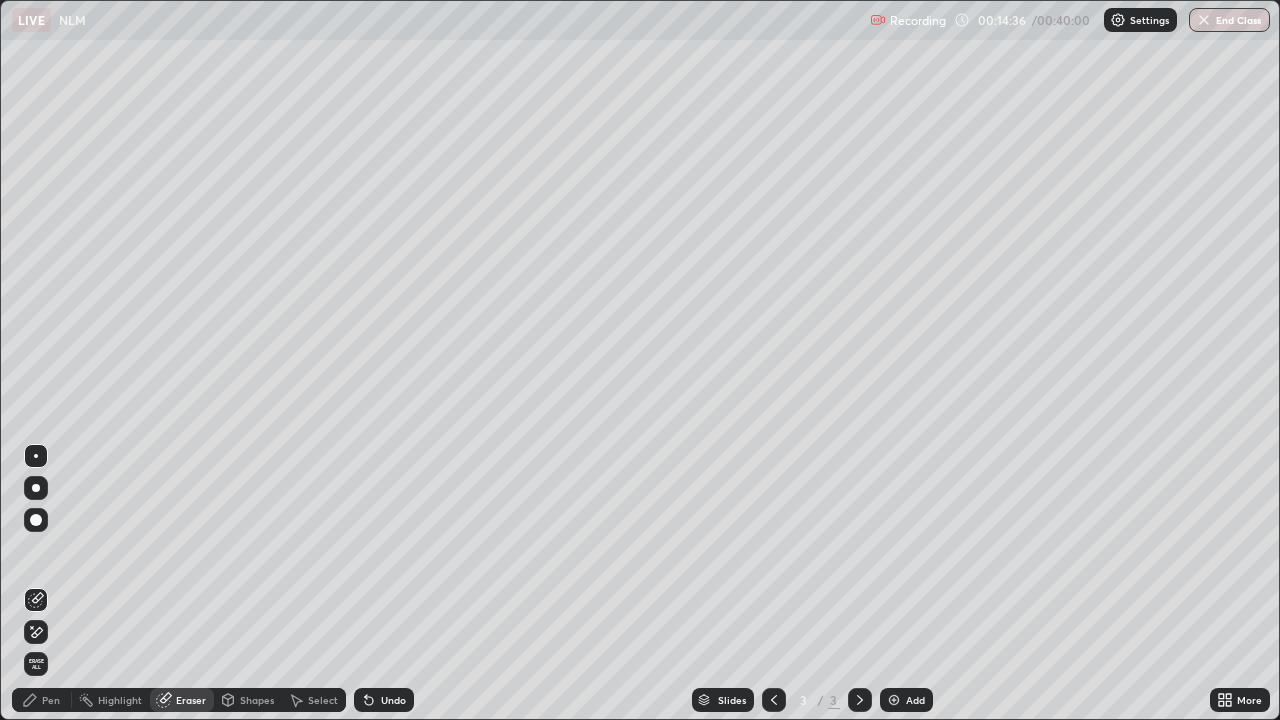 click at bounding box center [36, 520] 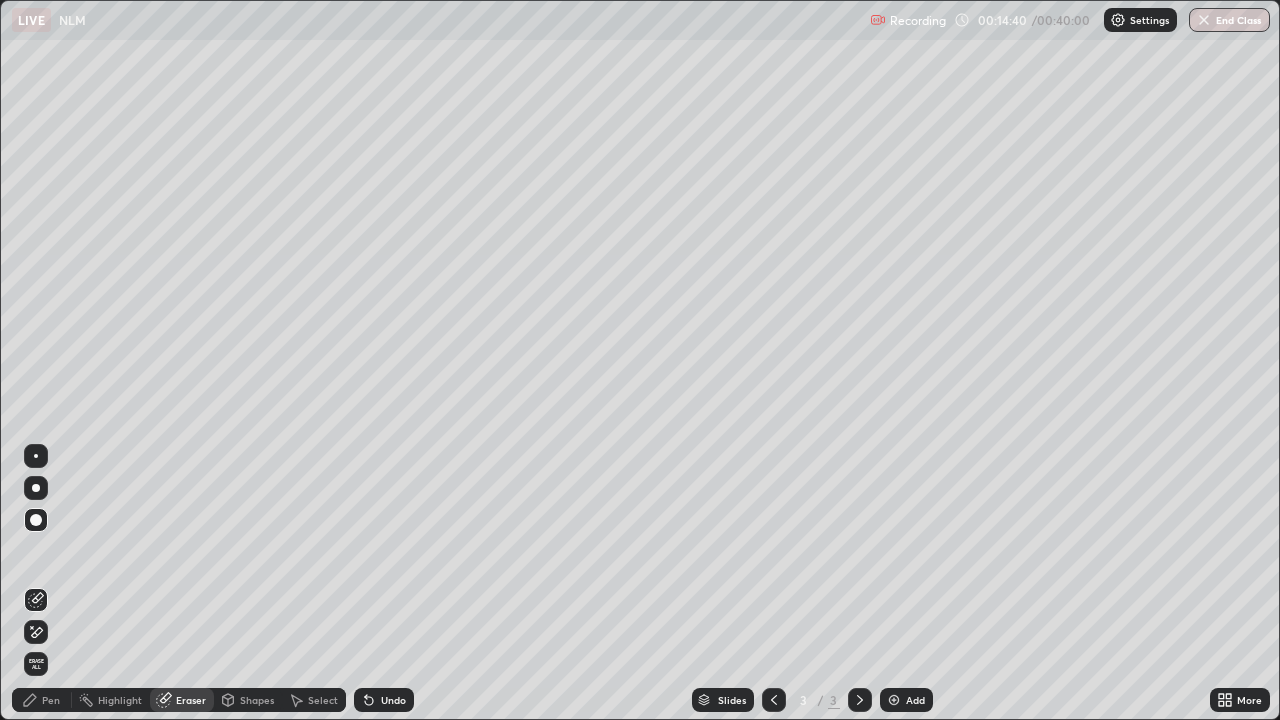 click on "Pen" at bounding box center [51, 700] 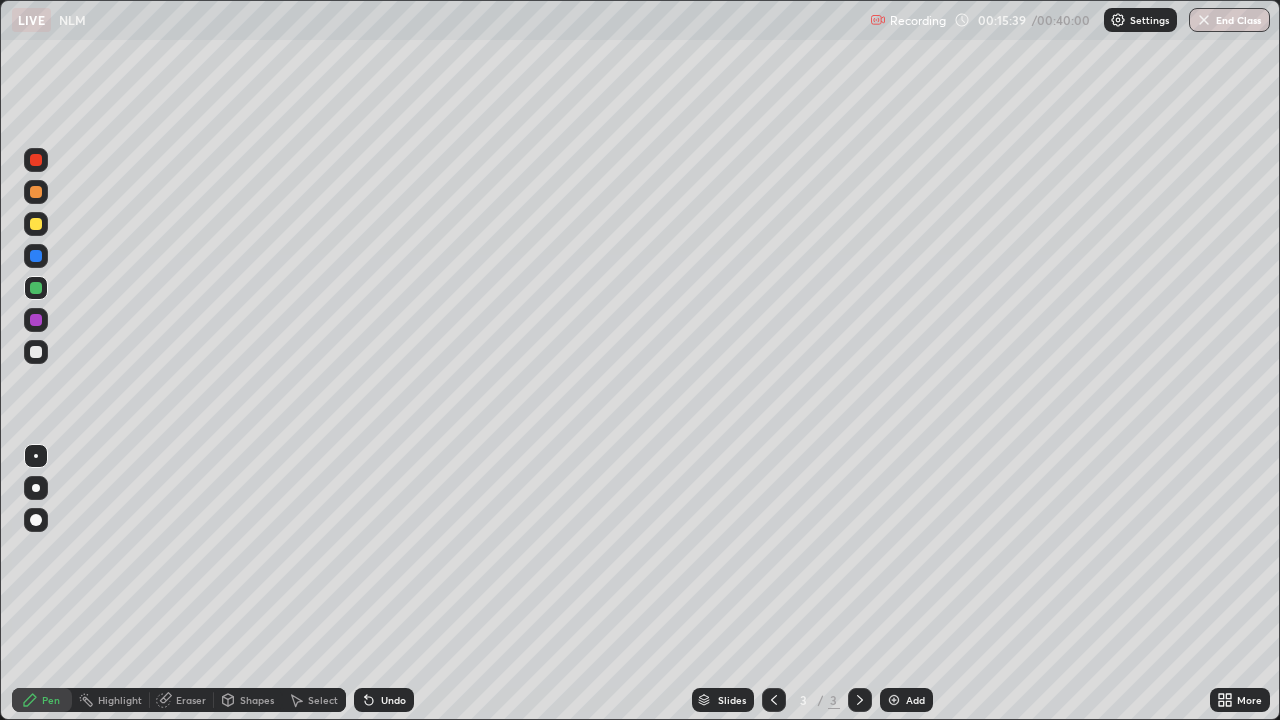 click at bounding box center [36, 224] 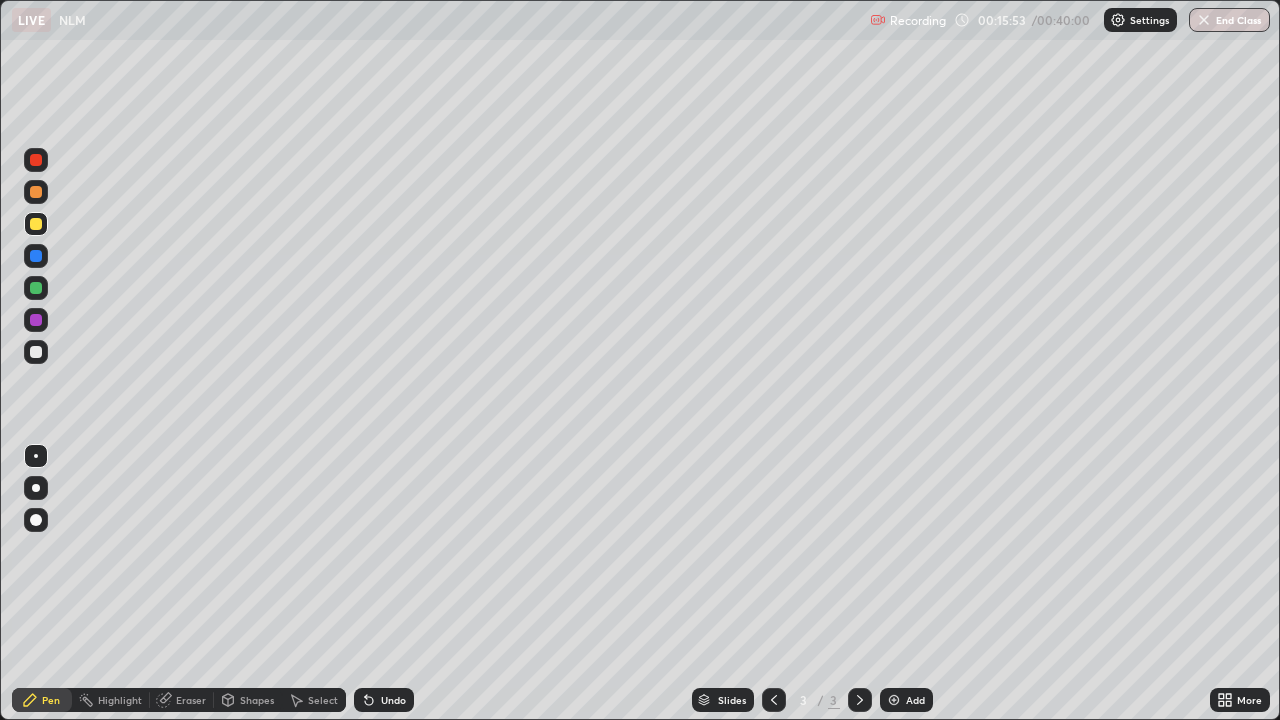 click on "Eraser" at bounding box center [191, 700] 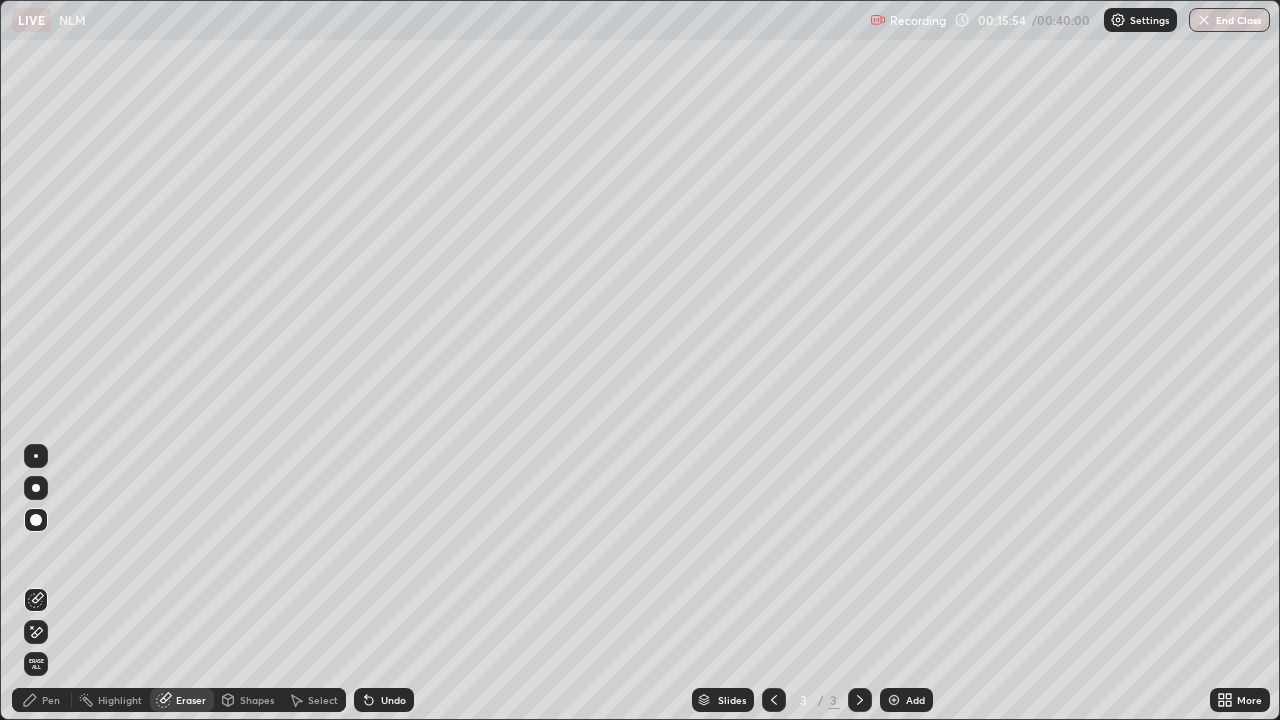 click 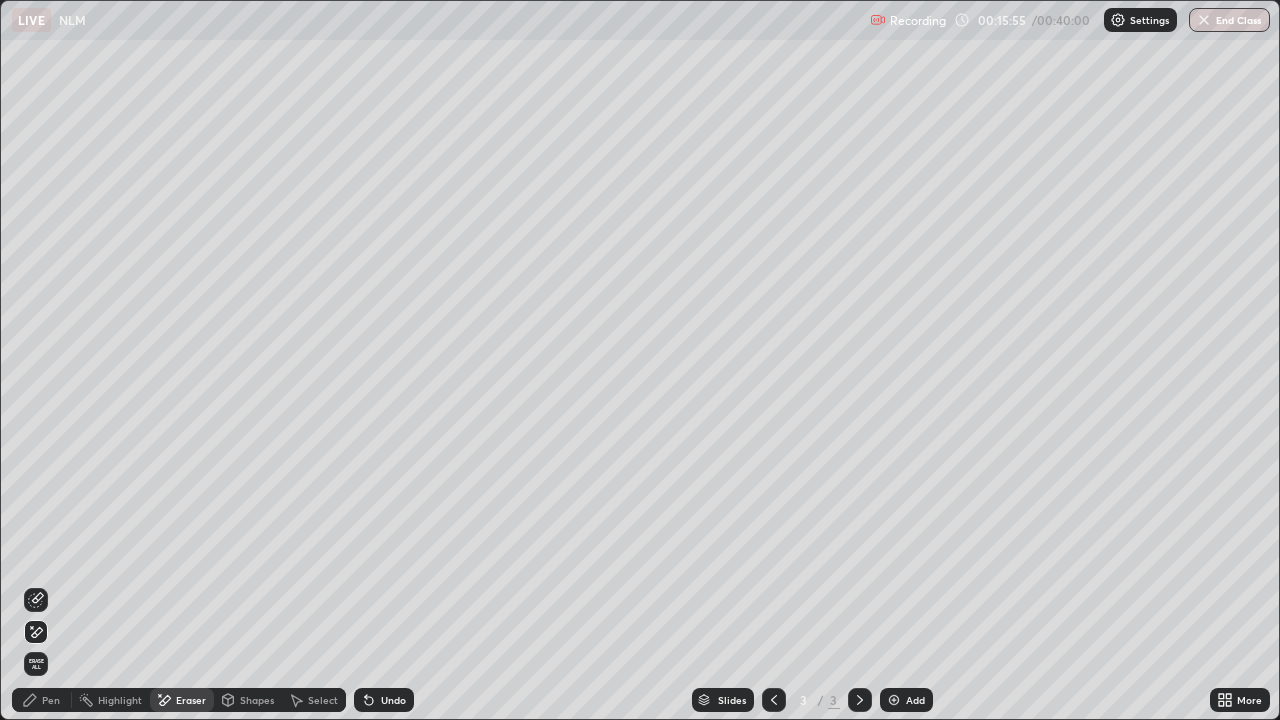 click on "Erase all" at bounding box center [36, 664] 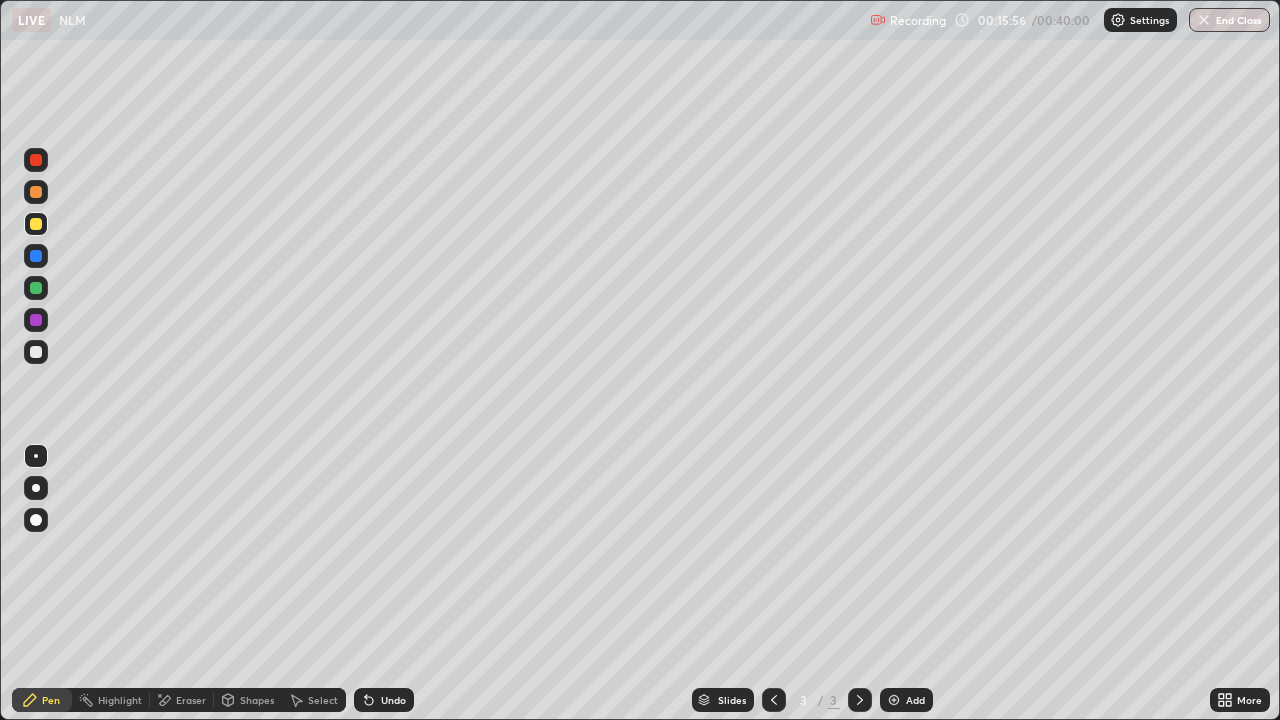 click 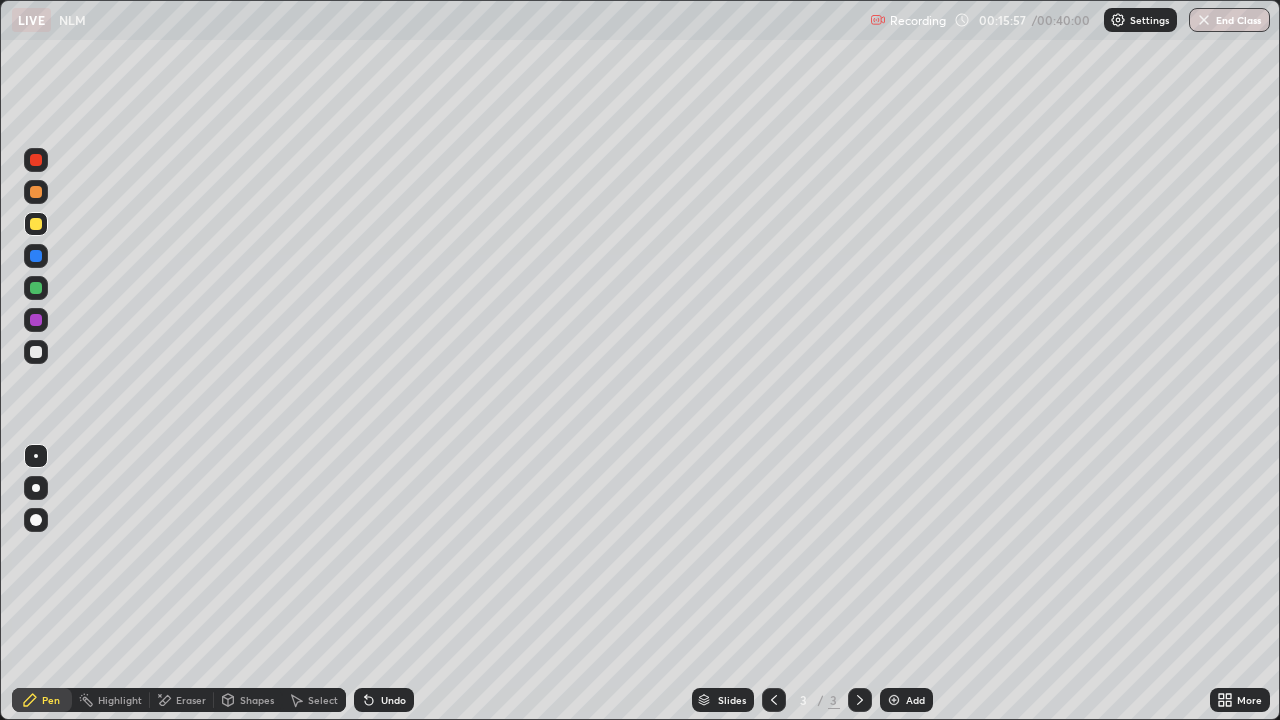 click on "Undo" at bounding box center (384, 700) 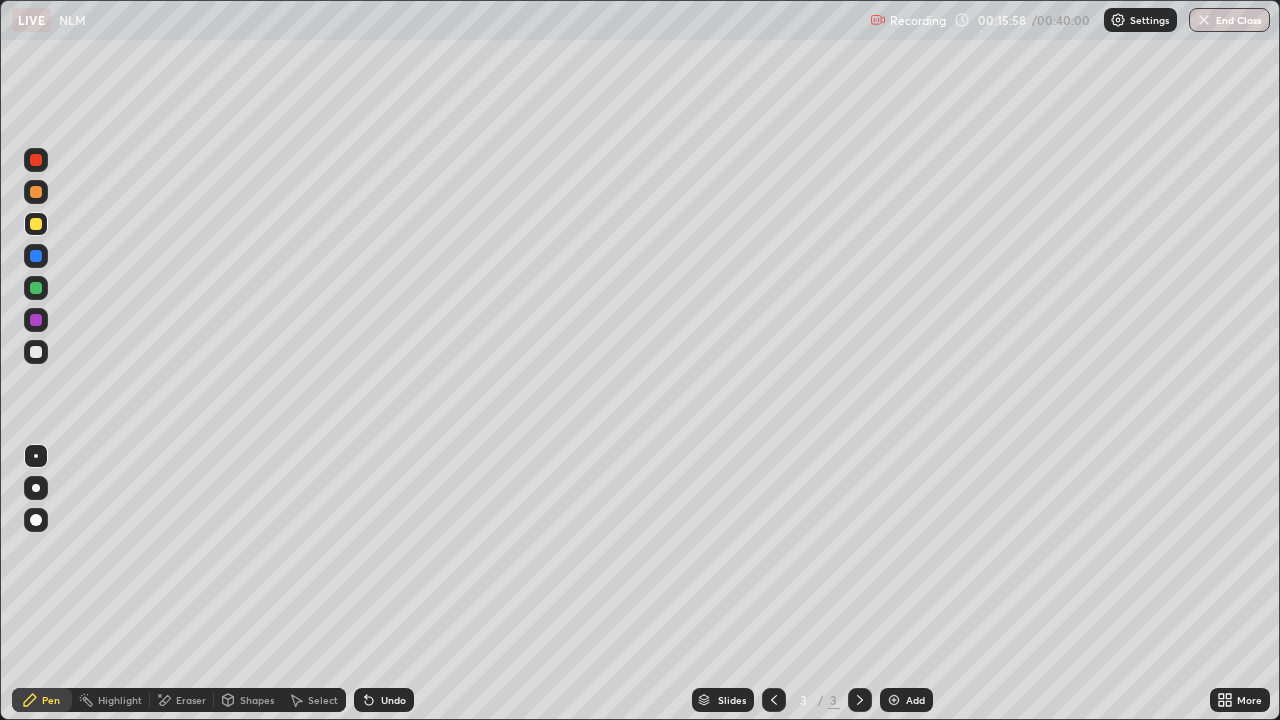 click on "Undo" at bounding box center [393, 700] 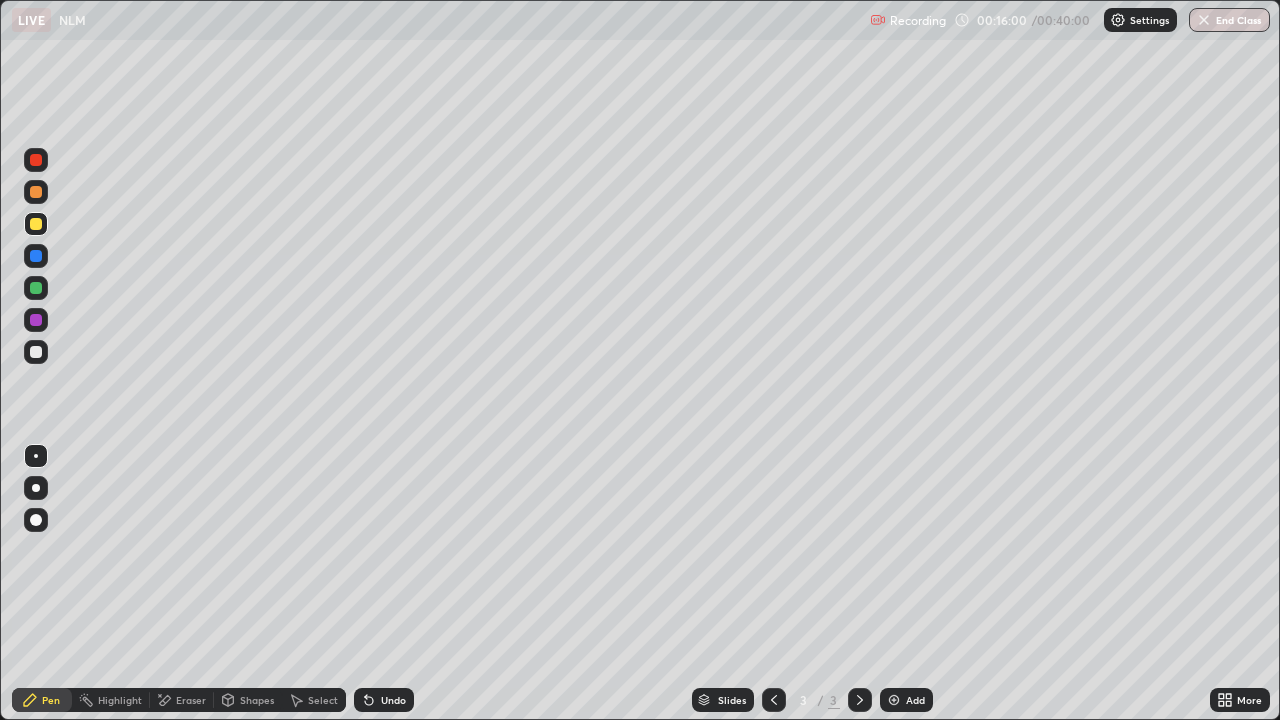 click 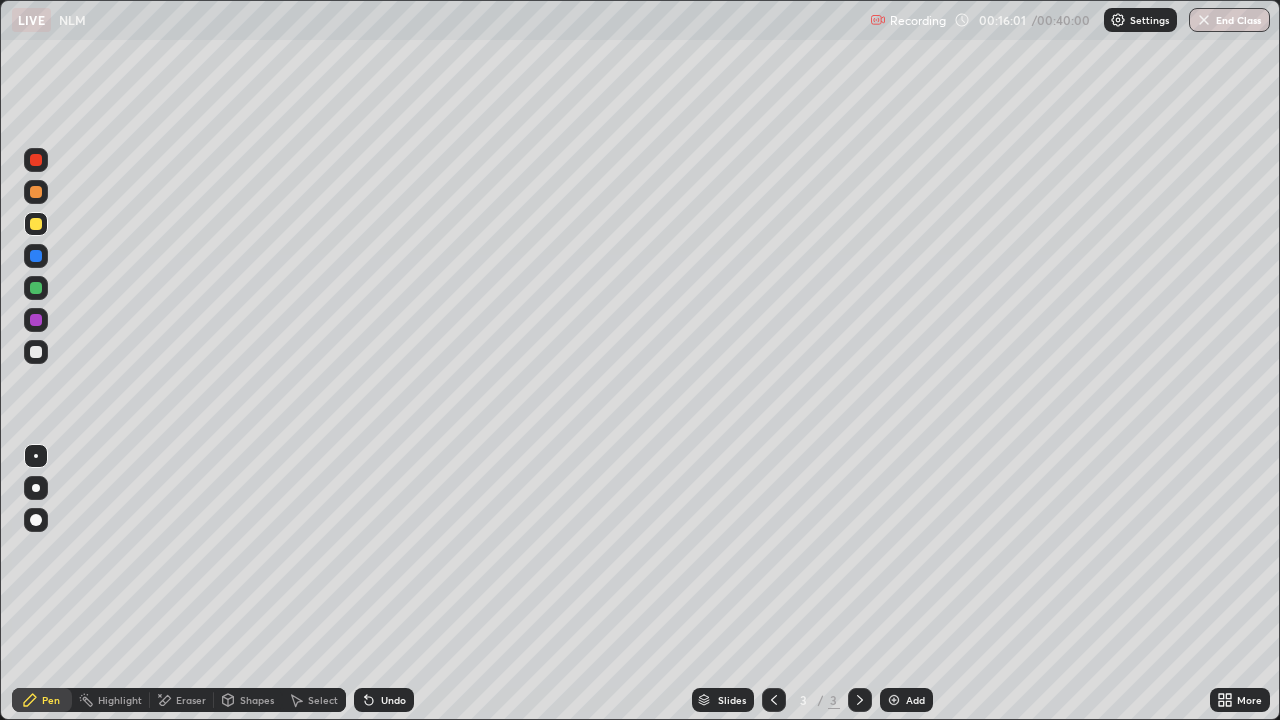 click 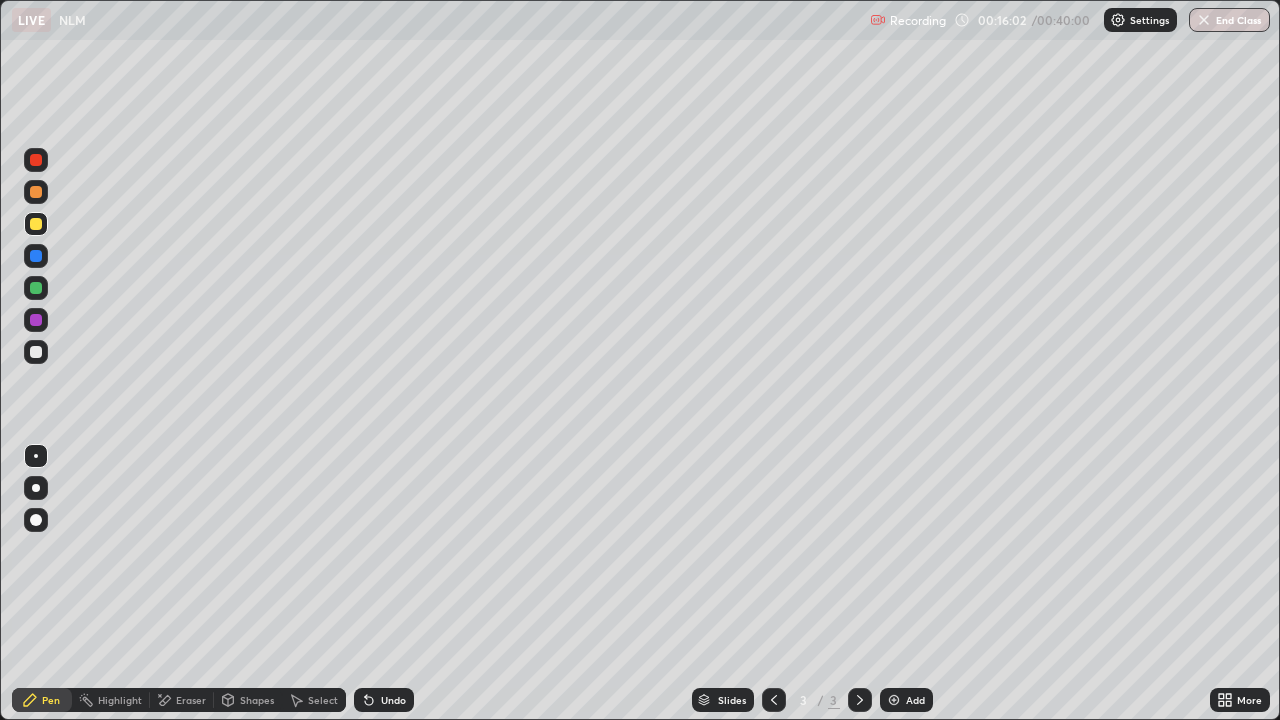 click 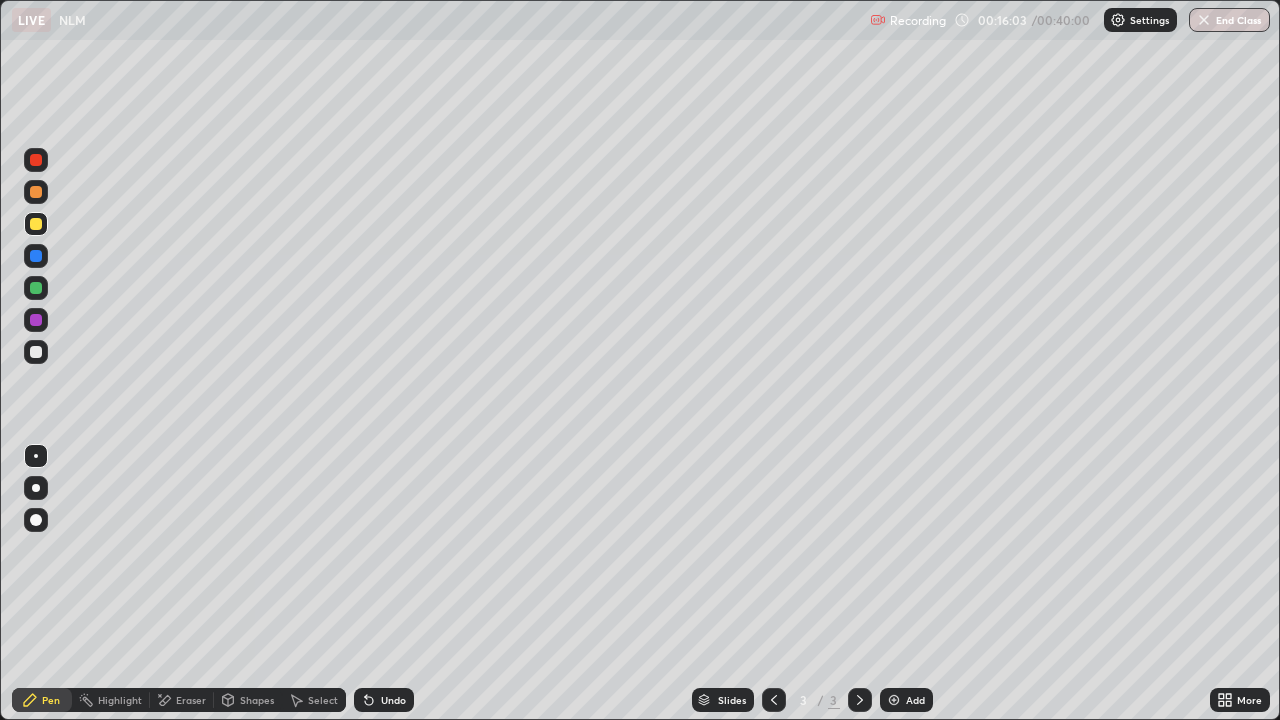 click 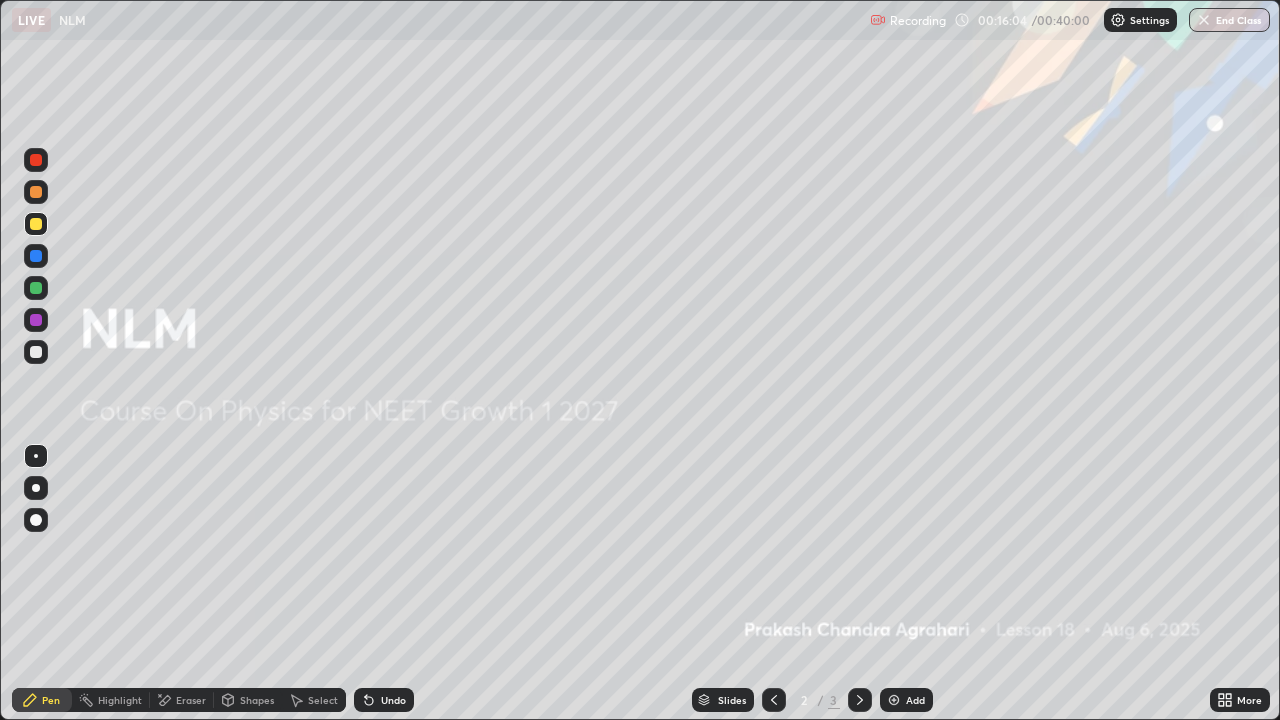 click 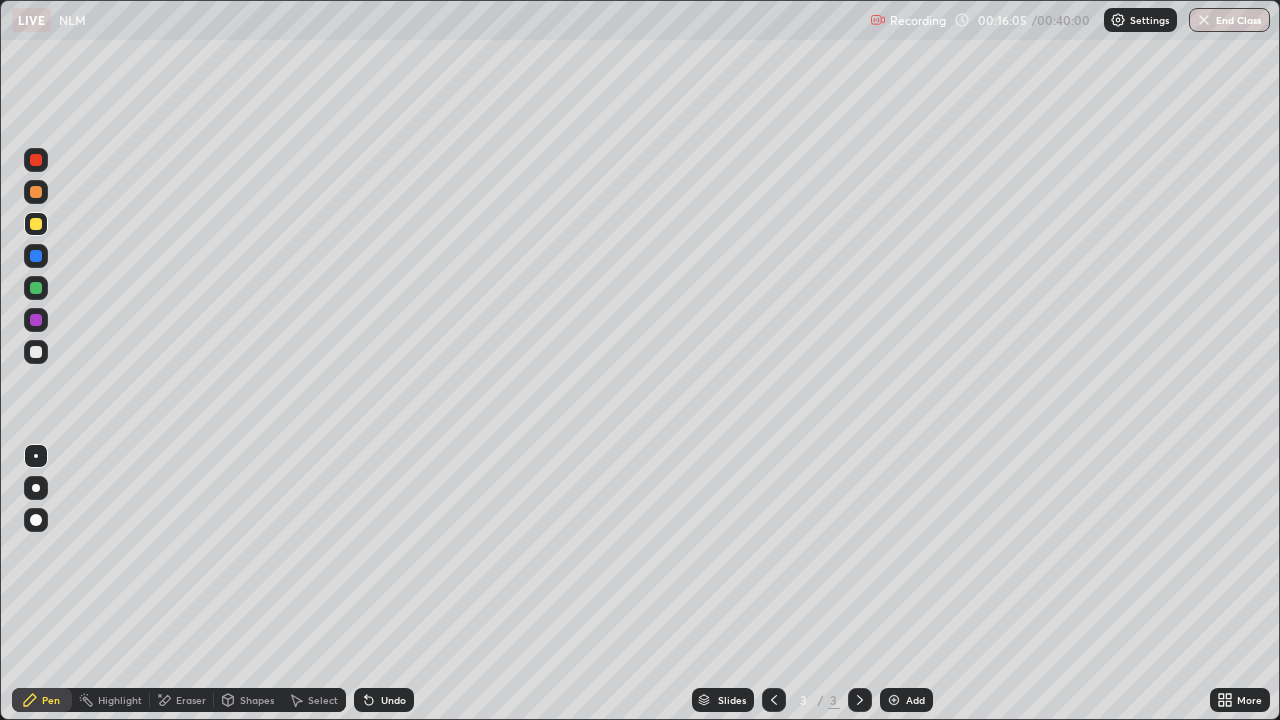 click on "Undo" at bounding box center (393, 700) 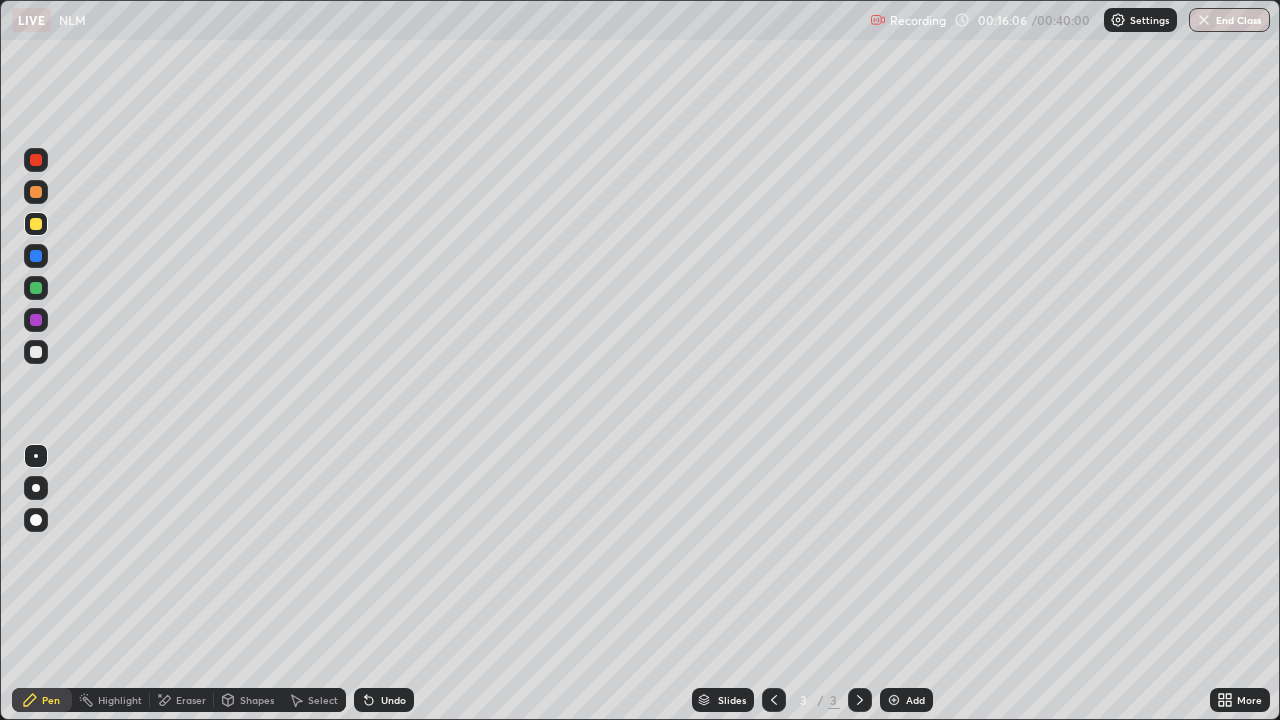 click on "Undo" at bounding box center [393, 700] 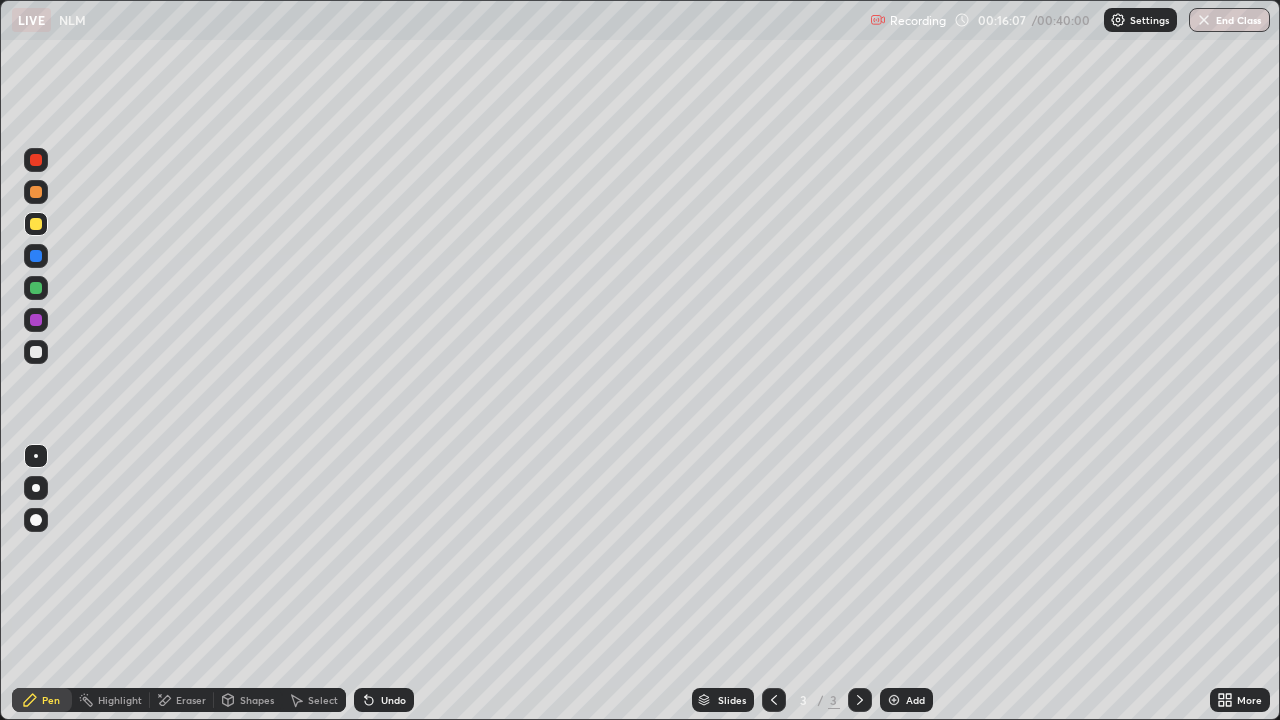 click on "Undo" at bounding box center (384, 700) 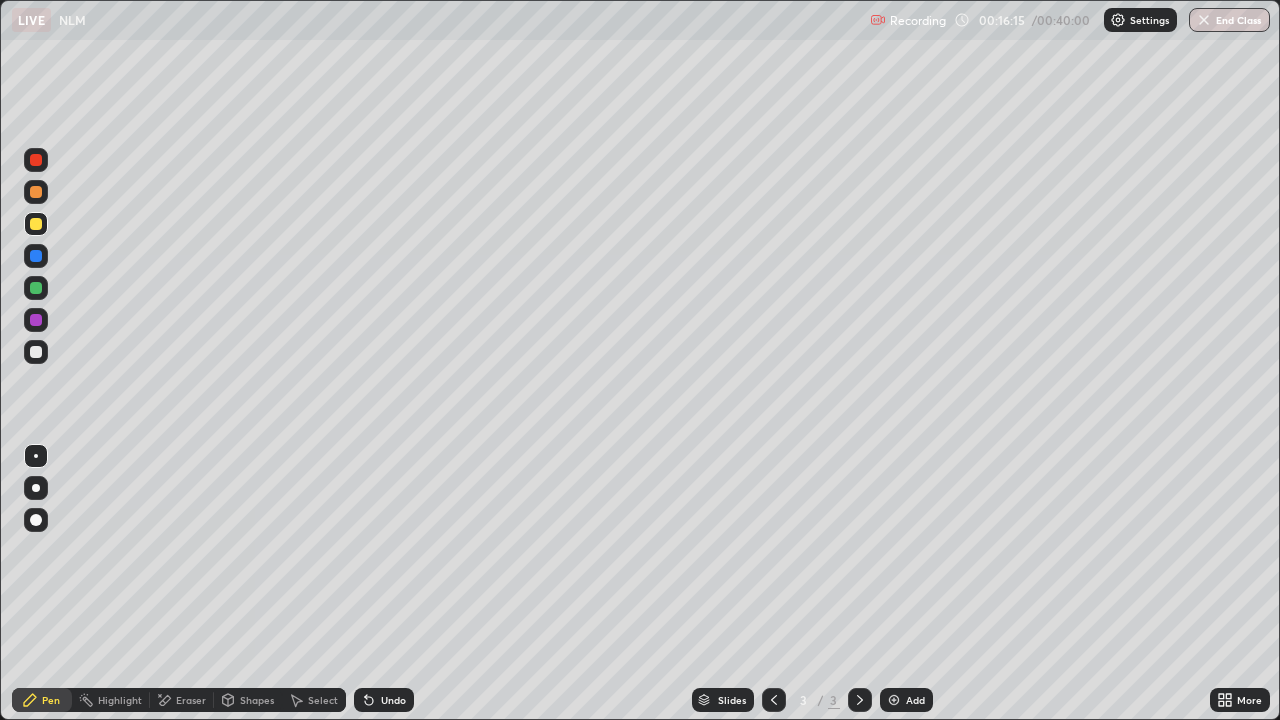 click at bounding box center [36, 488] 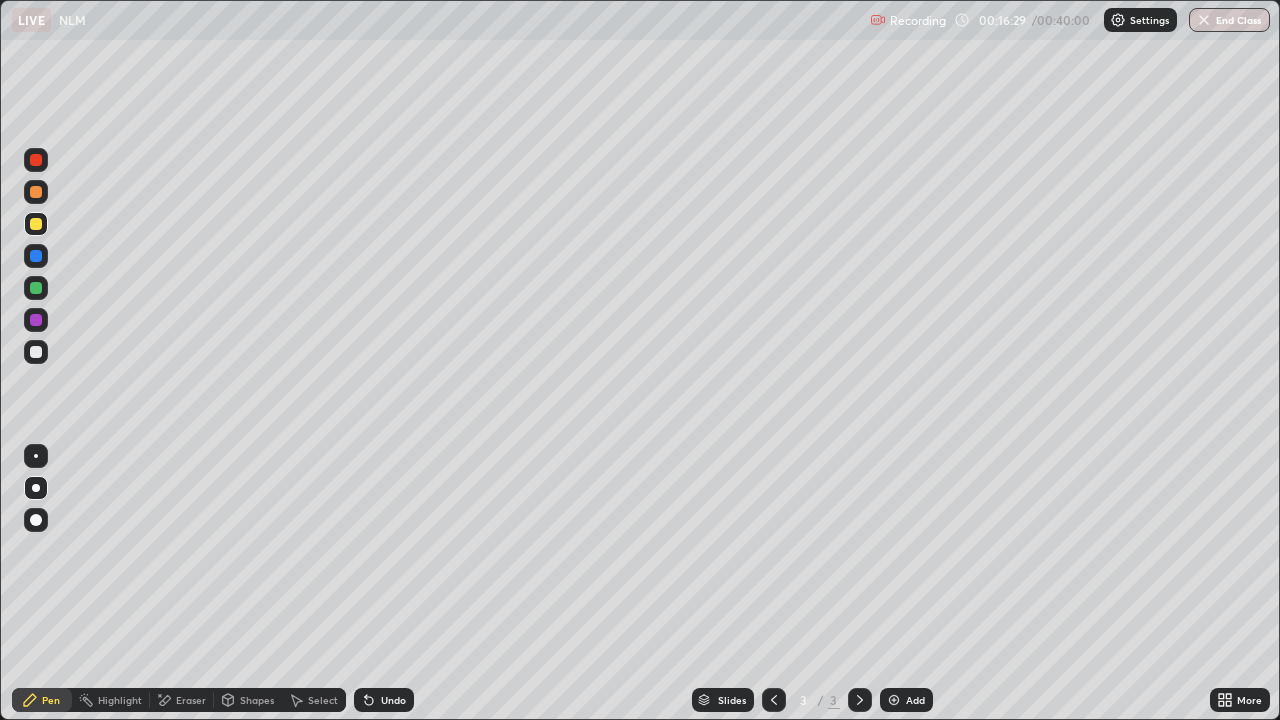 click at bounding box center [36, 320] 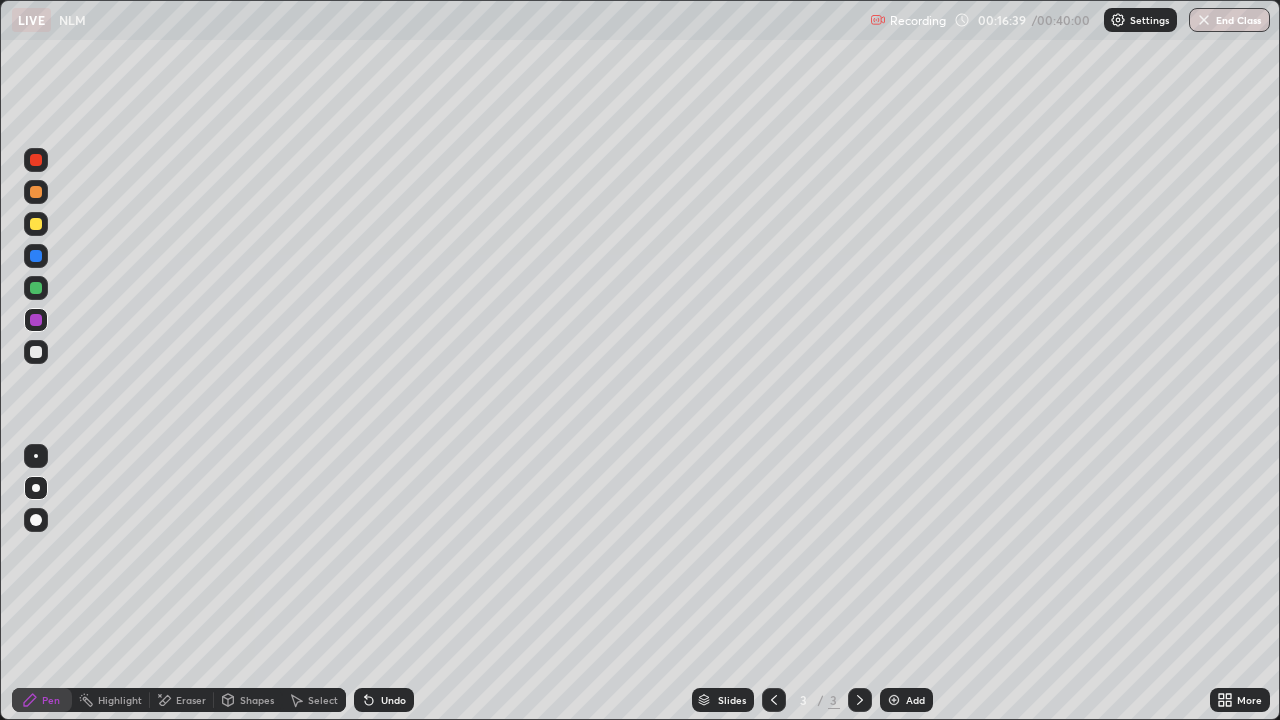 click at bounding box center [36, 288] 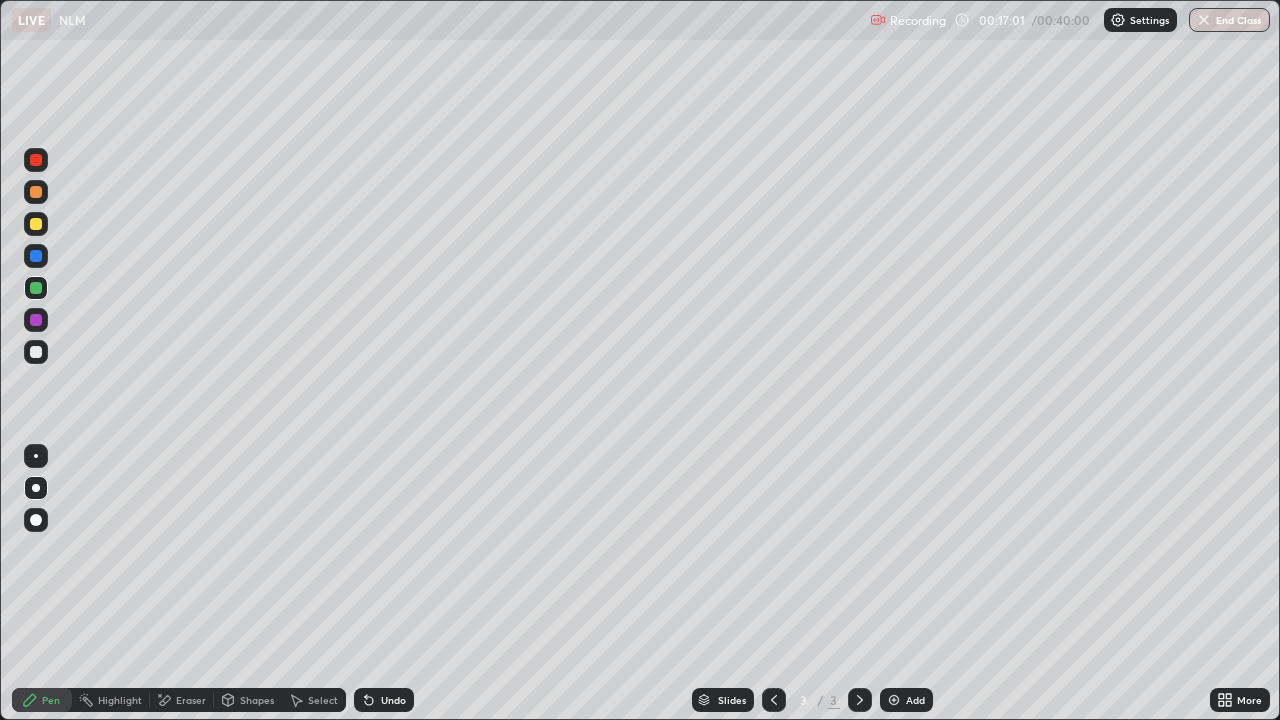 click at bounding box center (36, 320) 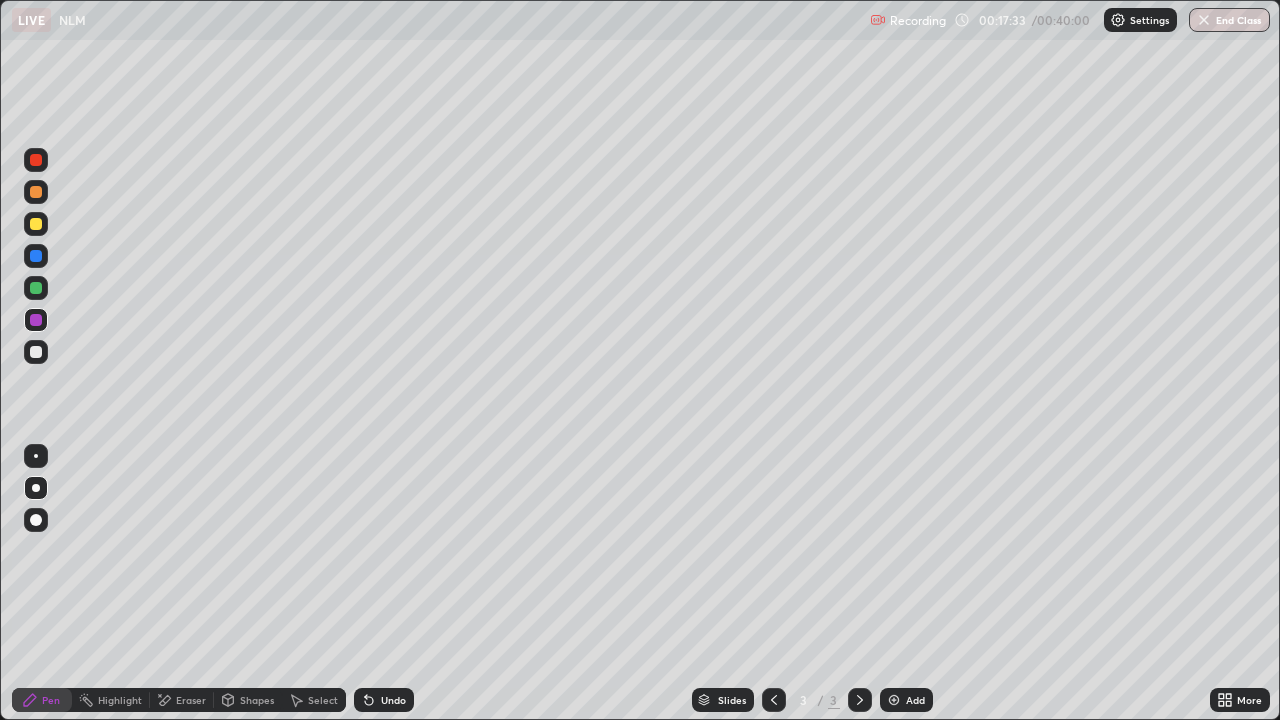click at bounding box center [36, 288] 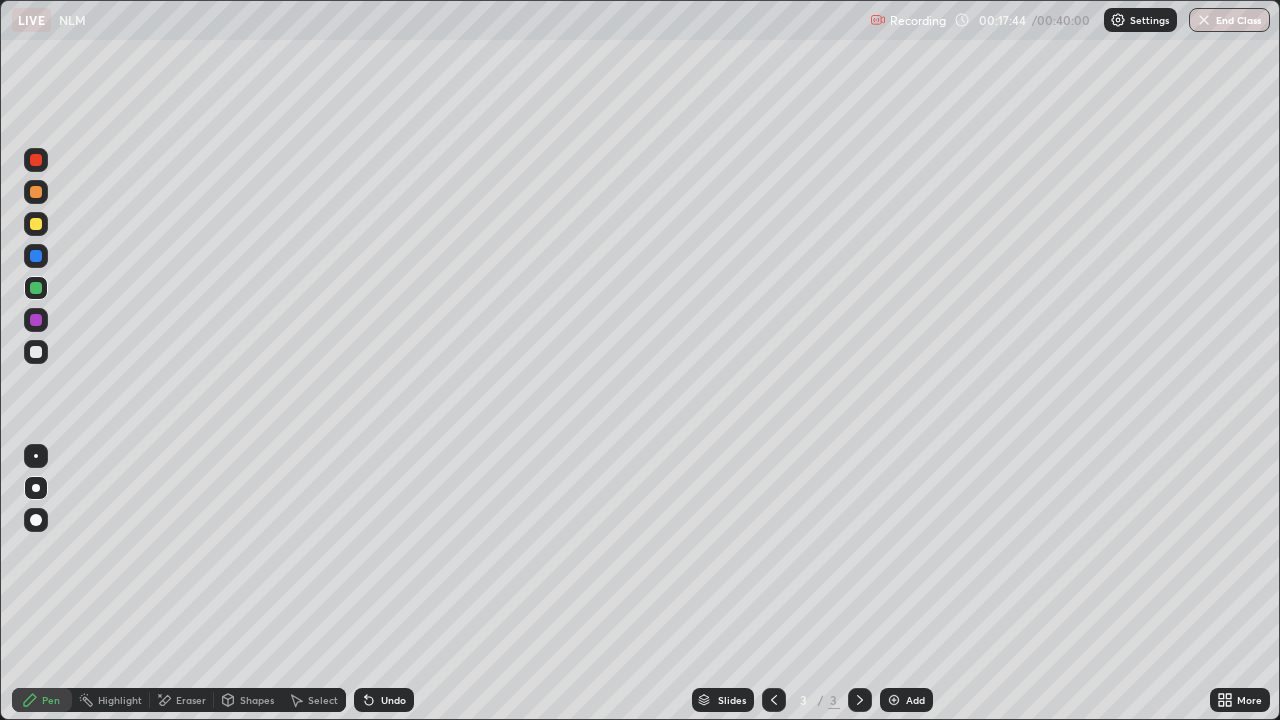 click on "Undo" at bounding box center (393, 700) 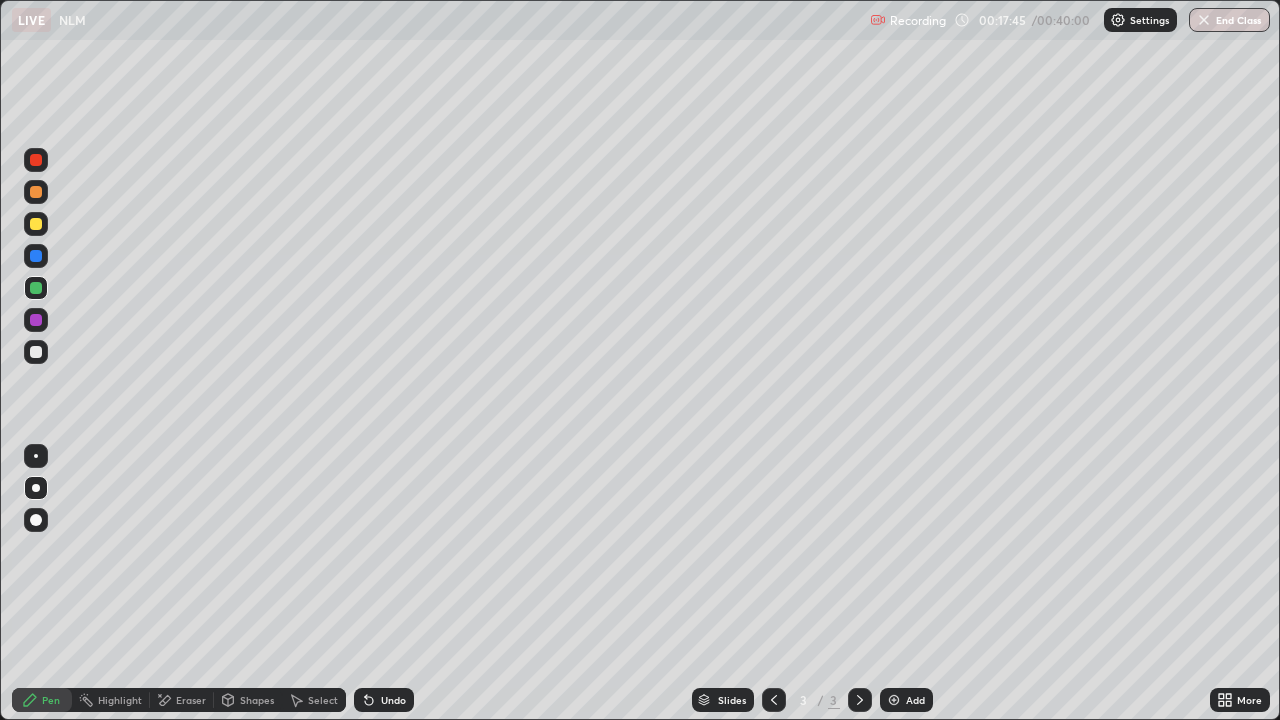 click on "Undo" at bounding box center [393, 700] 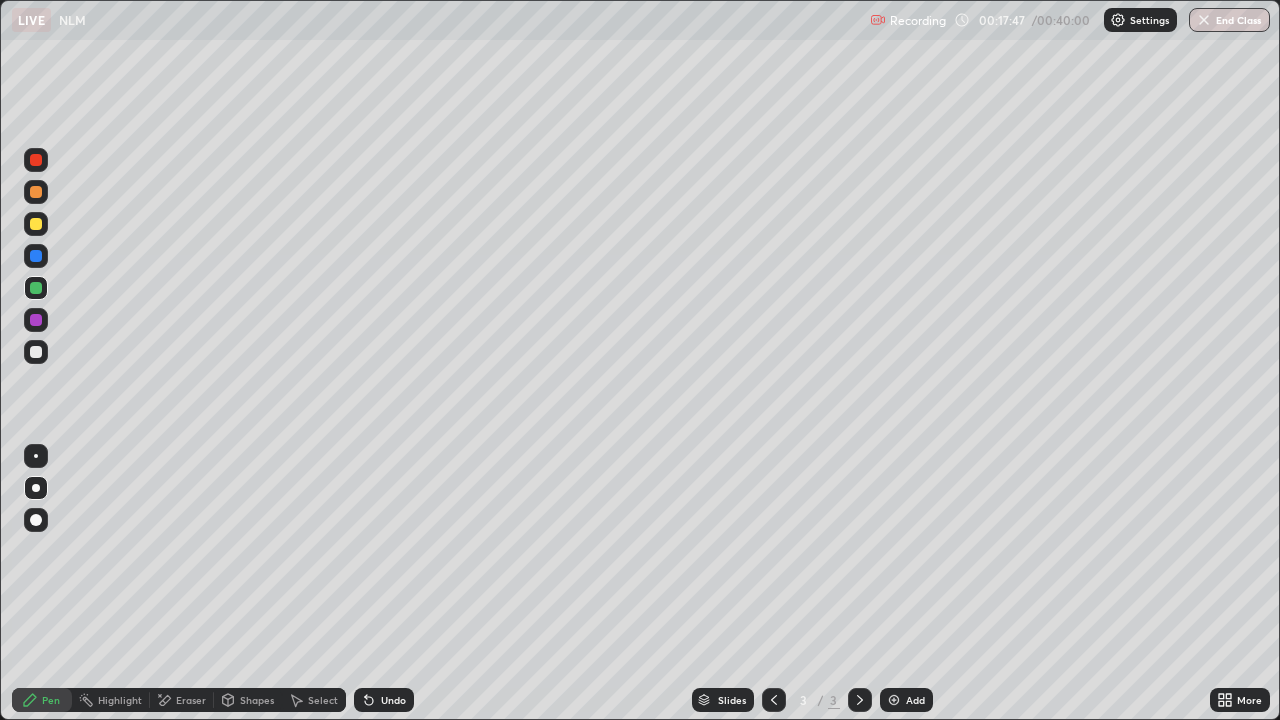 click on "Eraser" at bounding box center [182, 700] 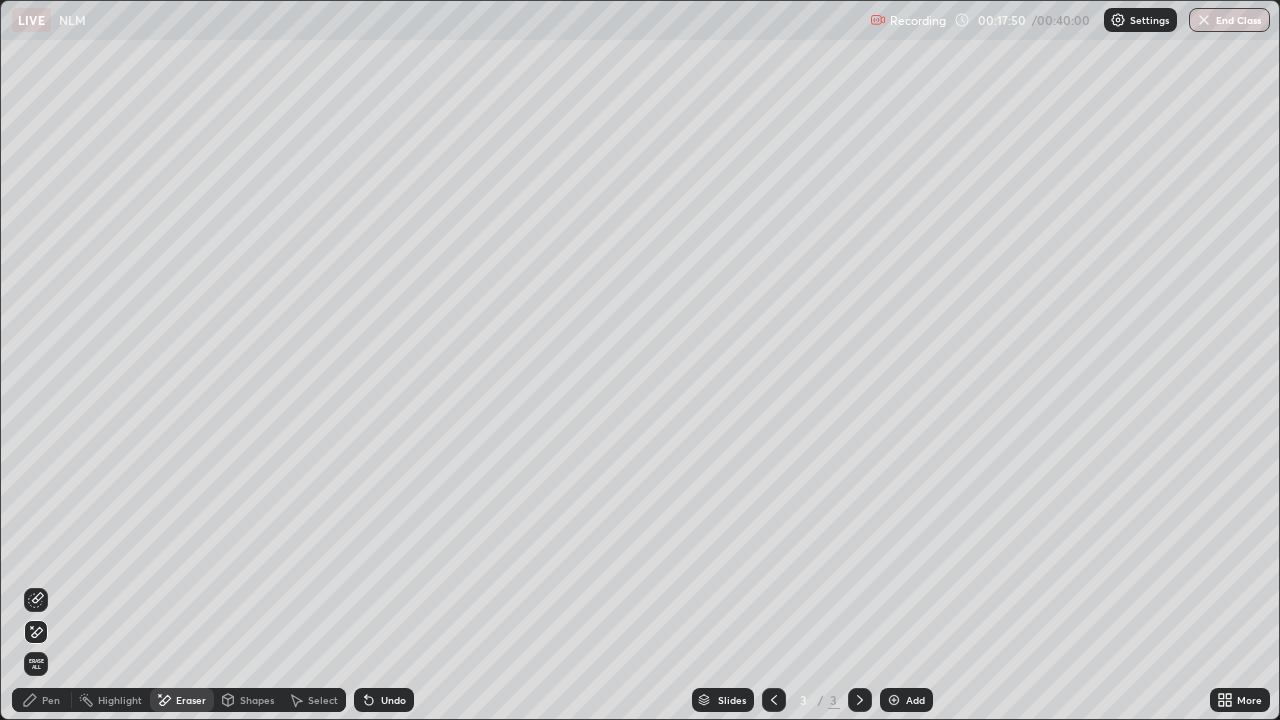 click 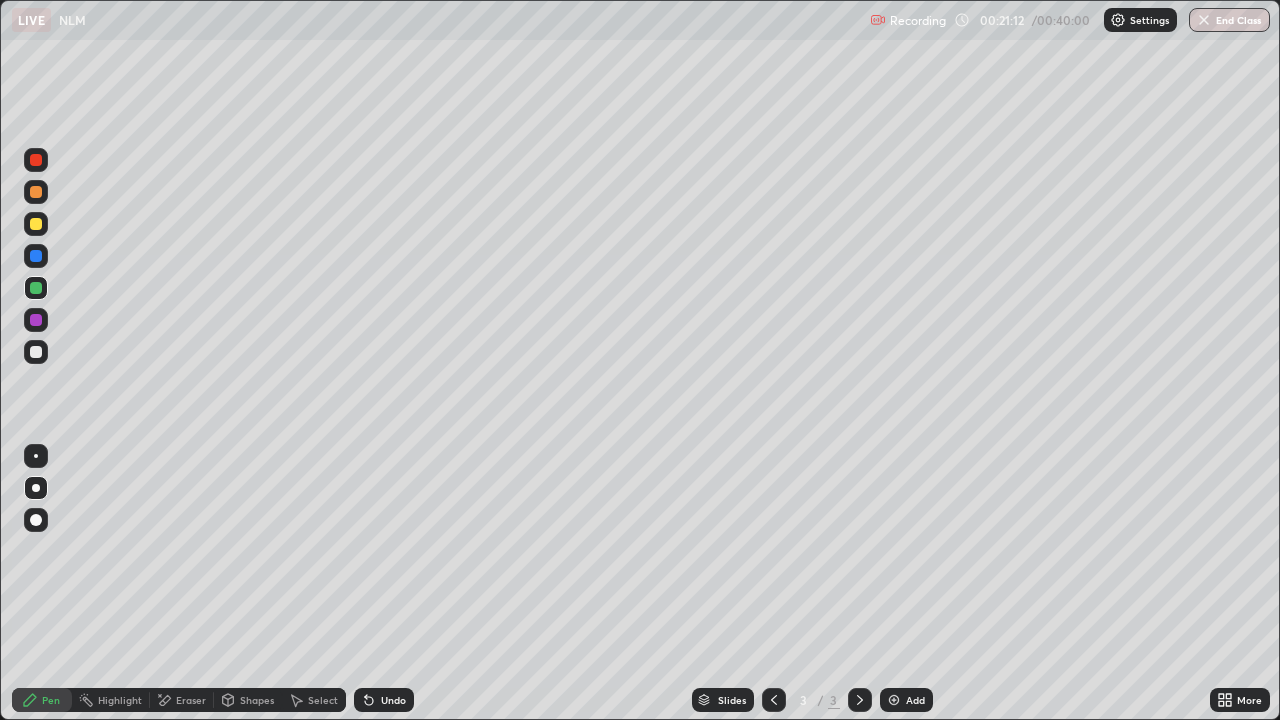 click on "Add" at bounding box center (906, 700) 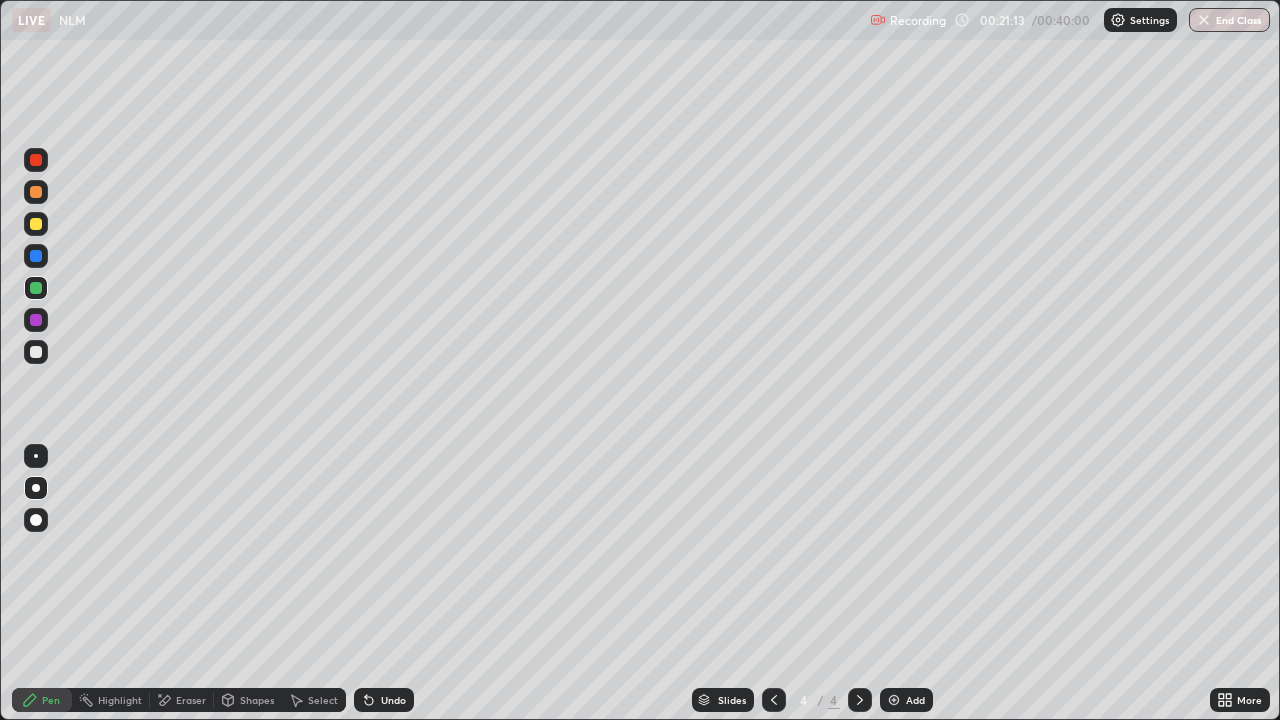 click on "Shapes" at bounding box center [257, 700] 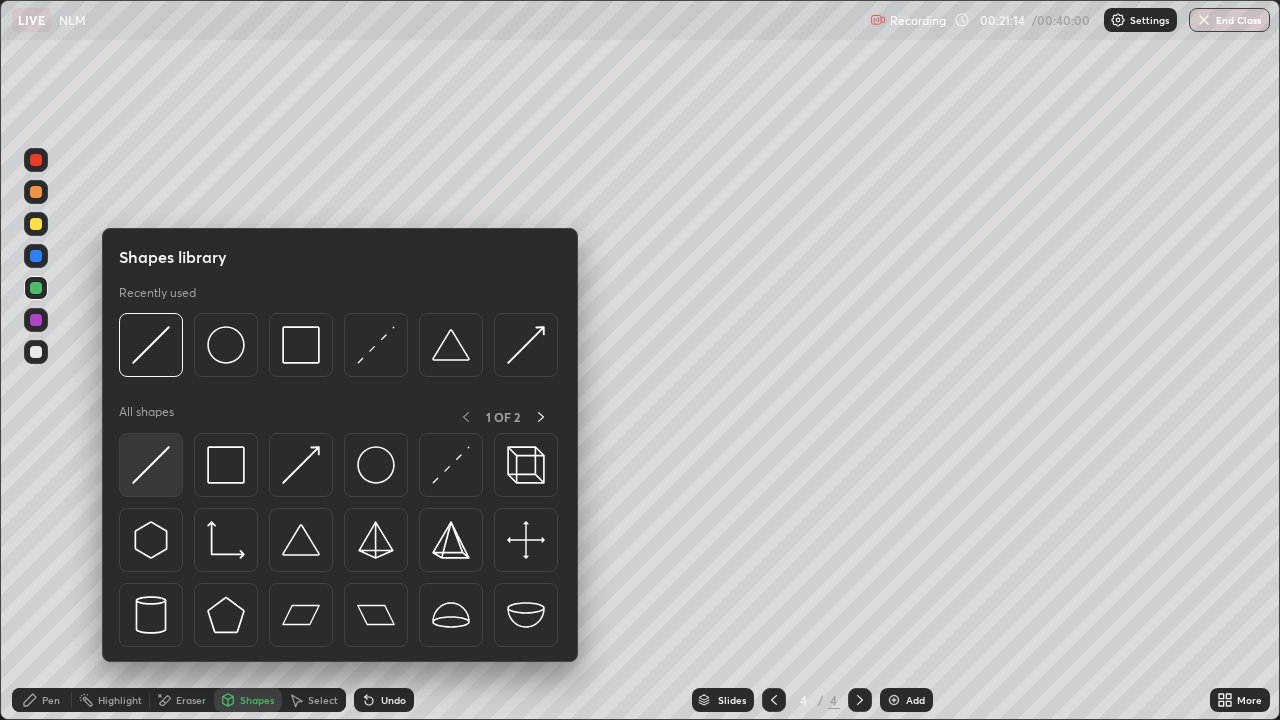 click at bounding box center (151, 465) 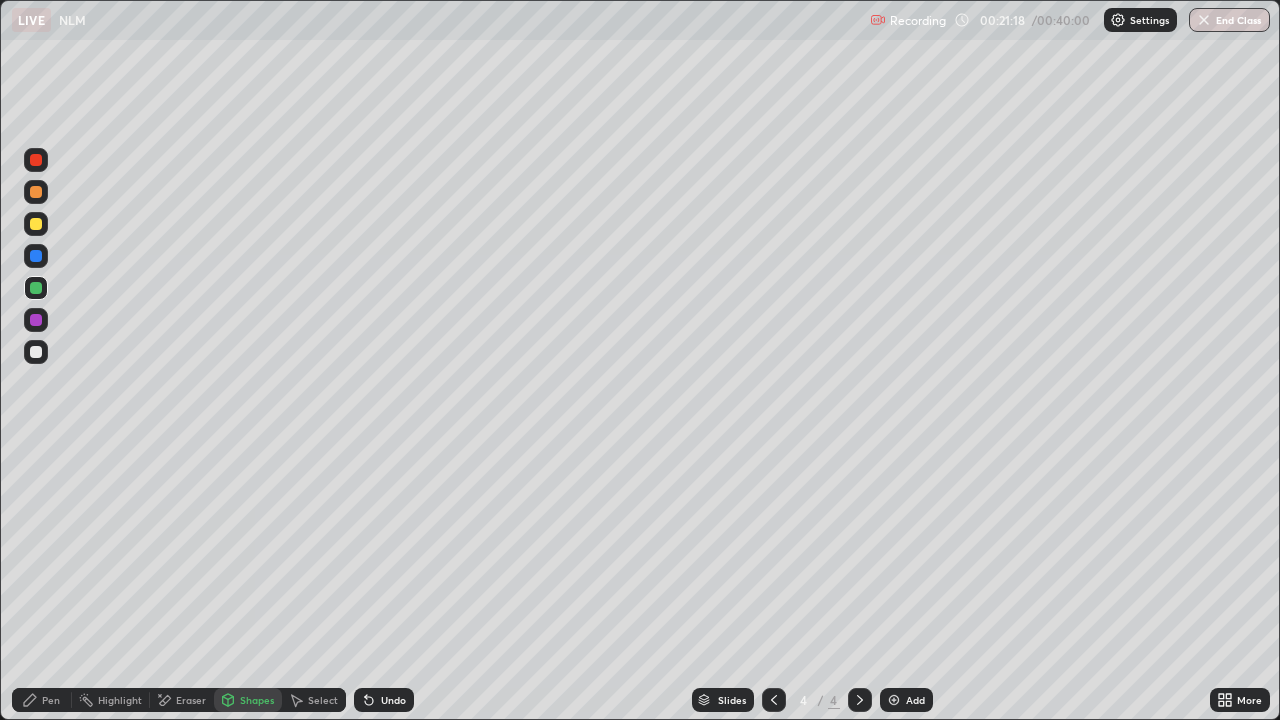click on "Shapes" at bounding box center (257, 700) 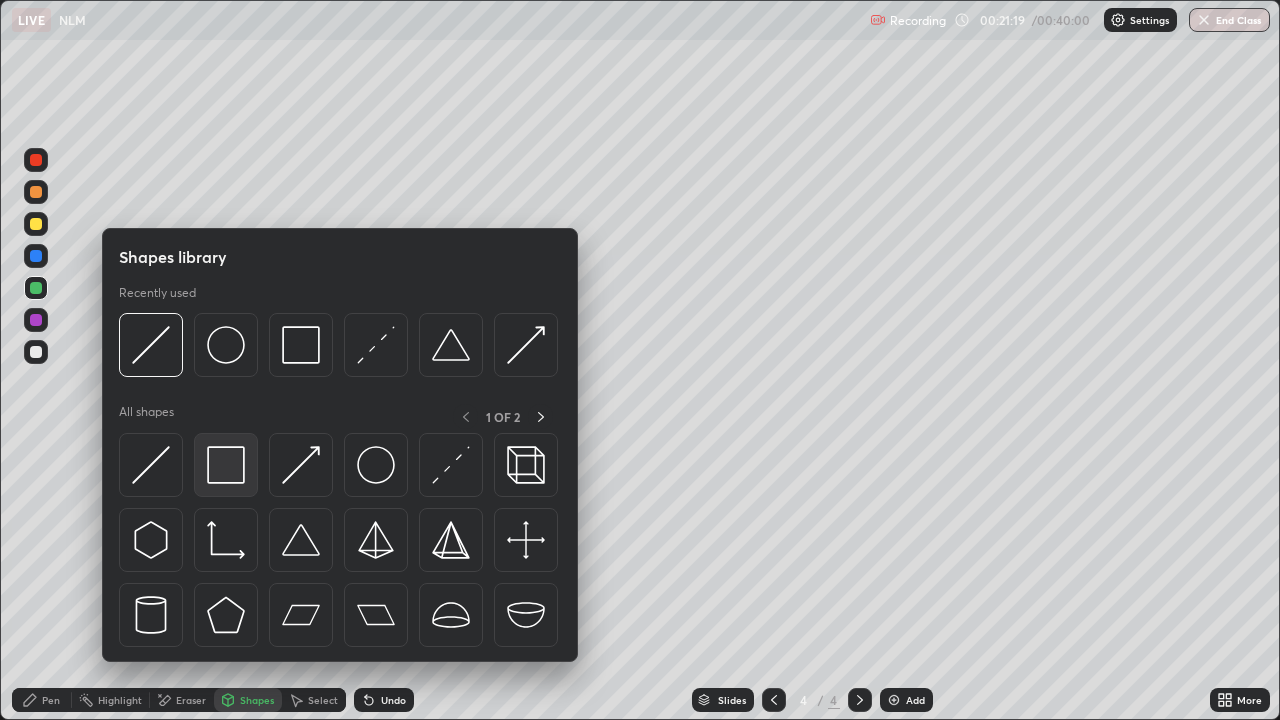 click at bounding box center [226, 465] 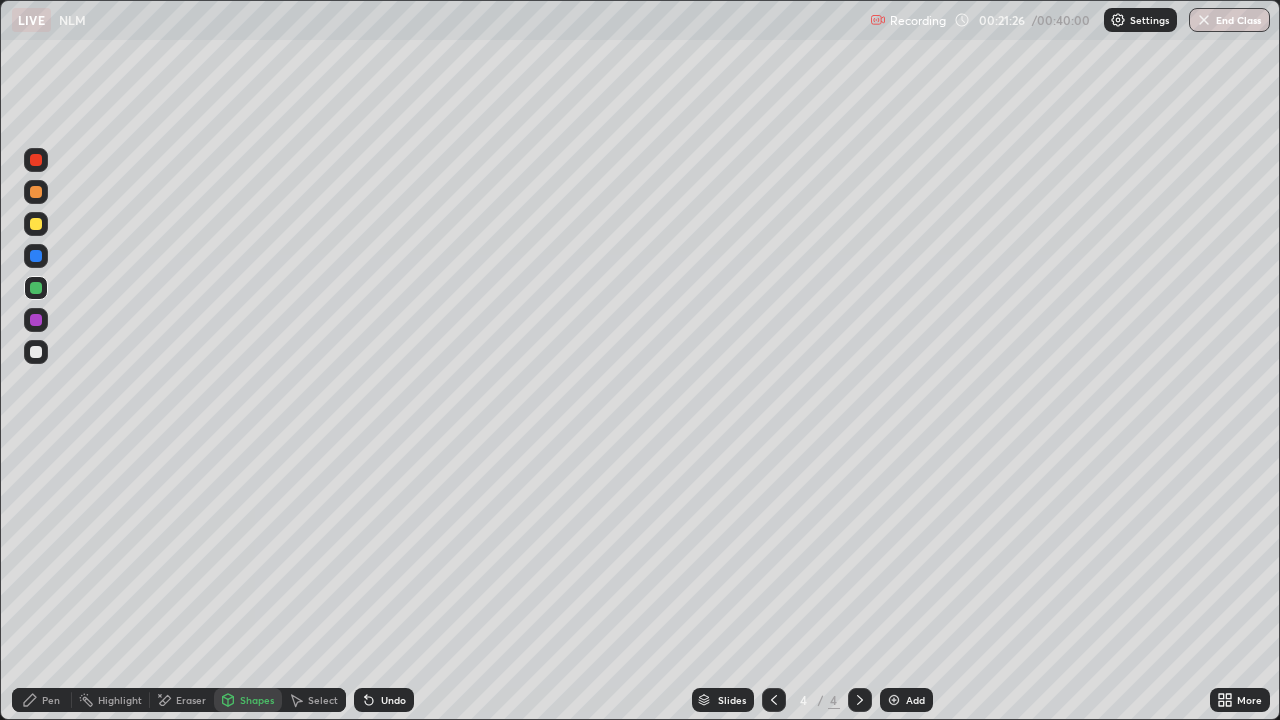 click on "Shapes" at bounding box center [257, 700] 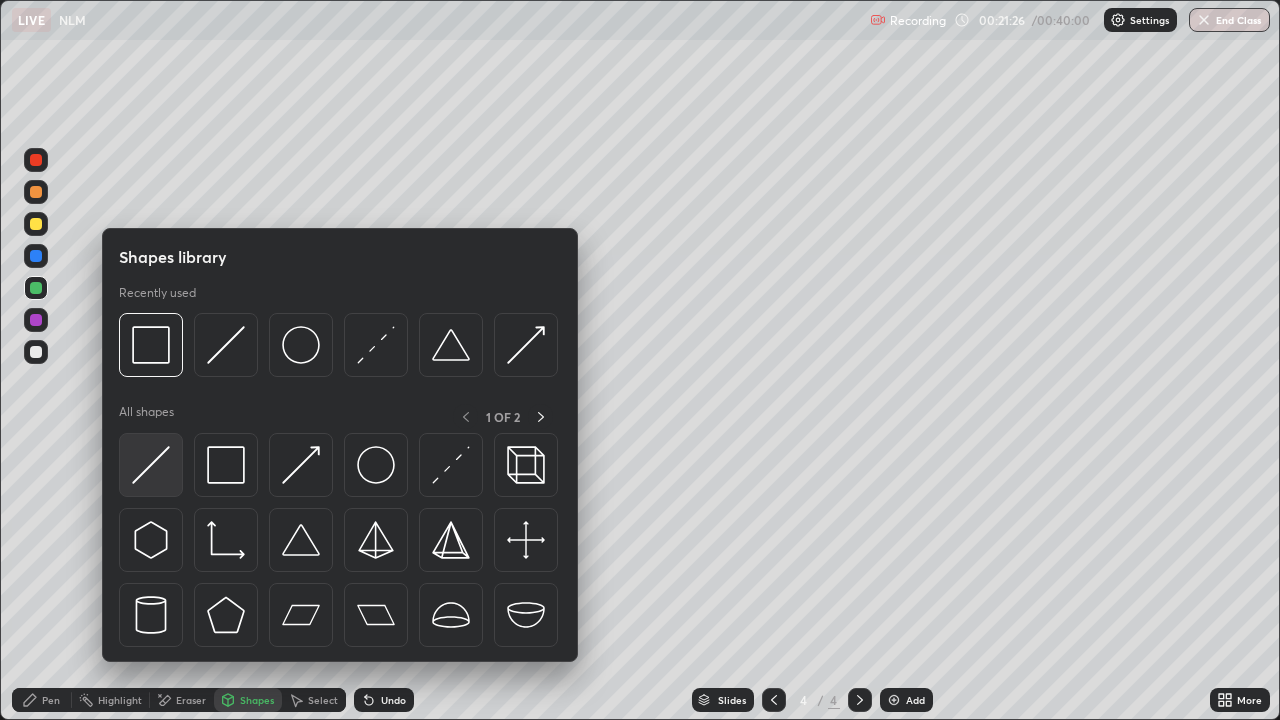 click at bounding box center (151, 465) 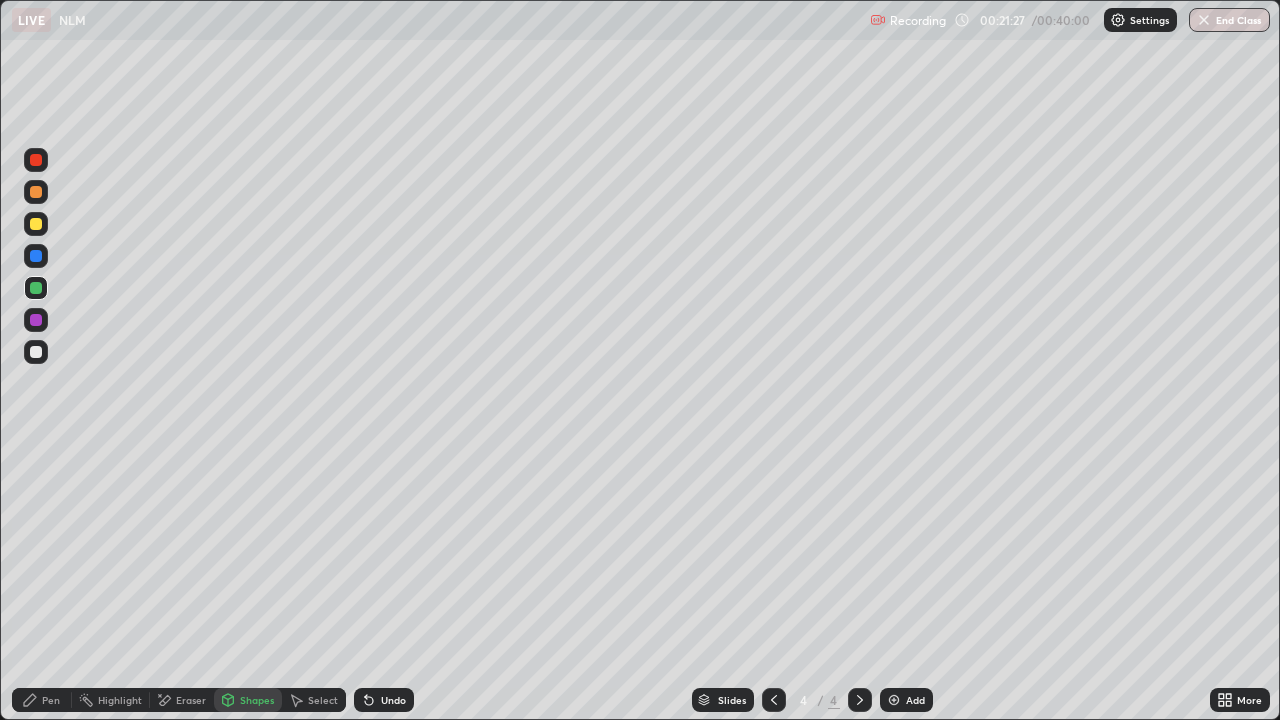 click at bounding box center (36, 352) 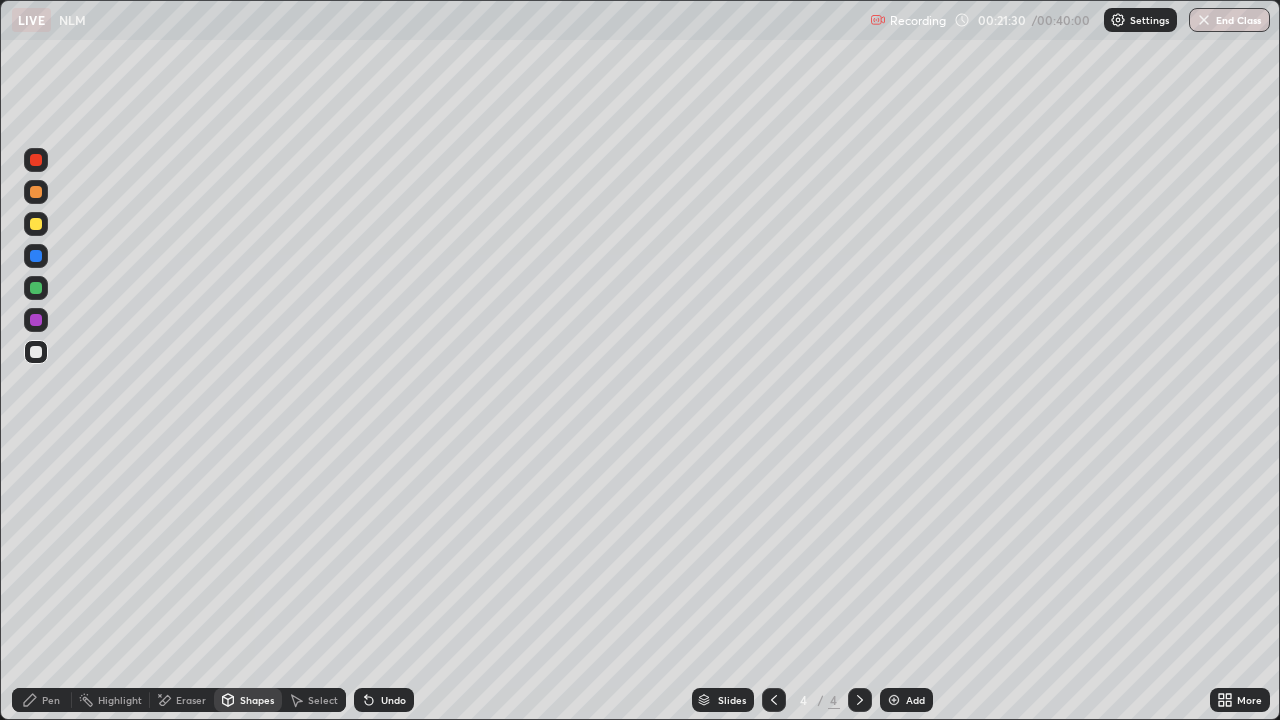 click on "Undo" at bounding box center (384, 700) 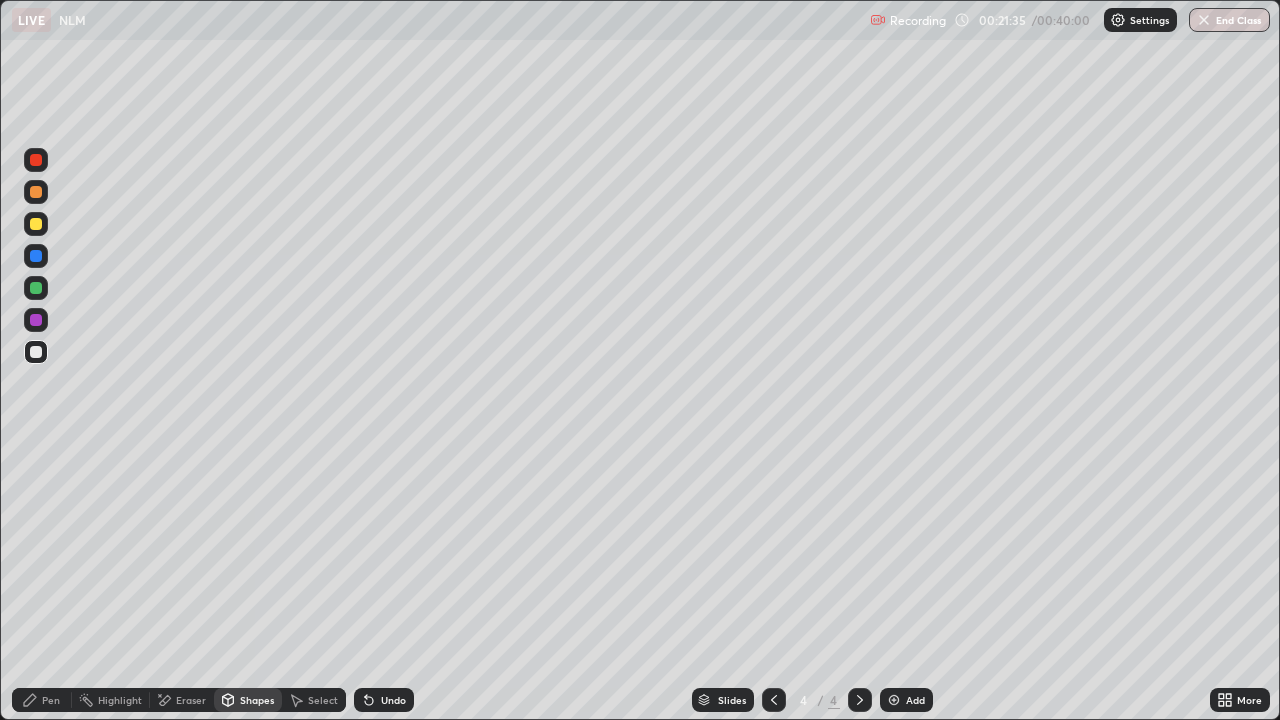 click on "Undo" at bounding box center [393, 700] 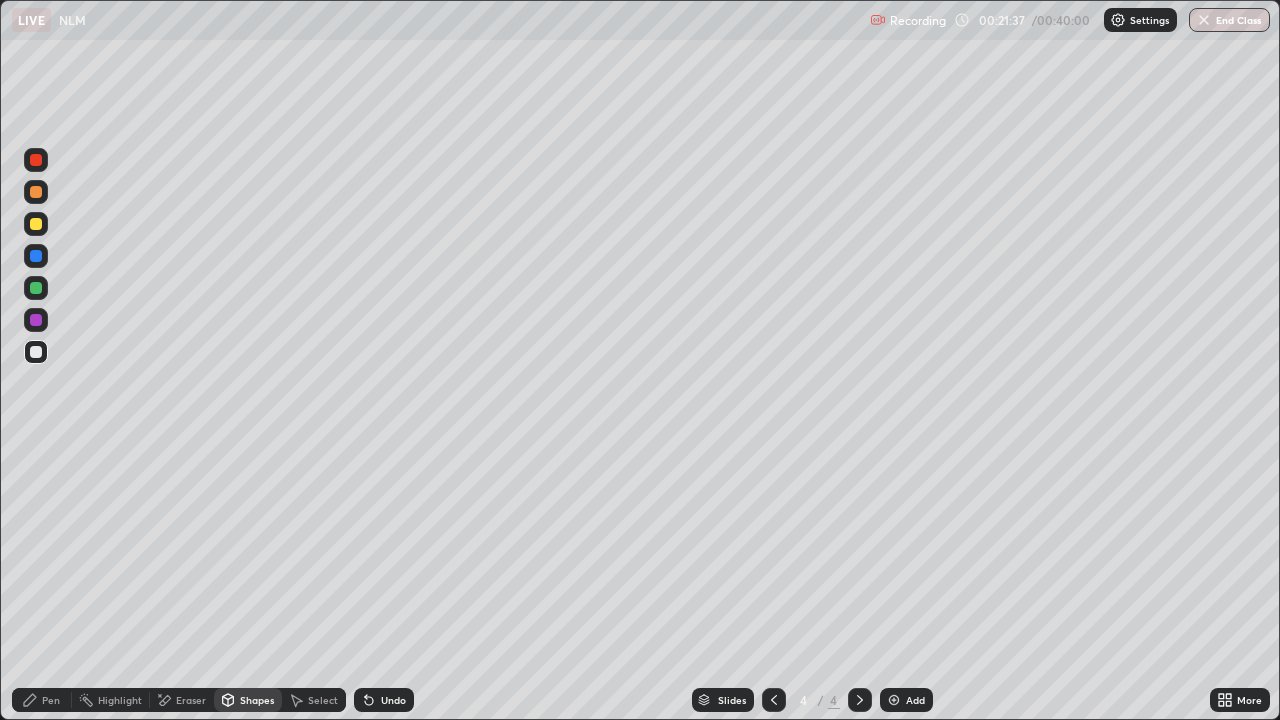 click on "Eraser" at bounding box center [191, 700] 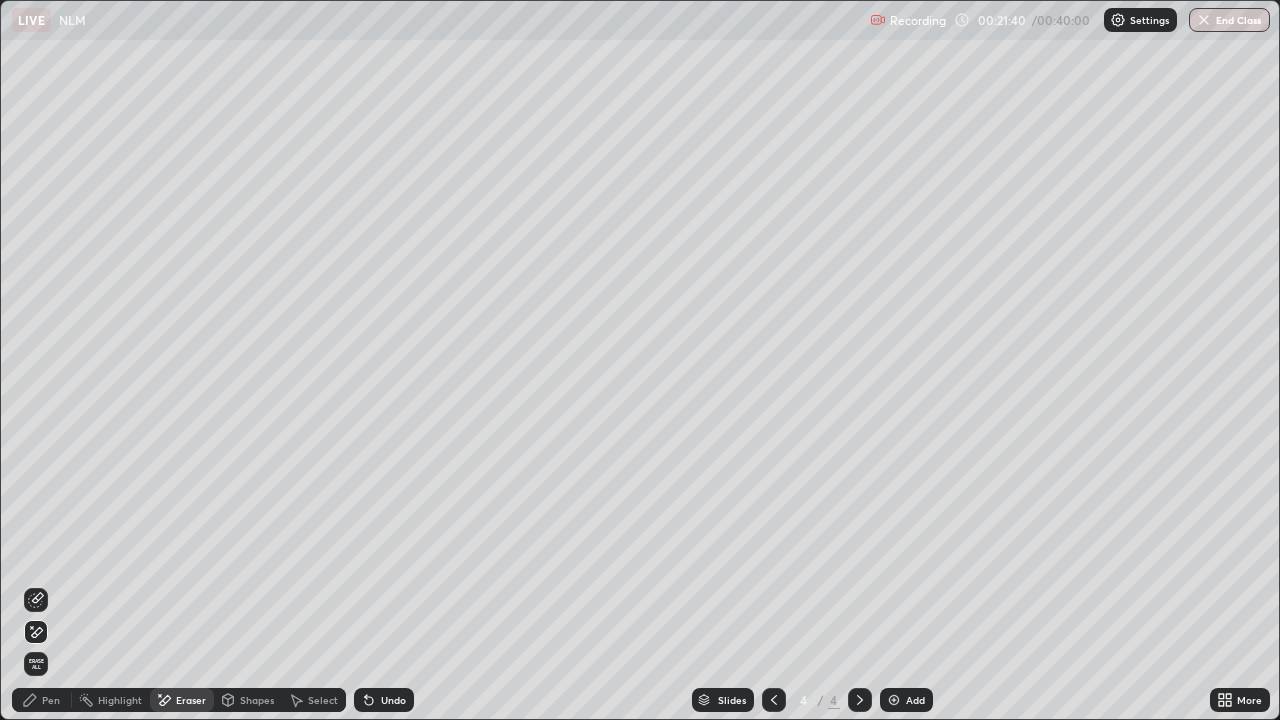 click on "Shapes" at bounding box center [257, 700] 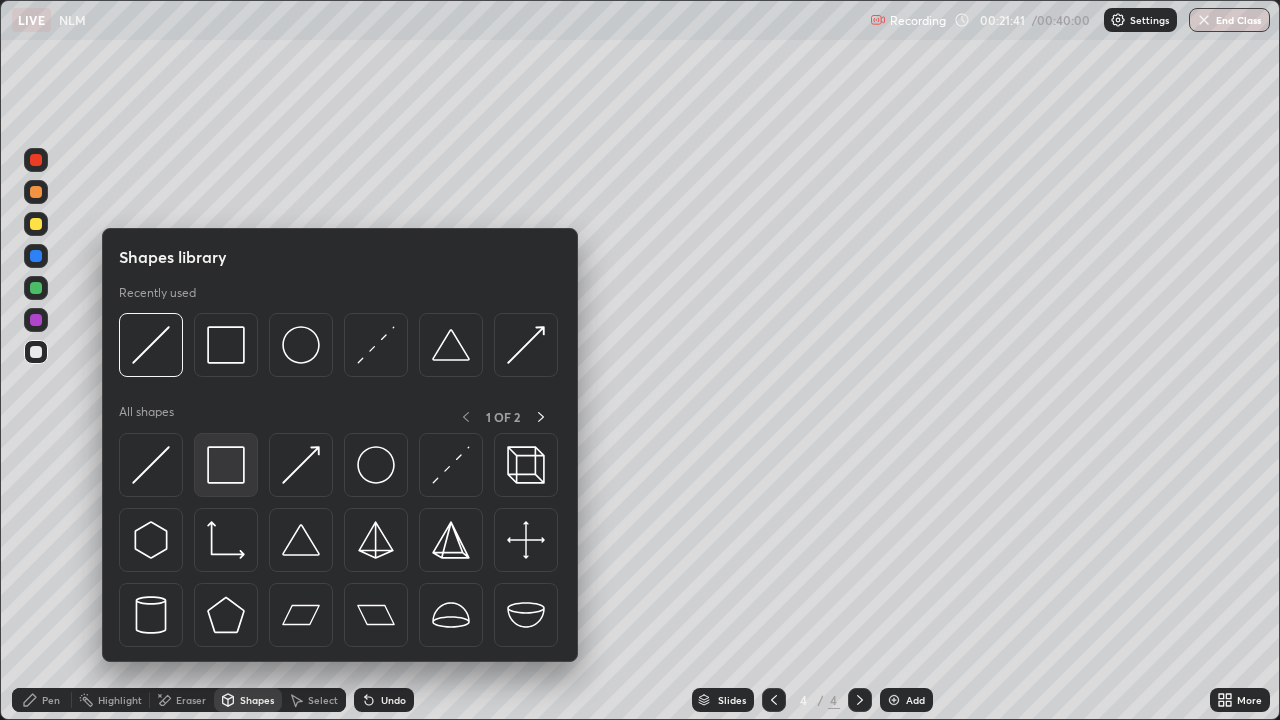click at bounding box center [226, 465] 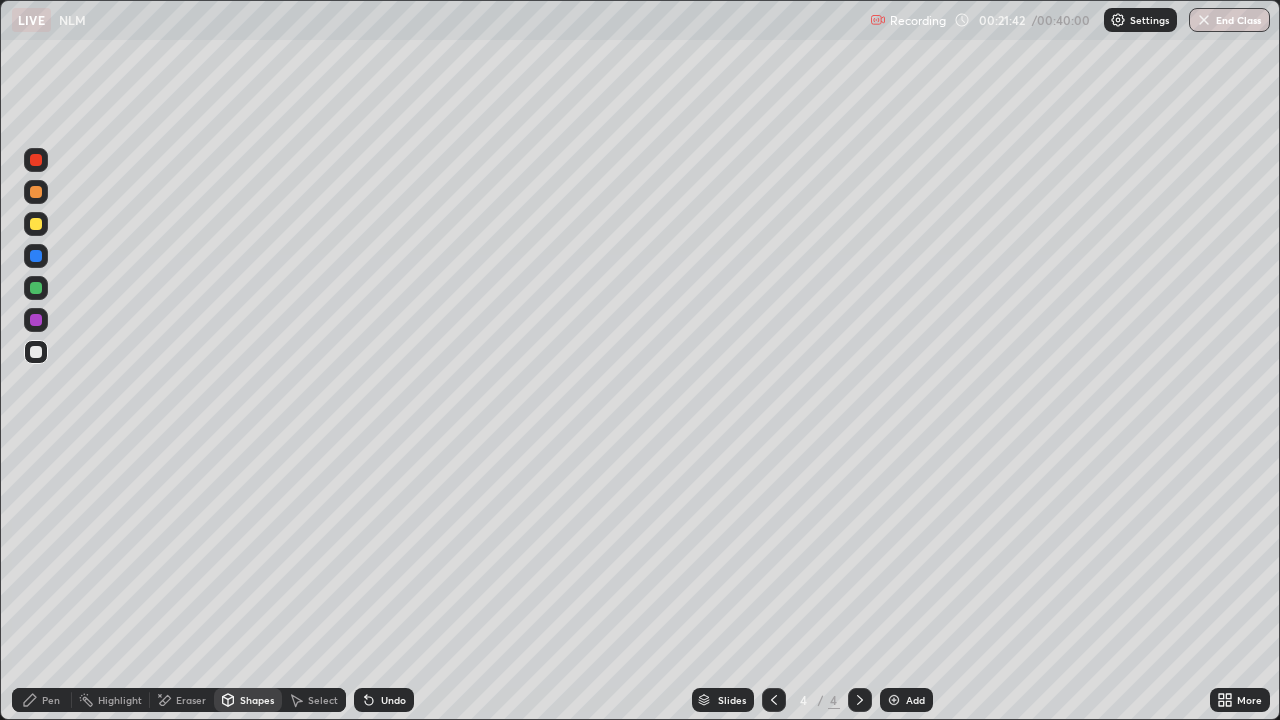click on "Shapes" at bounding box center [257, 700] 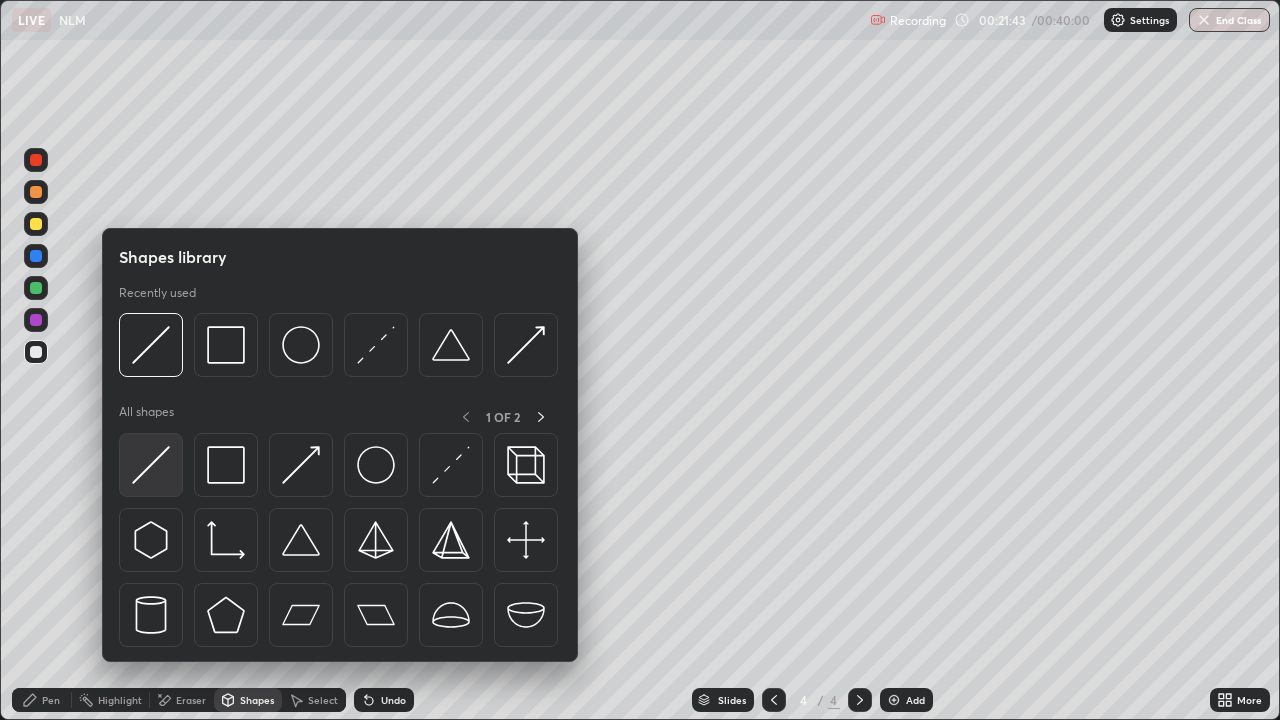 click at bounding box center (151, 465) 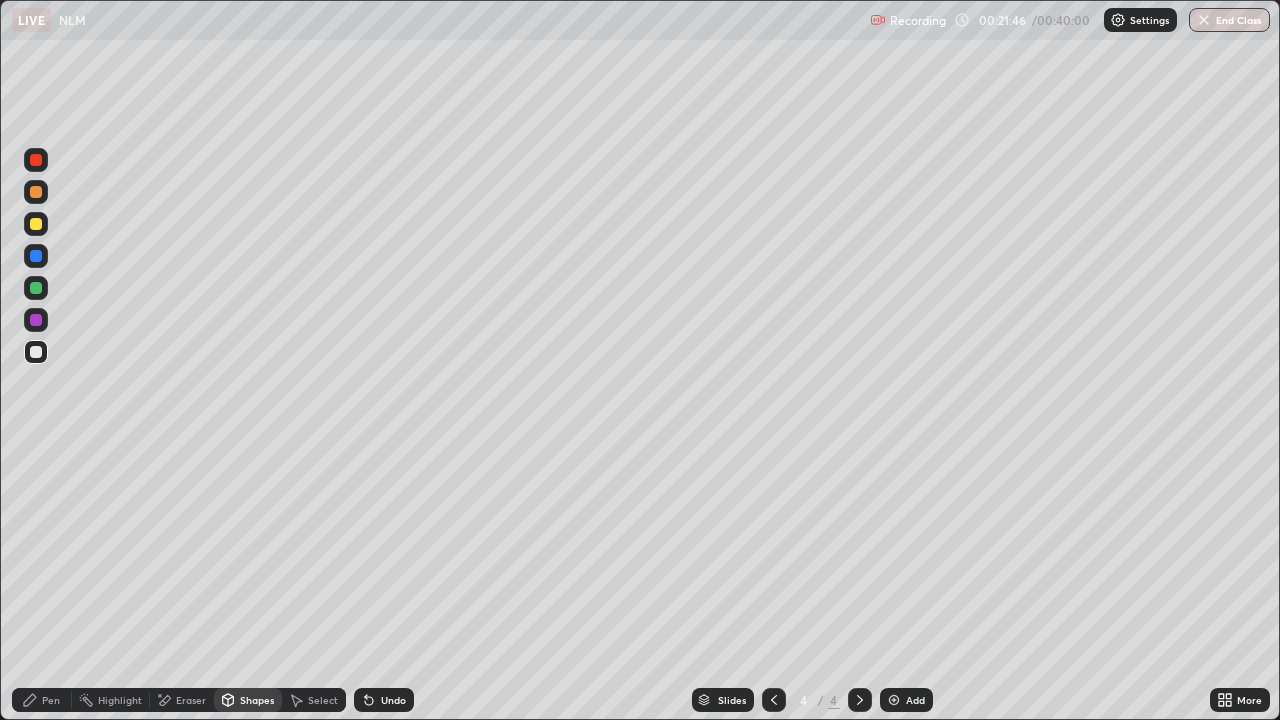 click on "Shapes" at bounding box center [257, 700] 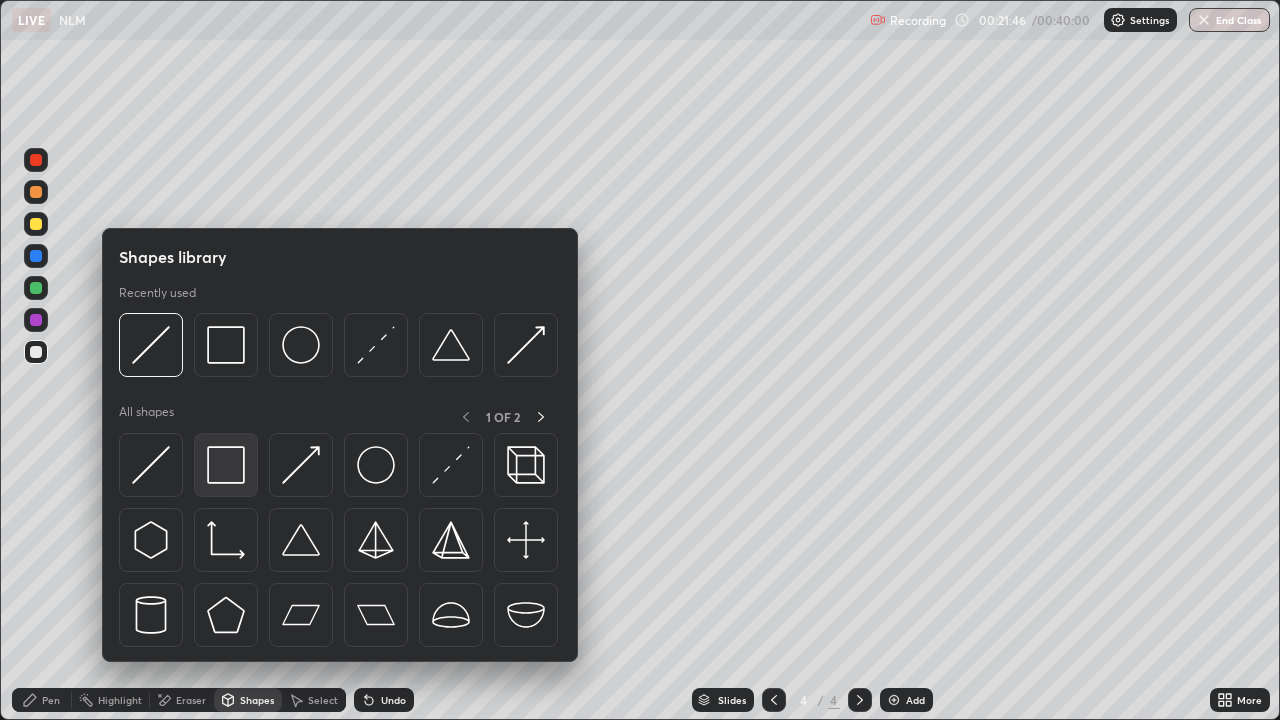 click at bounding box center (226, 465) 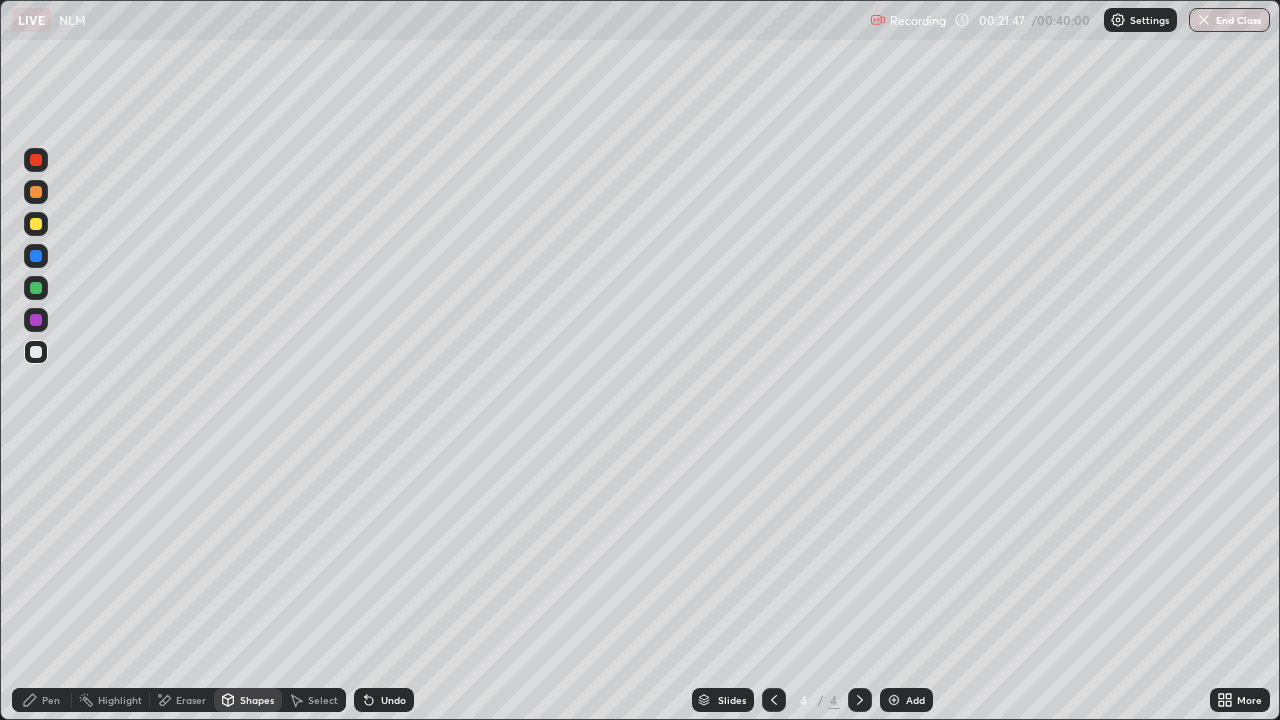 click at bounding box center (36, 288) 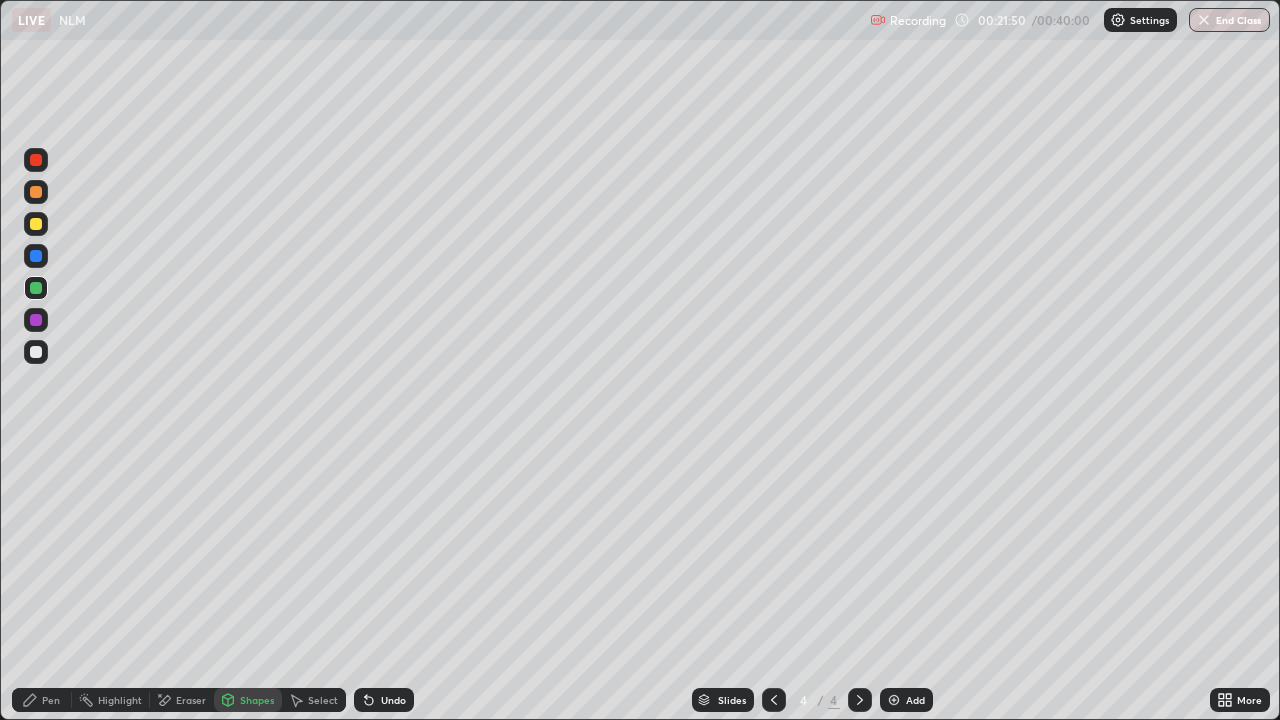click on "Shapes" at bounding box center [257, 700] 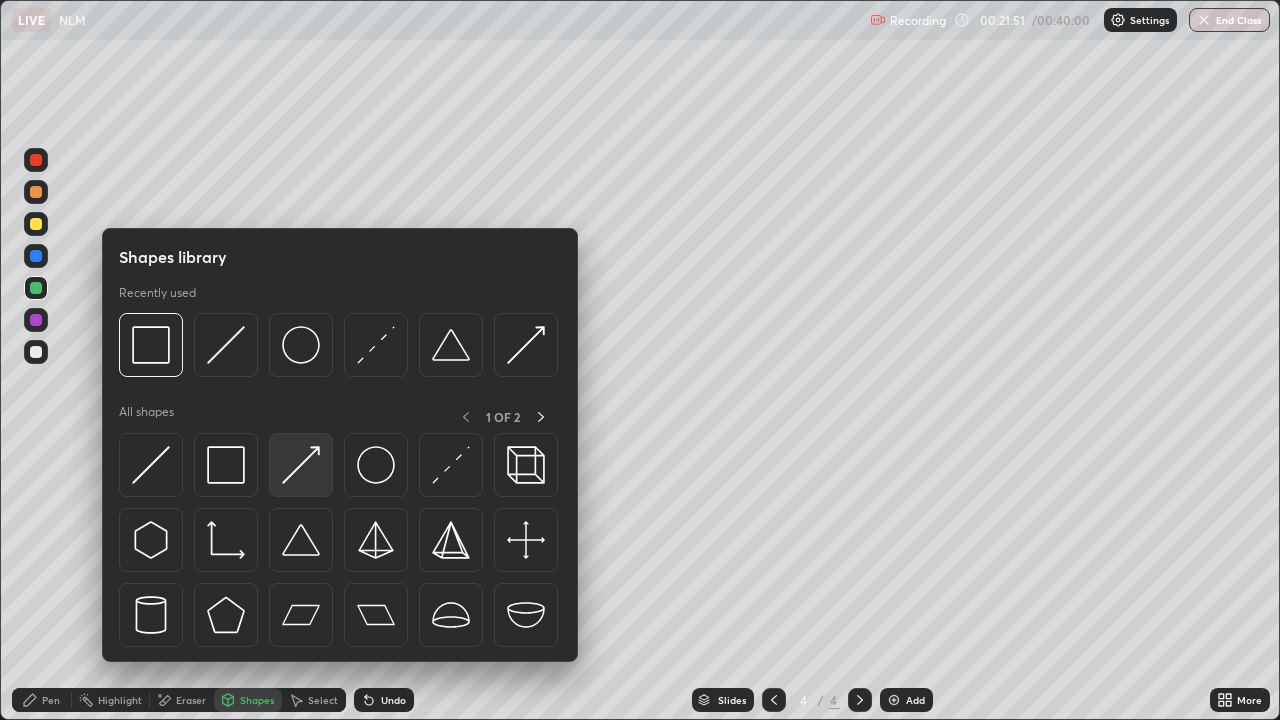 click at bounding box center (301, 465) 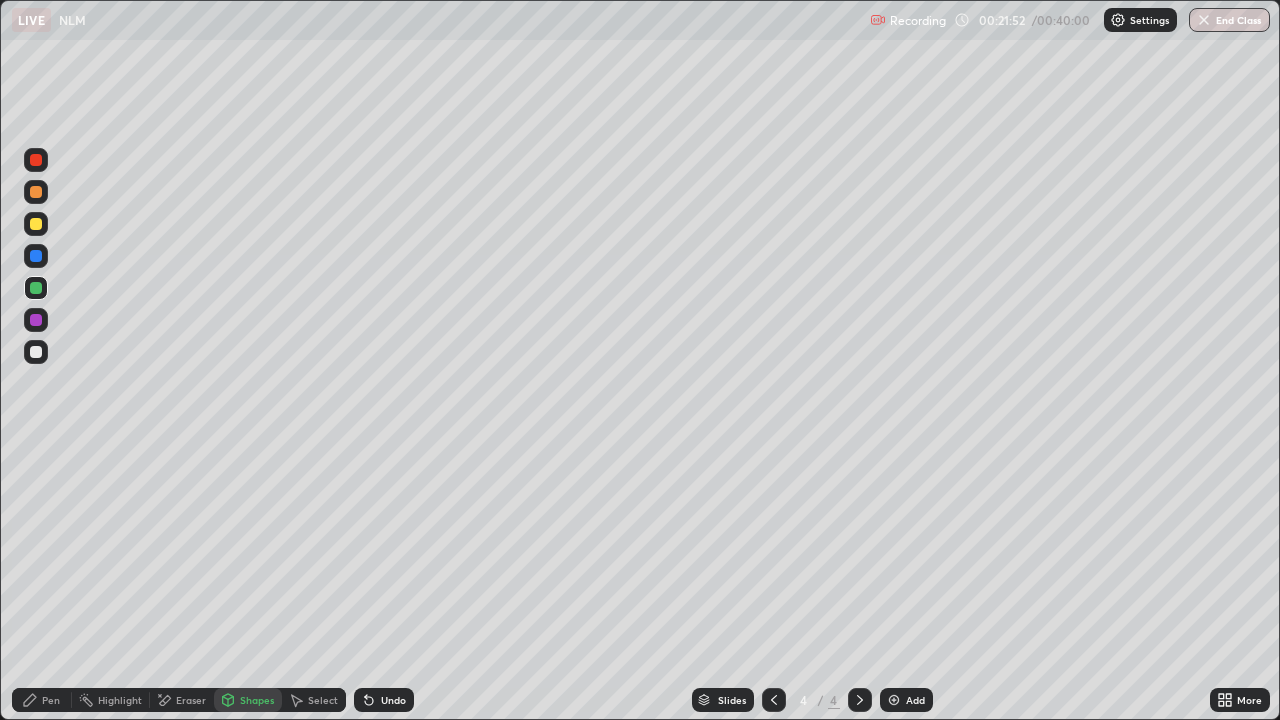 click at bounding box center (36, 224) 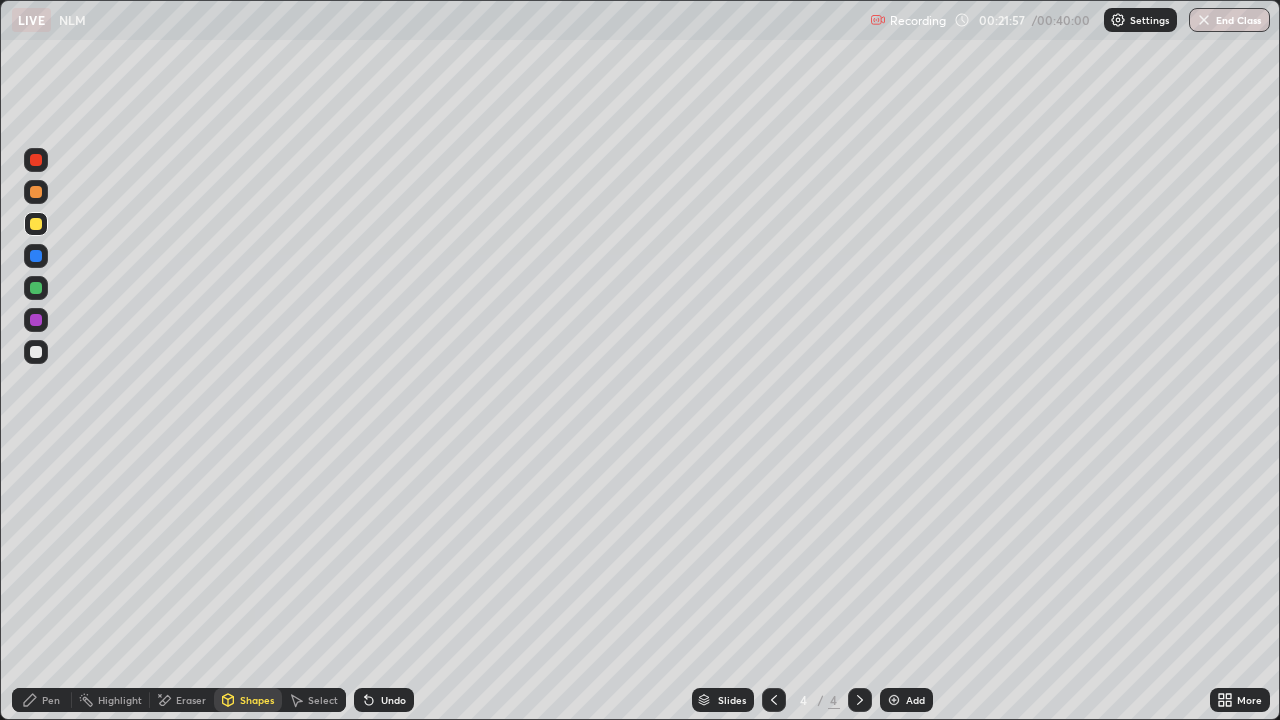 click on "Pen" at bounding box center (51, 700) 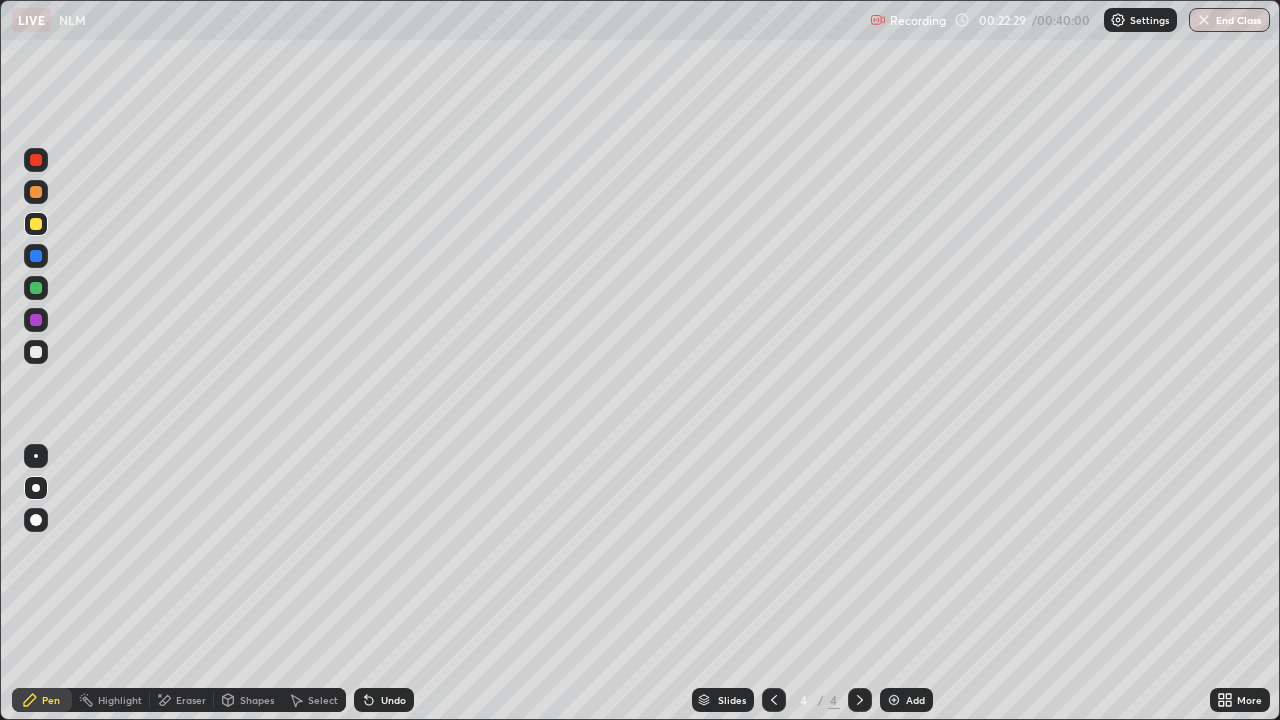 click at bounding box center [36, 352] 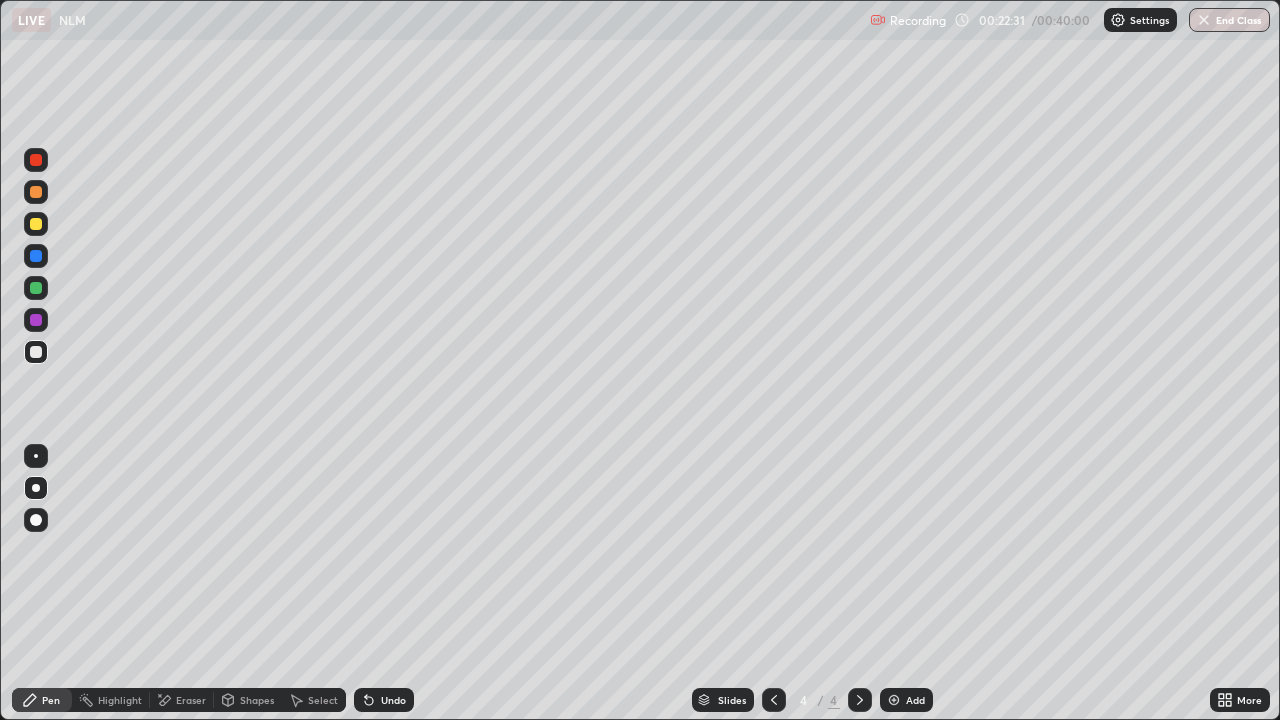click at bounding box center [36, 320] 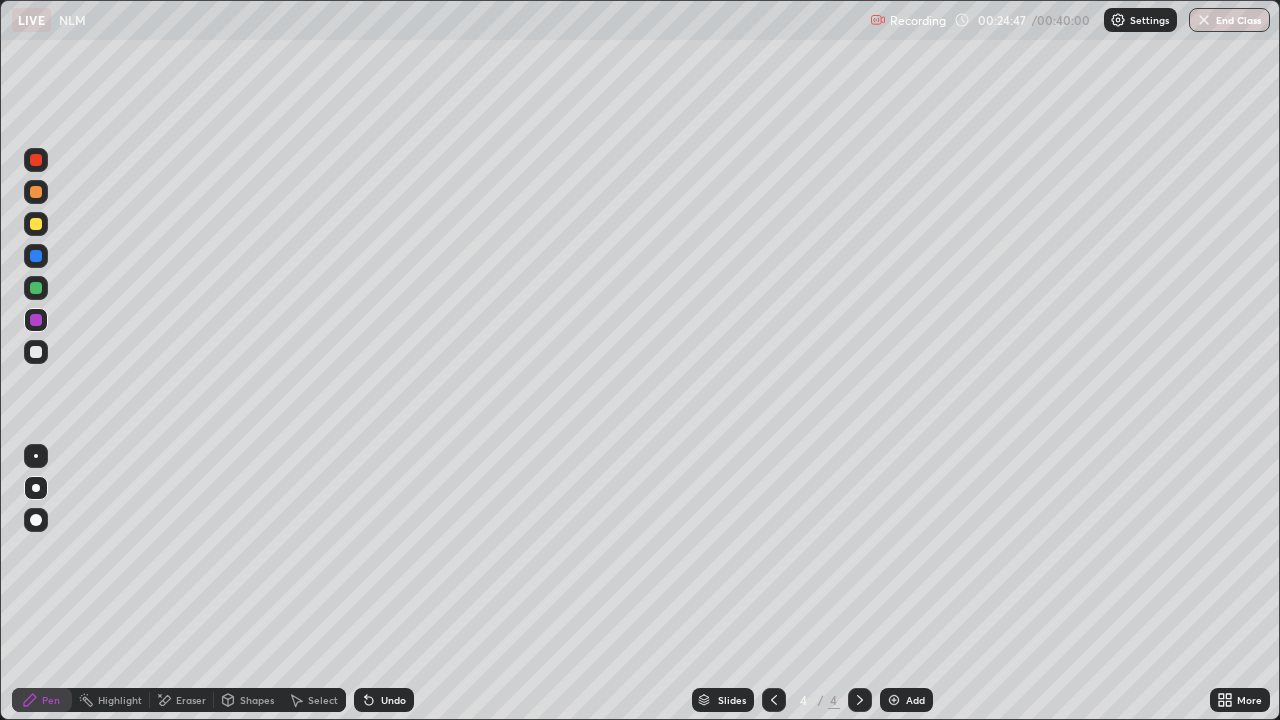click at bounding box center (36, 352) 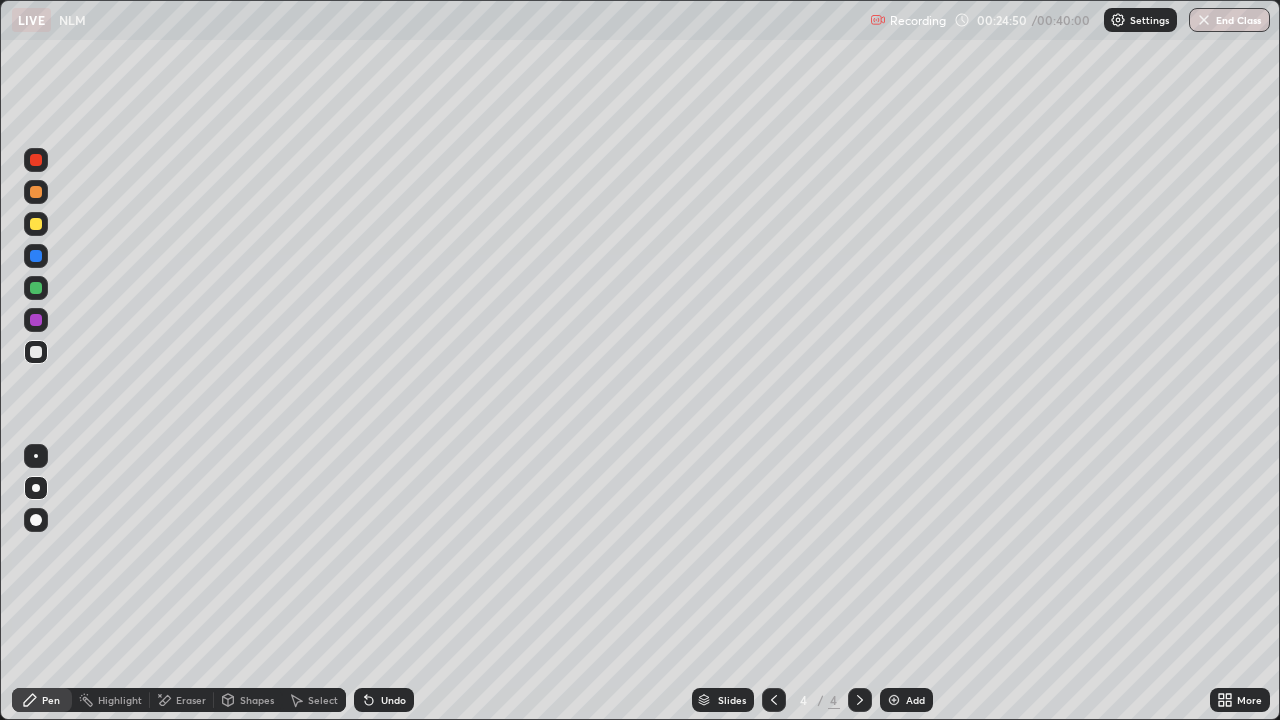 click on "Select" at bounding box center [323, 700] 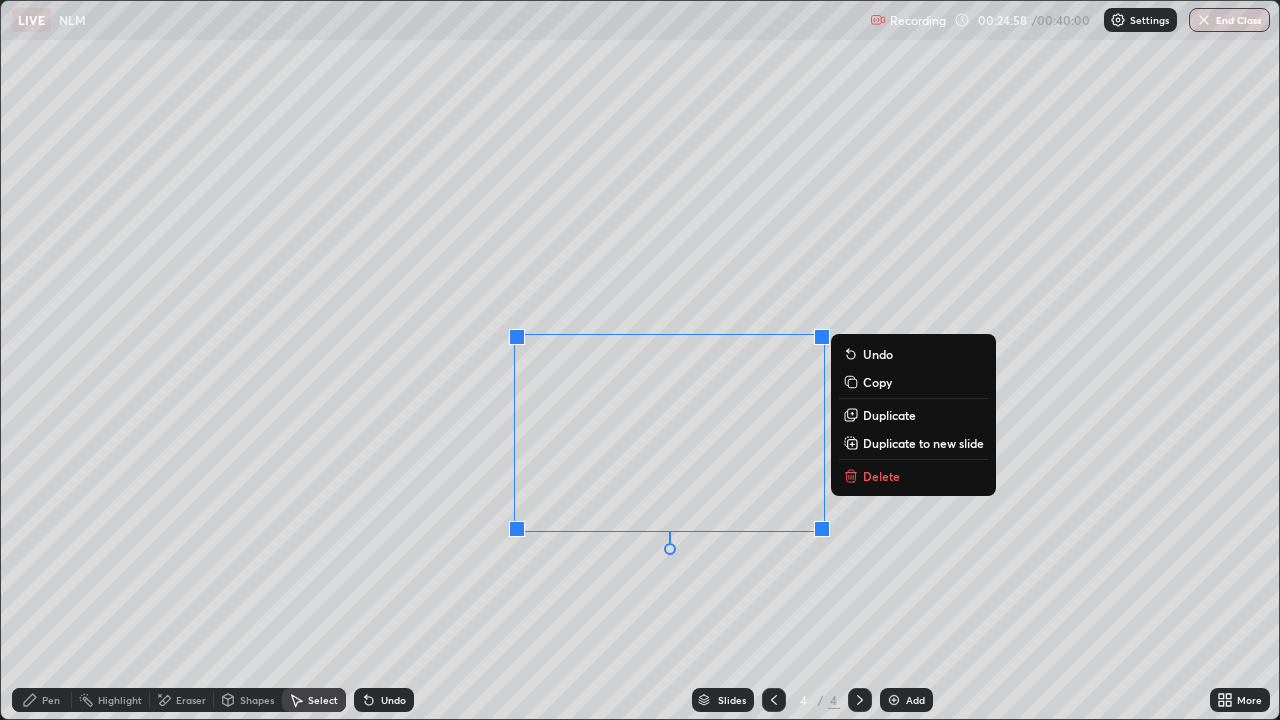 click on "Duplicate to new slide" at bounding box center (913, 443) 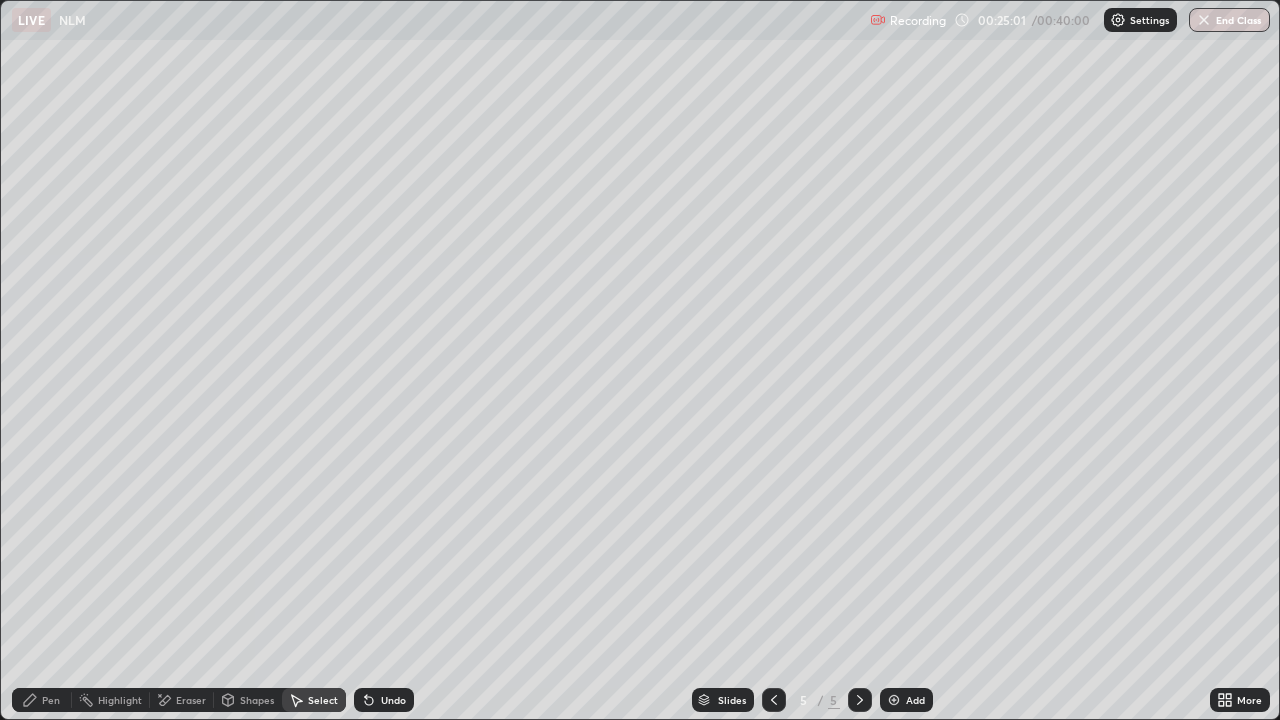 click on "Pen" at bounding box center (42, 700) 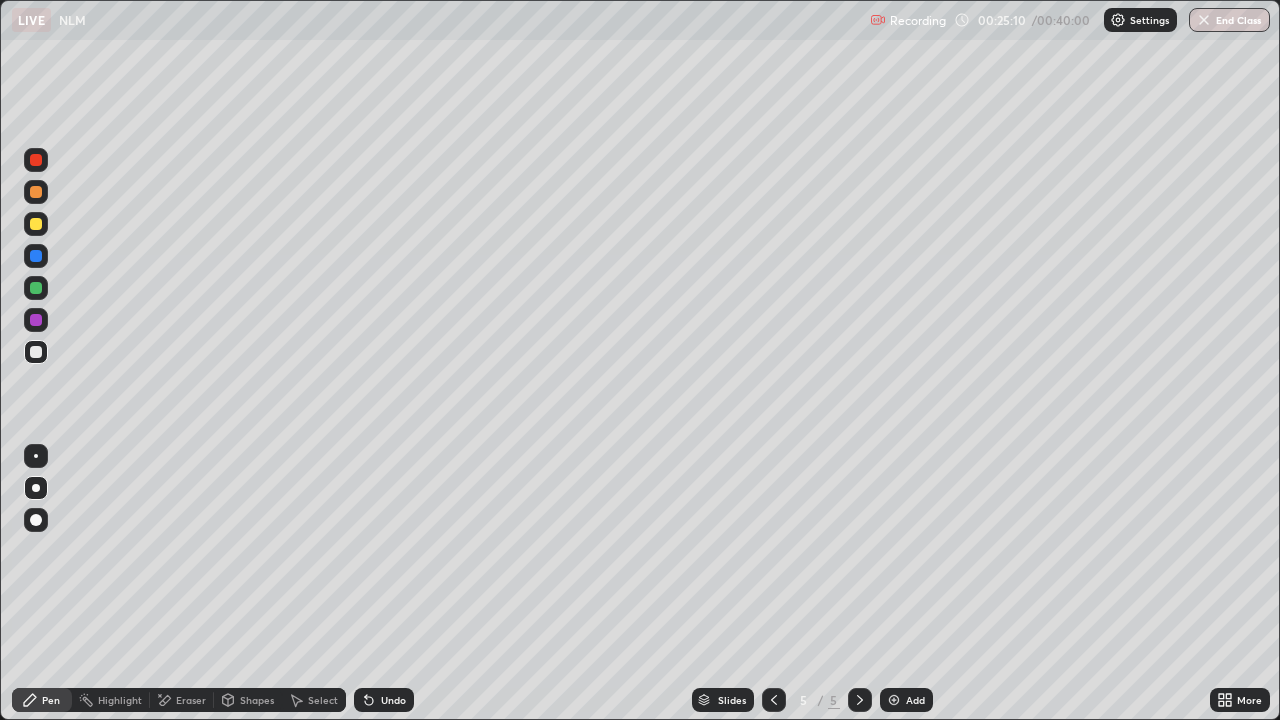 click at bounding box center [36, 352] 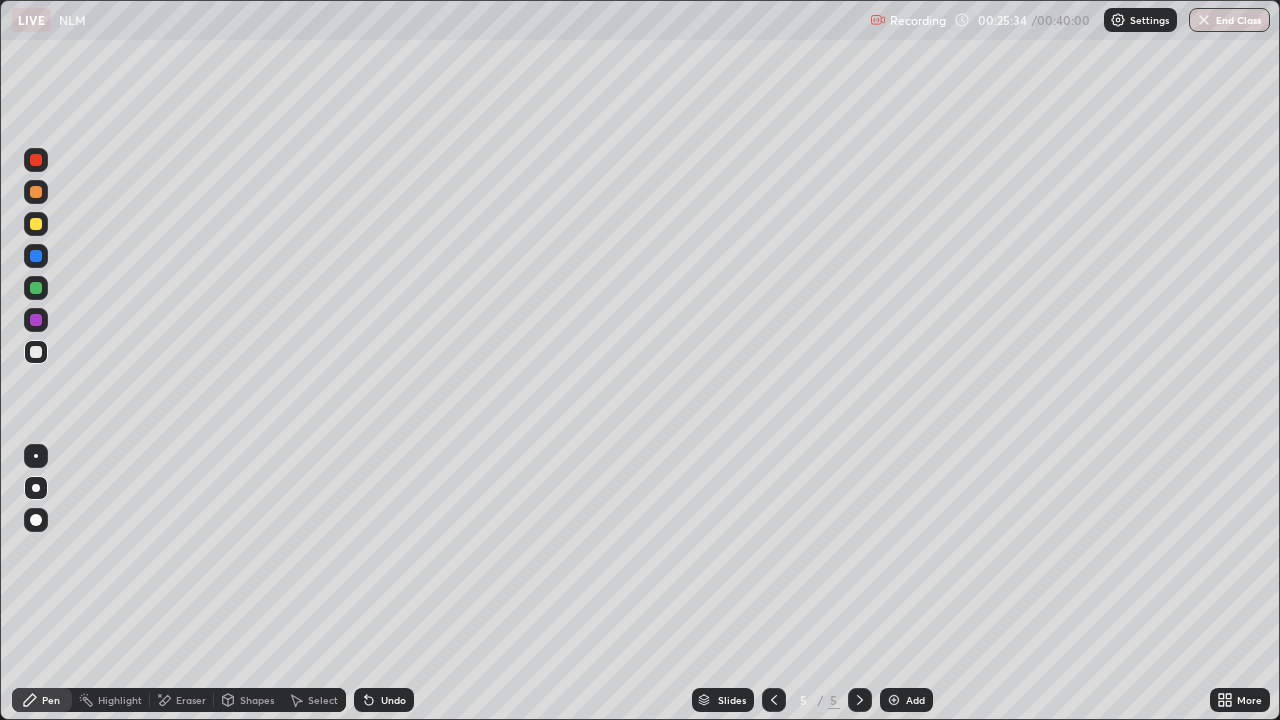 click on "Undo" at bounding box center [393, 700] 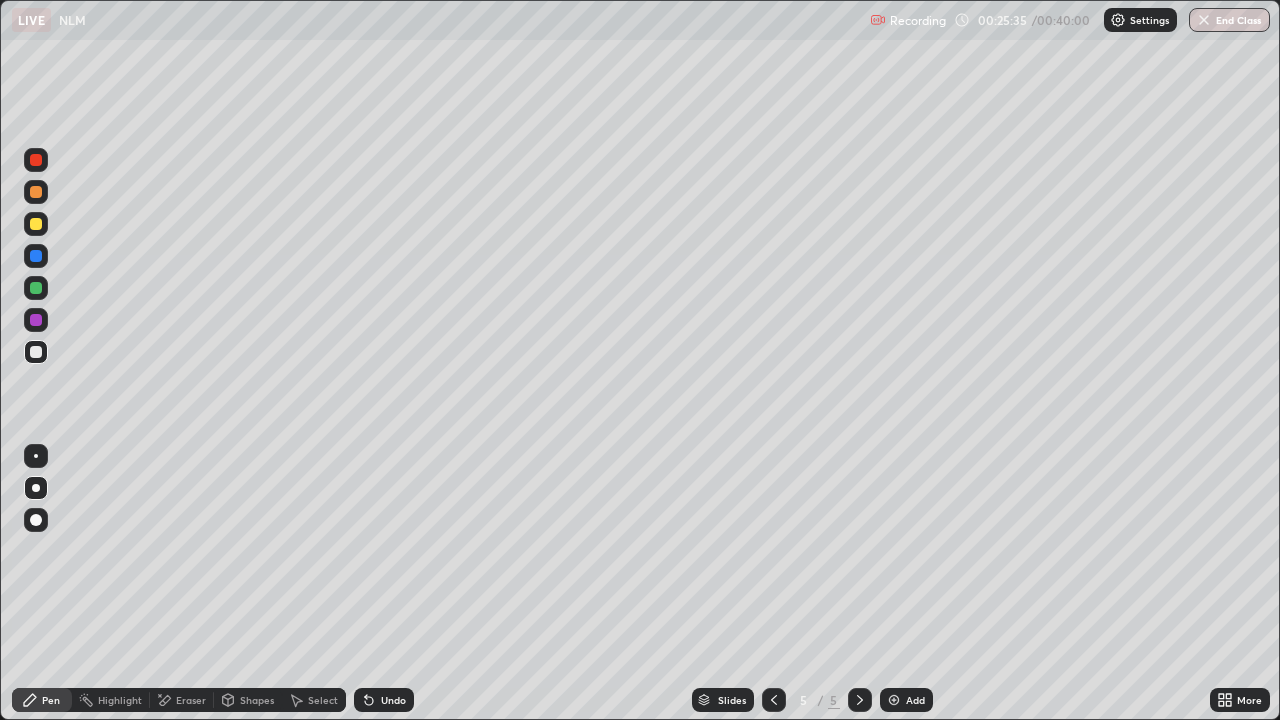 click on "Undo" at bounding box center [384, 700] 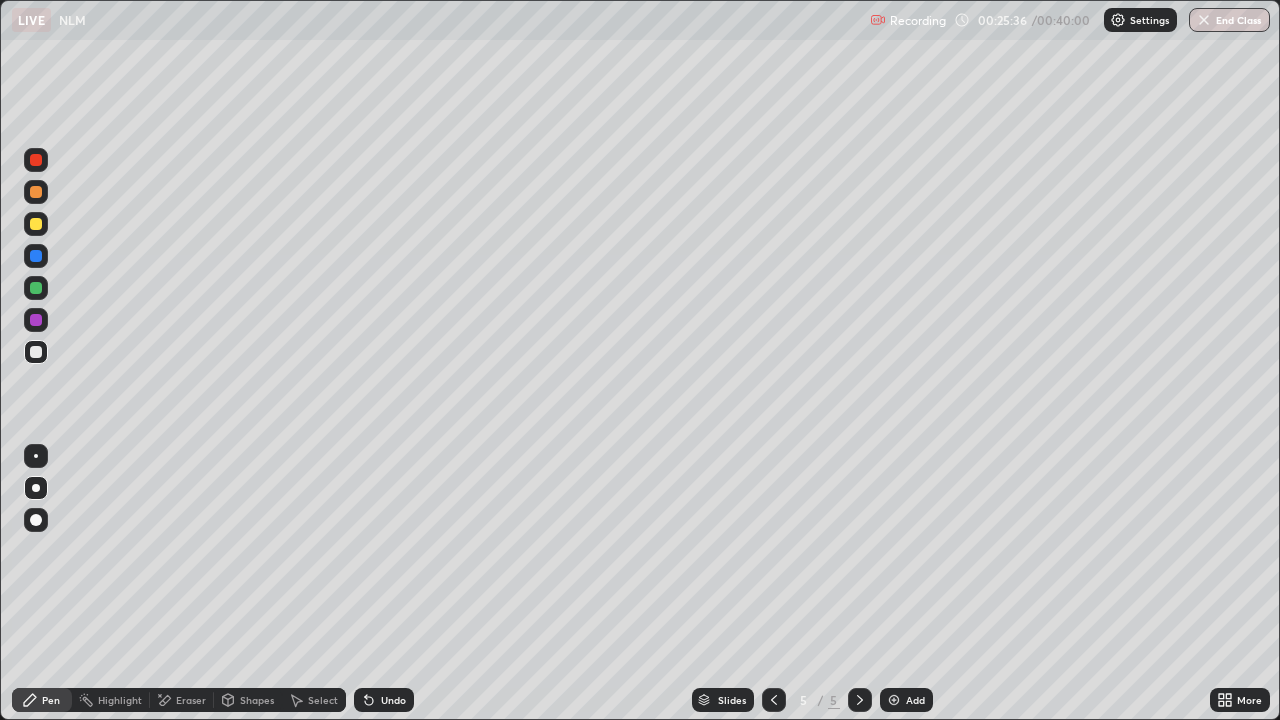 click 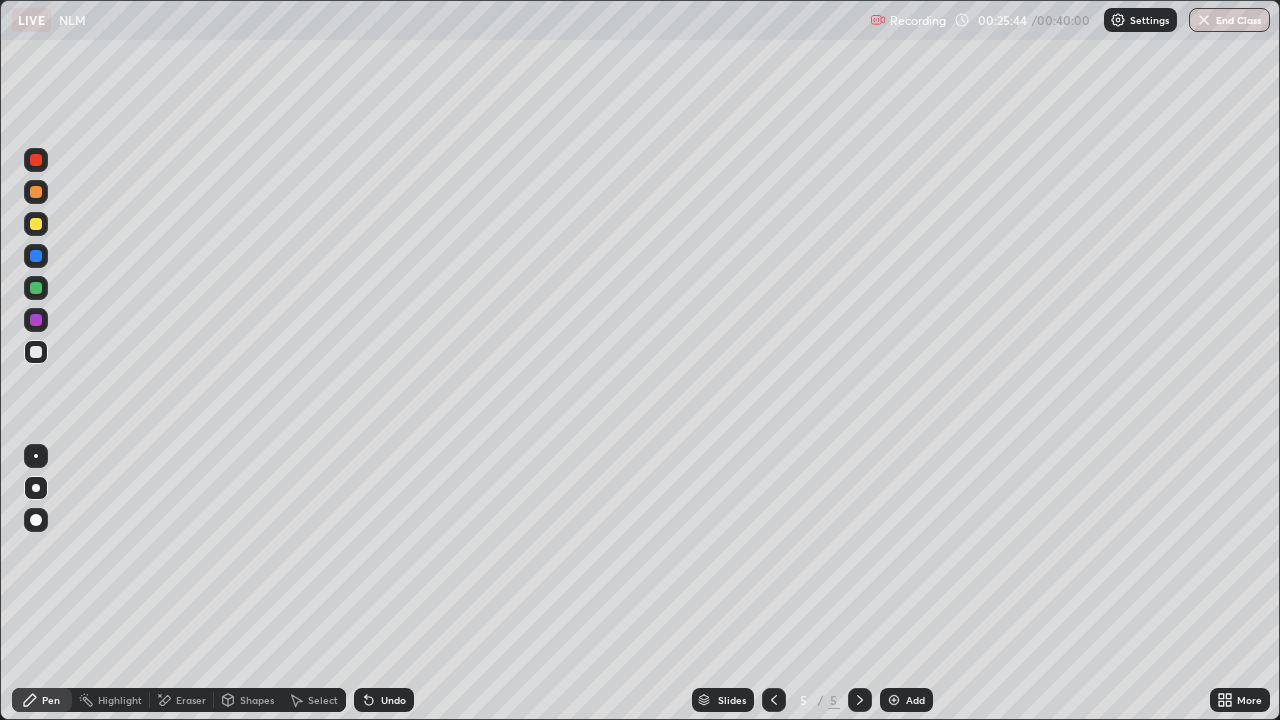 click on "Undo" at bounding box center (384, 700) 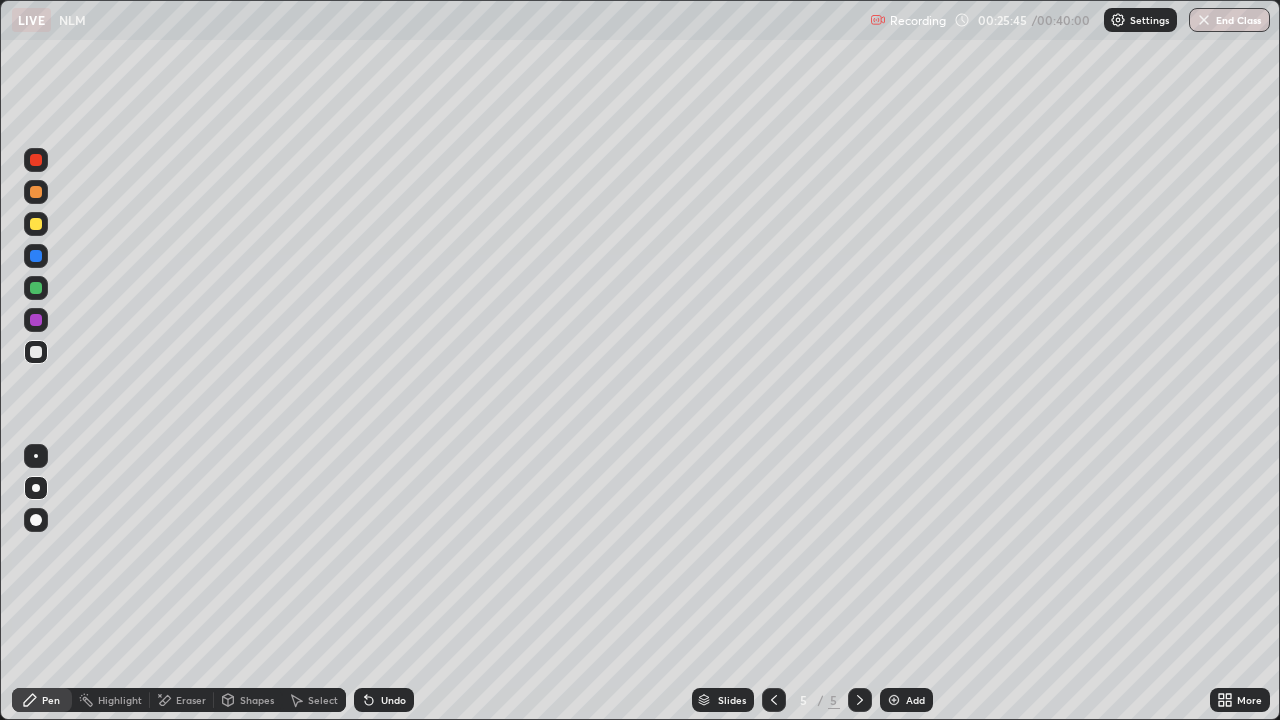 click on "Undo" at bounding box center (393, 700) 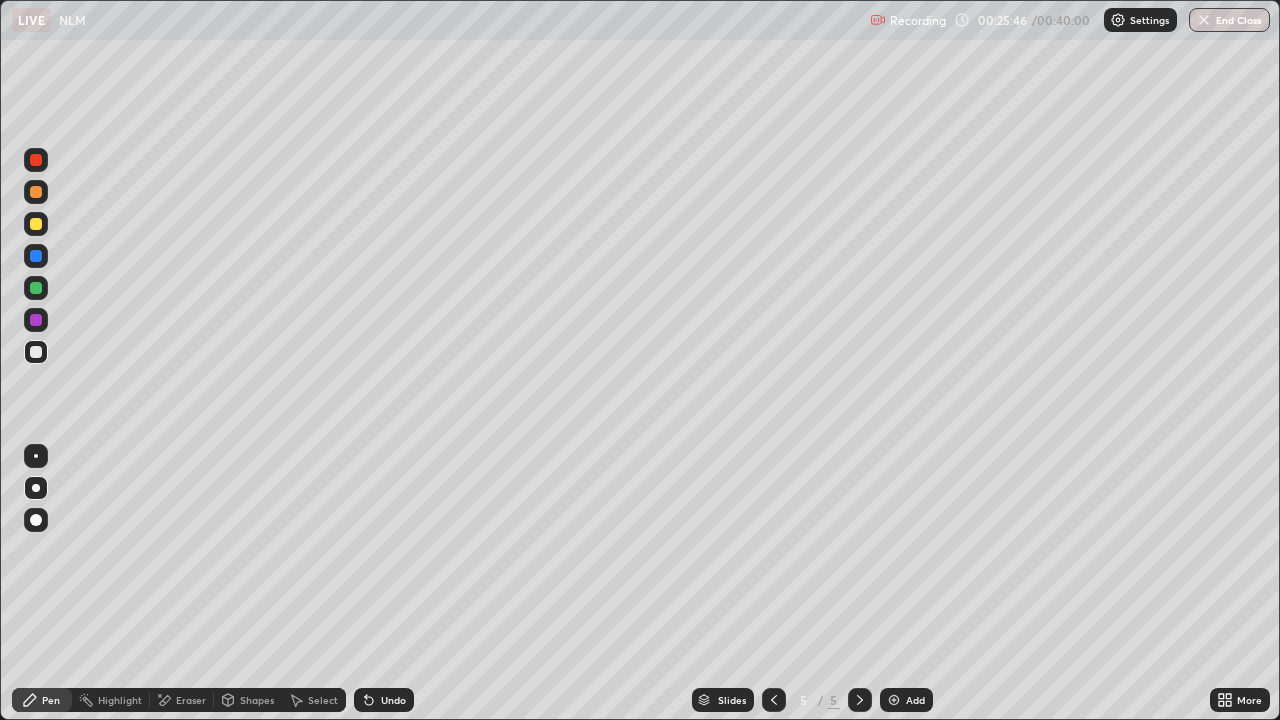 click on "Undo" at bounding box center (393, 700) 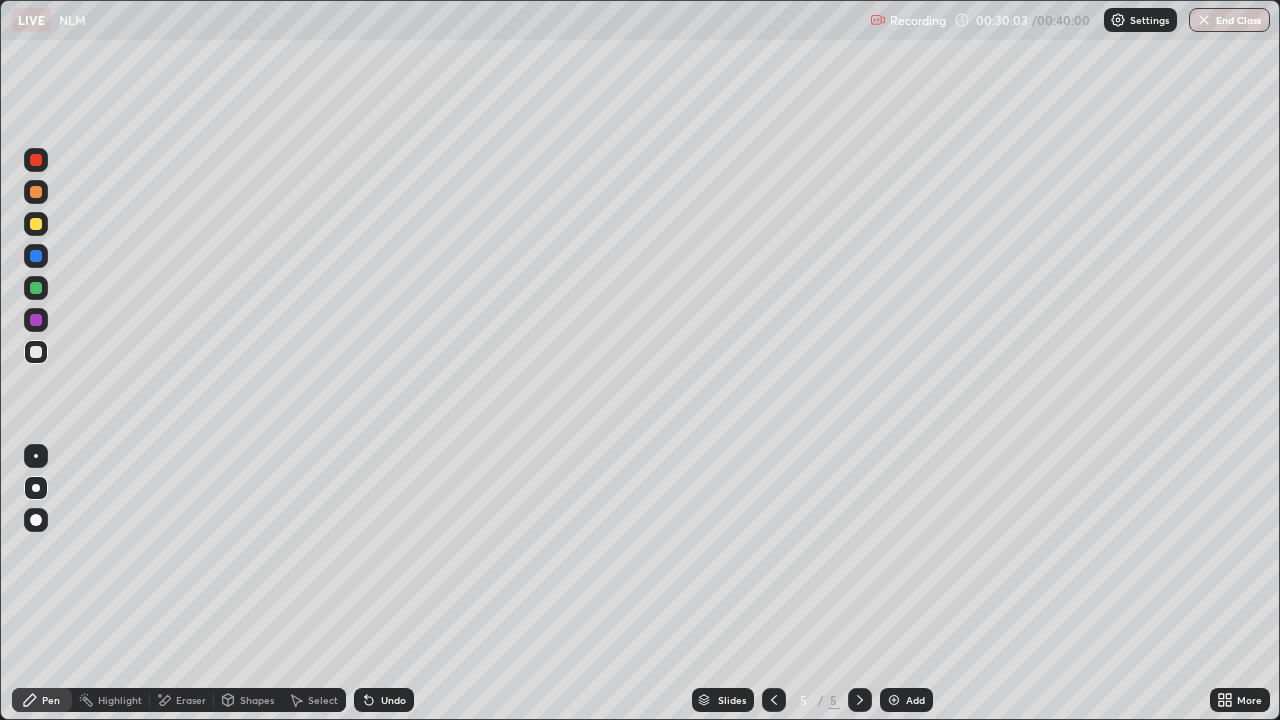 click on "Add" at bounding box center [906, 700] 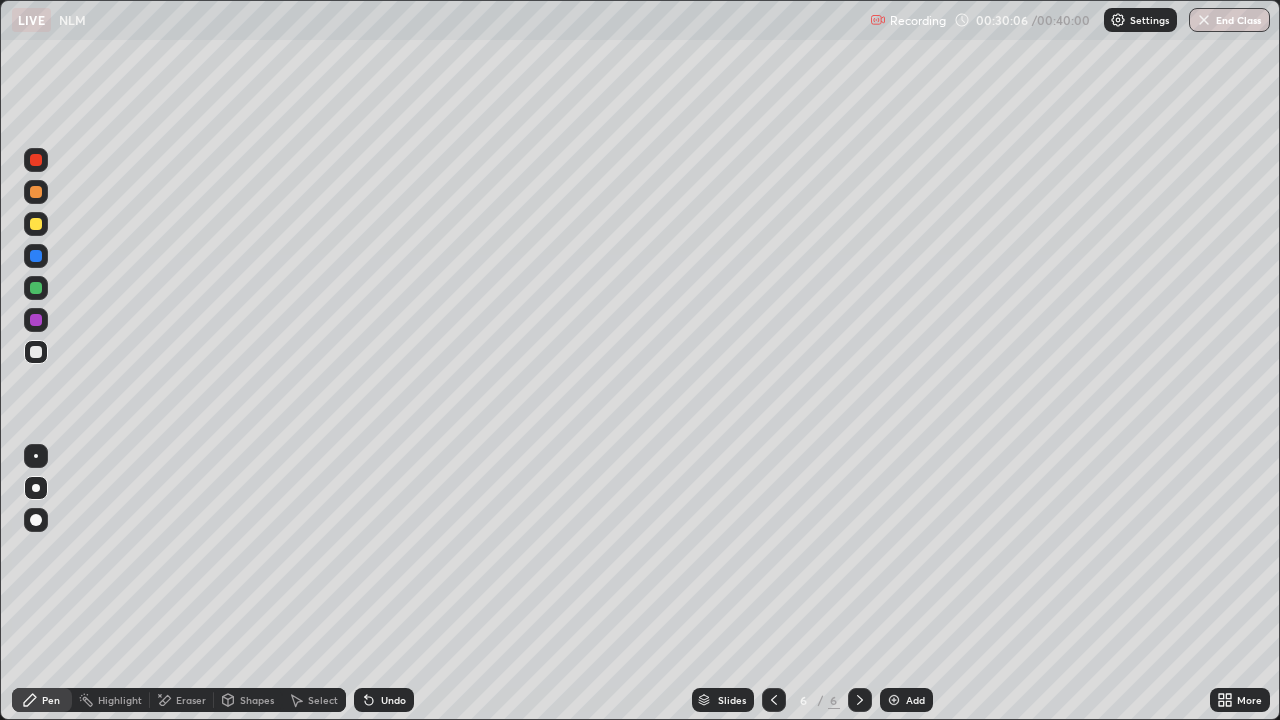 click 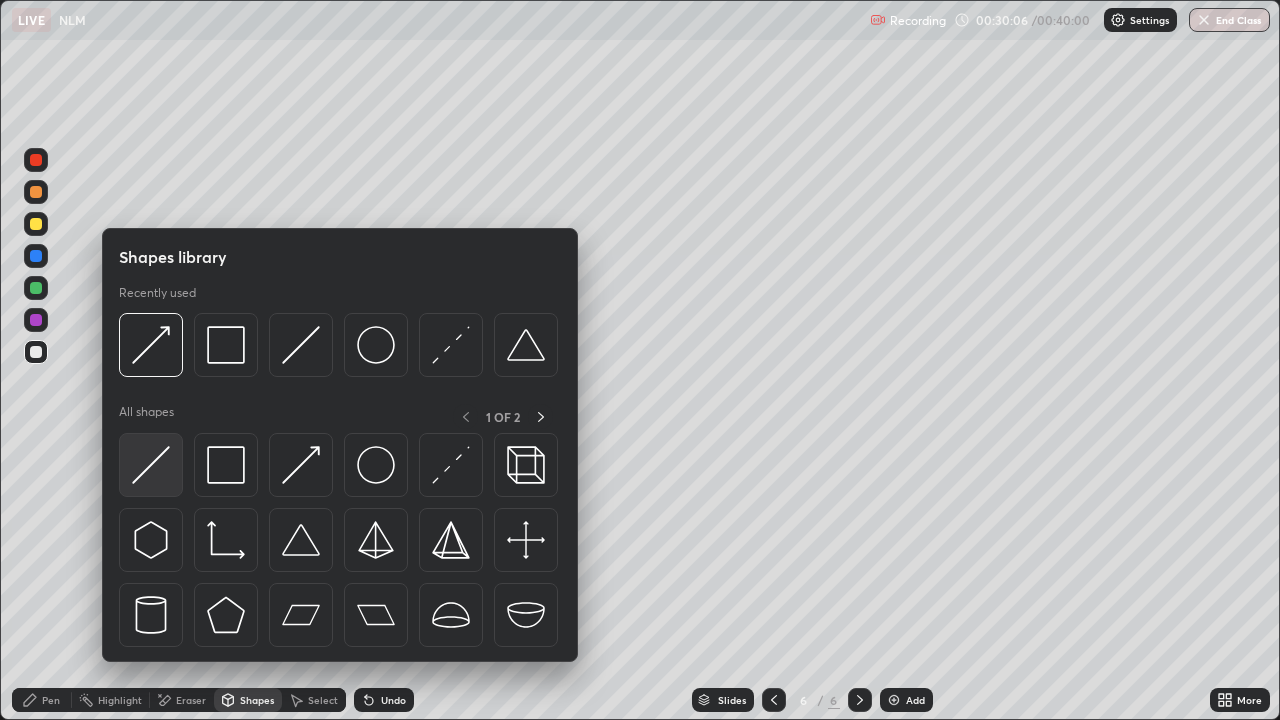 click at bounding box center (151, 465) 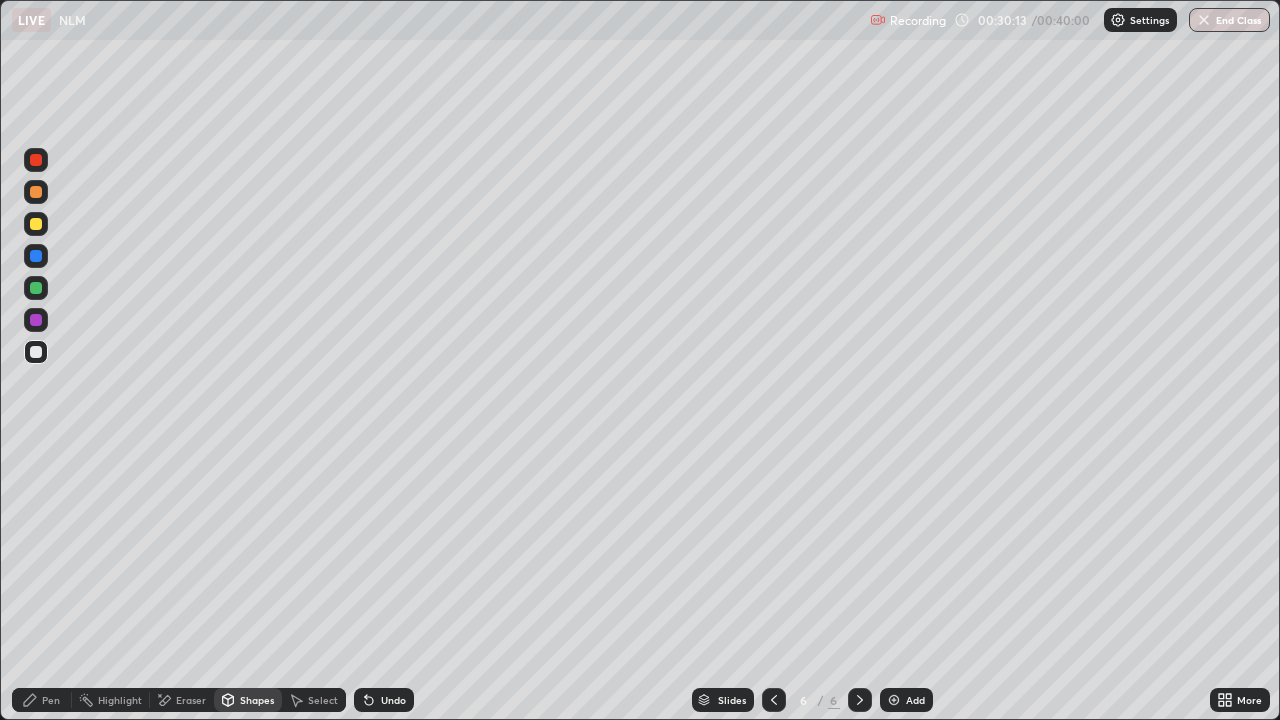 click on "Shapes" at bounding box center (248, 700) 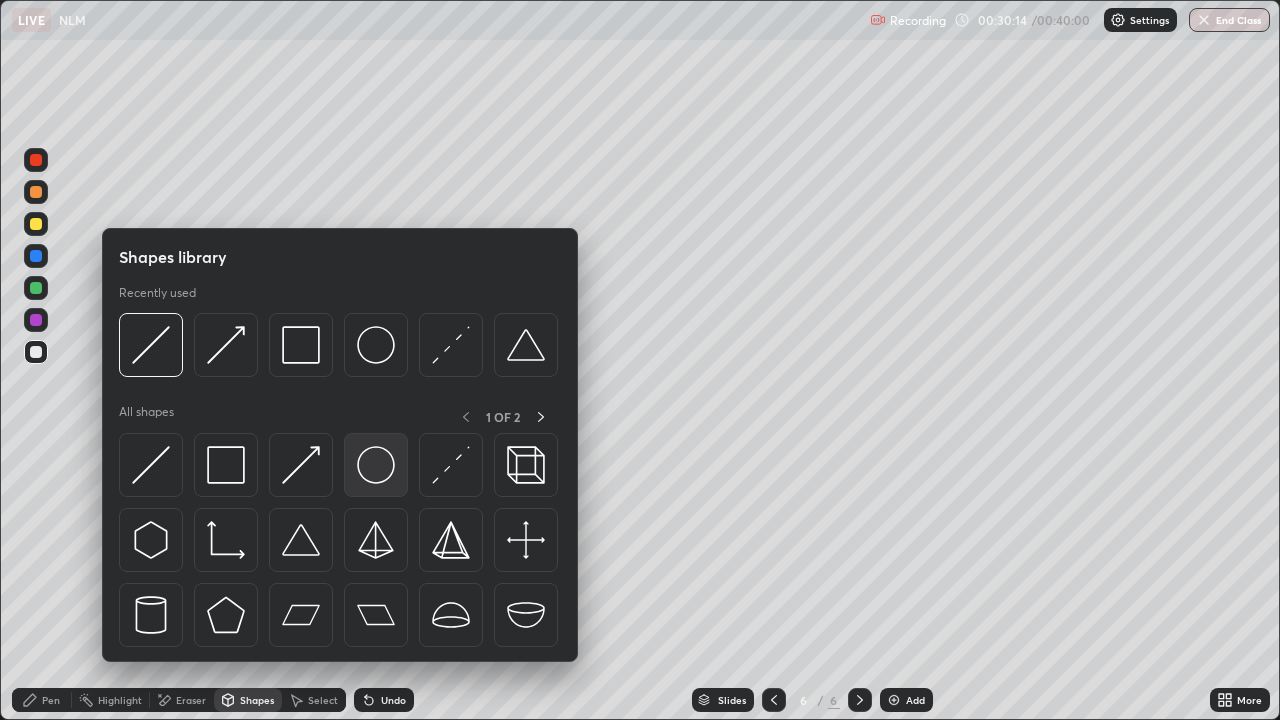 click at bounding box center (376, 465) 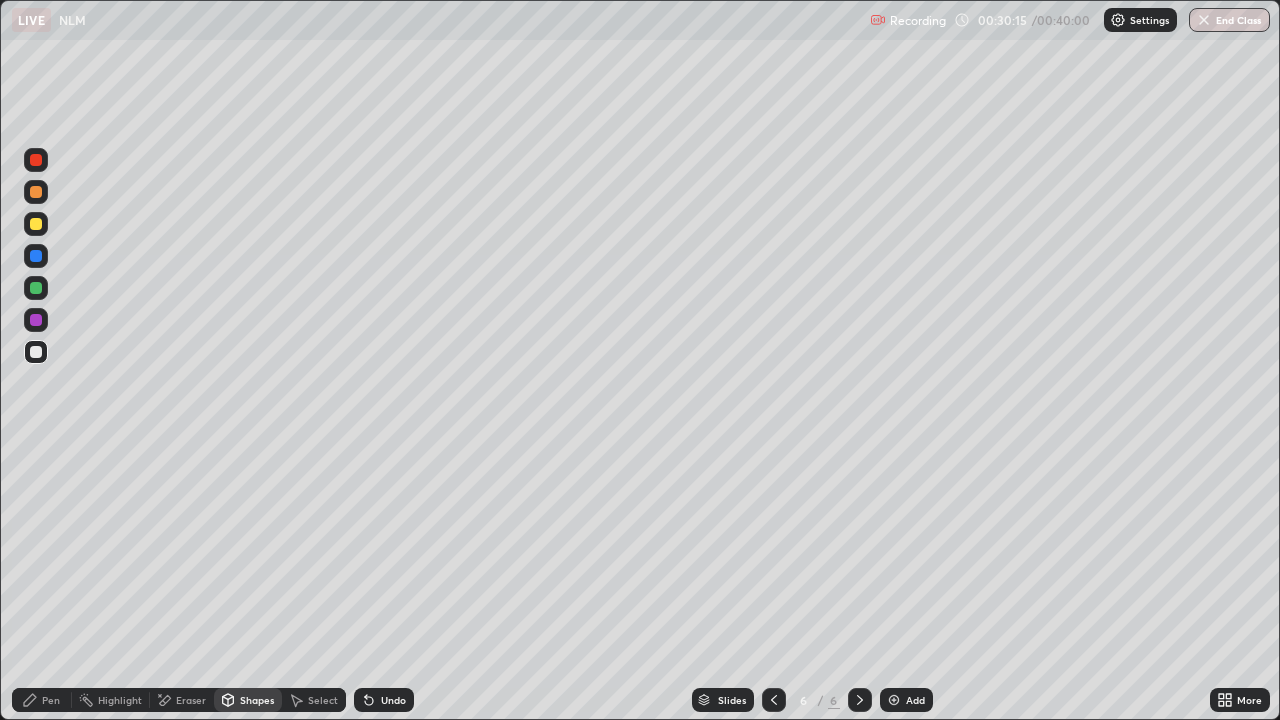 click at bounding box center (36, 320) 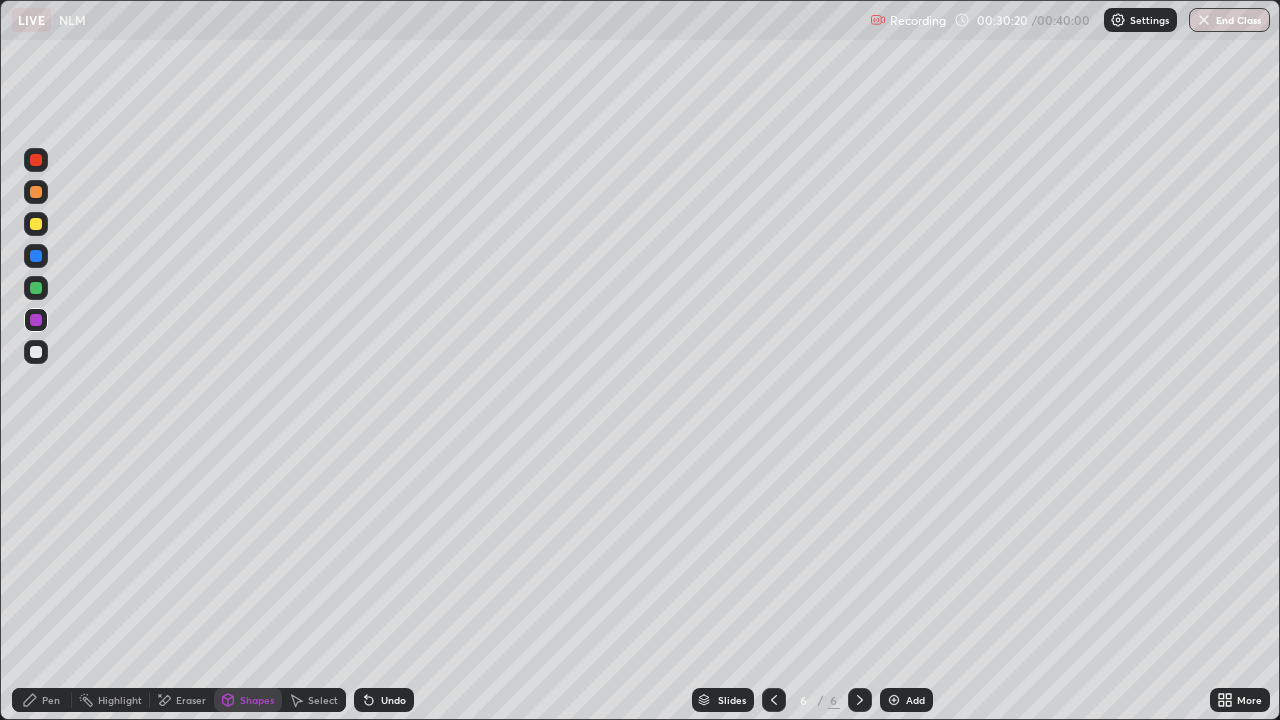 click on "Shapes" at bounding box center [257, 700] 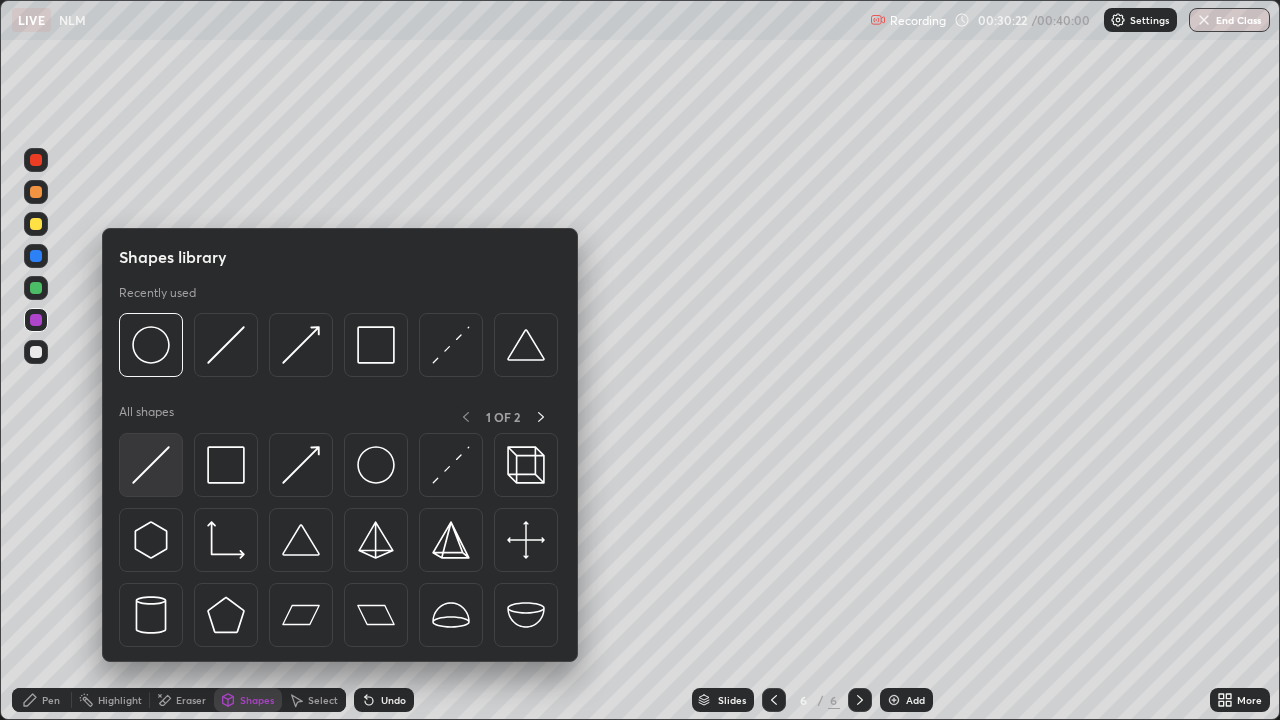 click at bounding box center [151, 465] 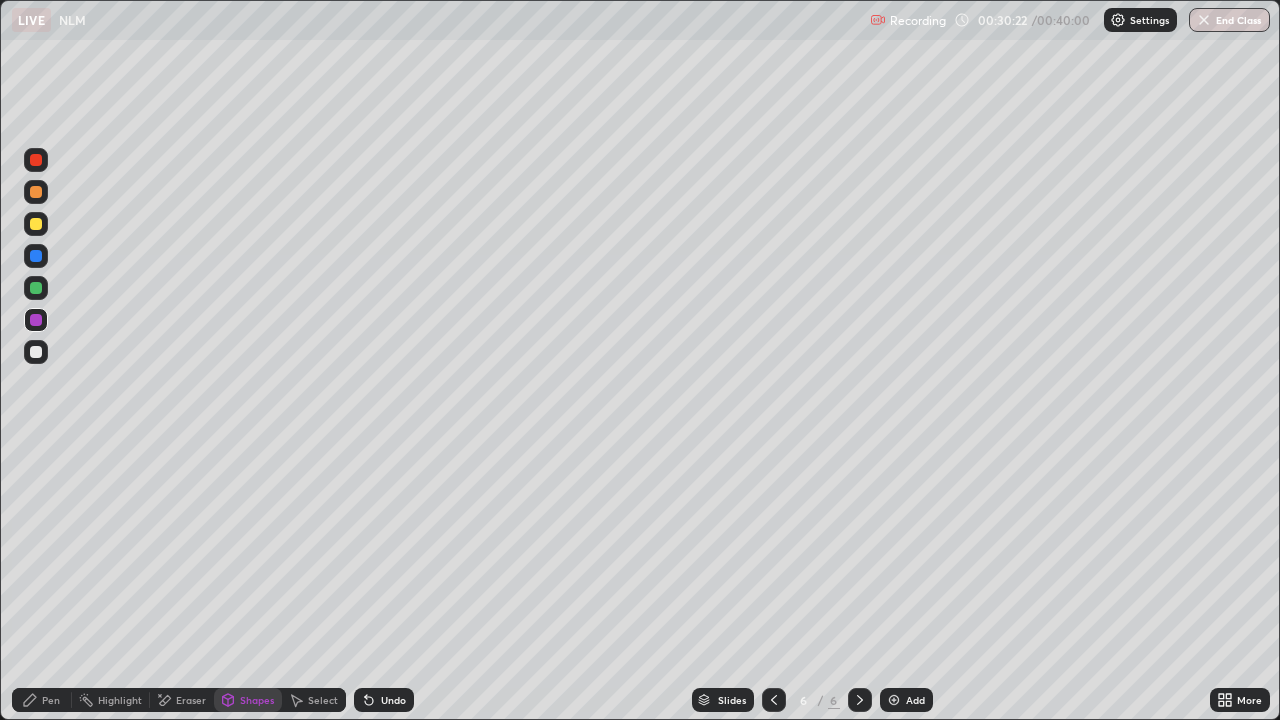 click at bounding box center [36, 288] 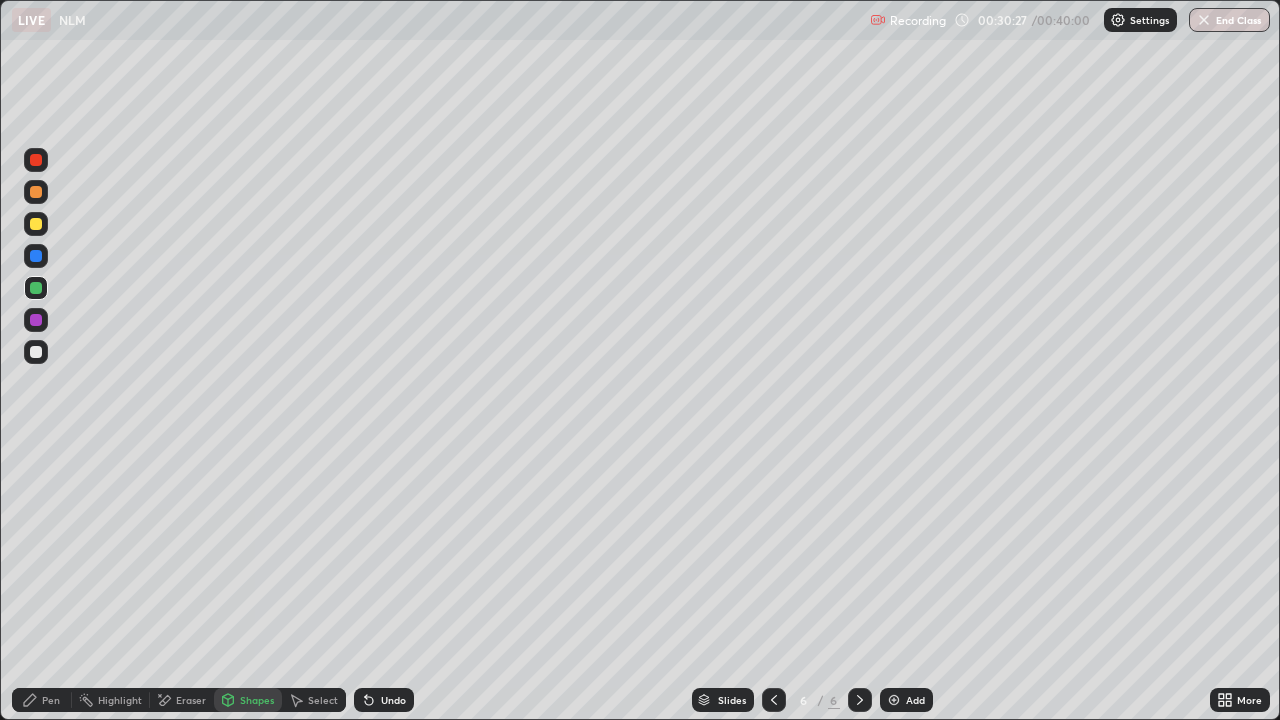click on "Undo" at bounding box center (393, 700) 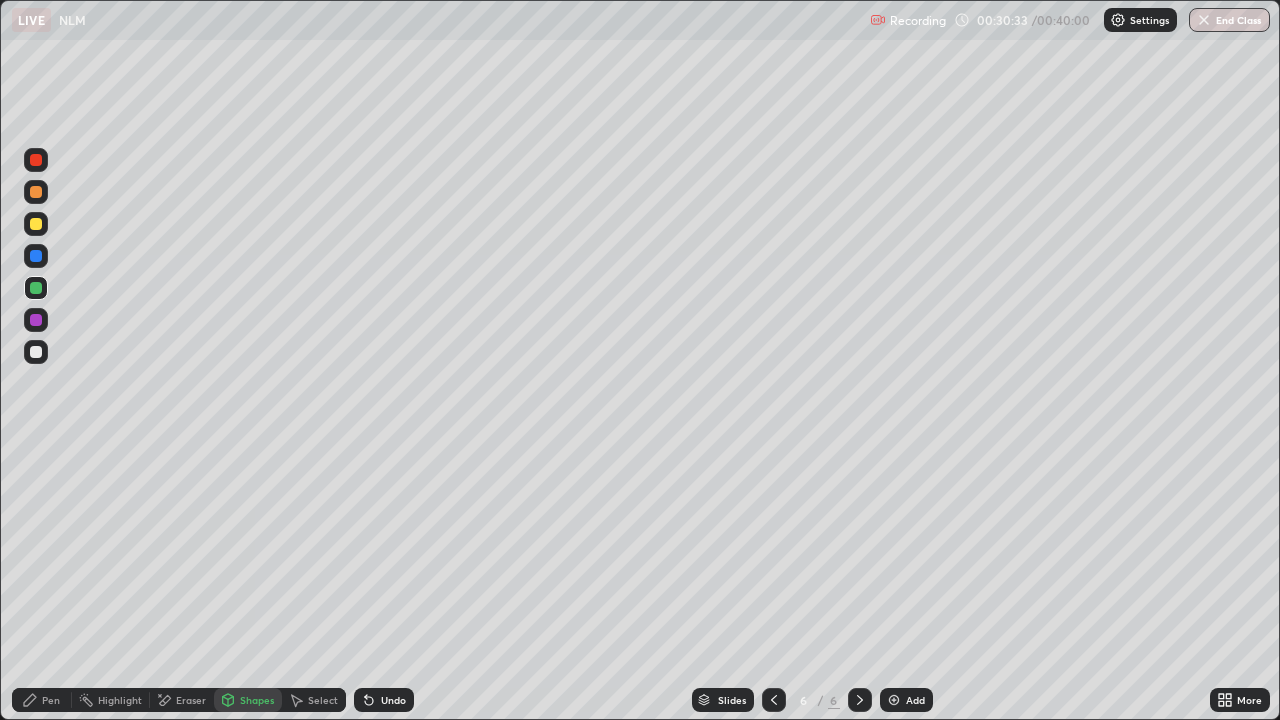 click on "Pen" at bounding box center [51, 700] 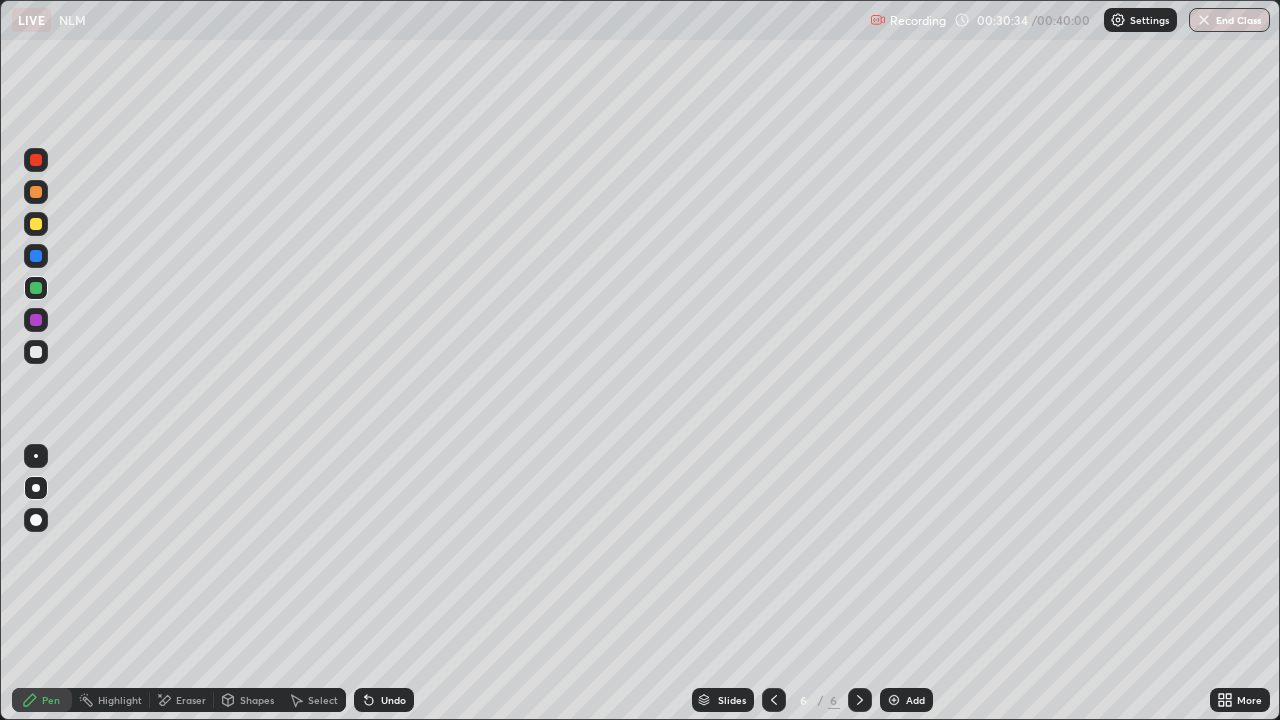 click at bounding box center (36, 352) 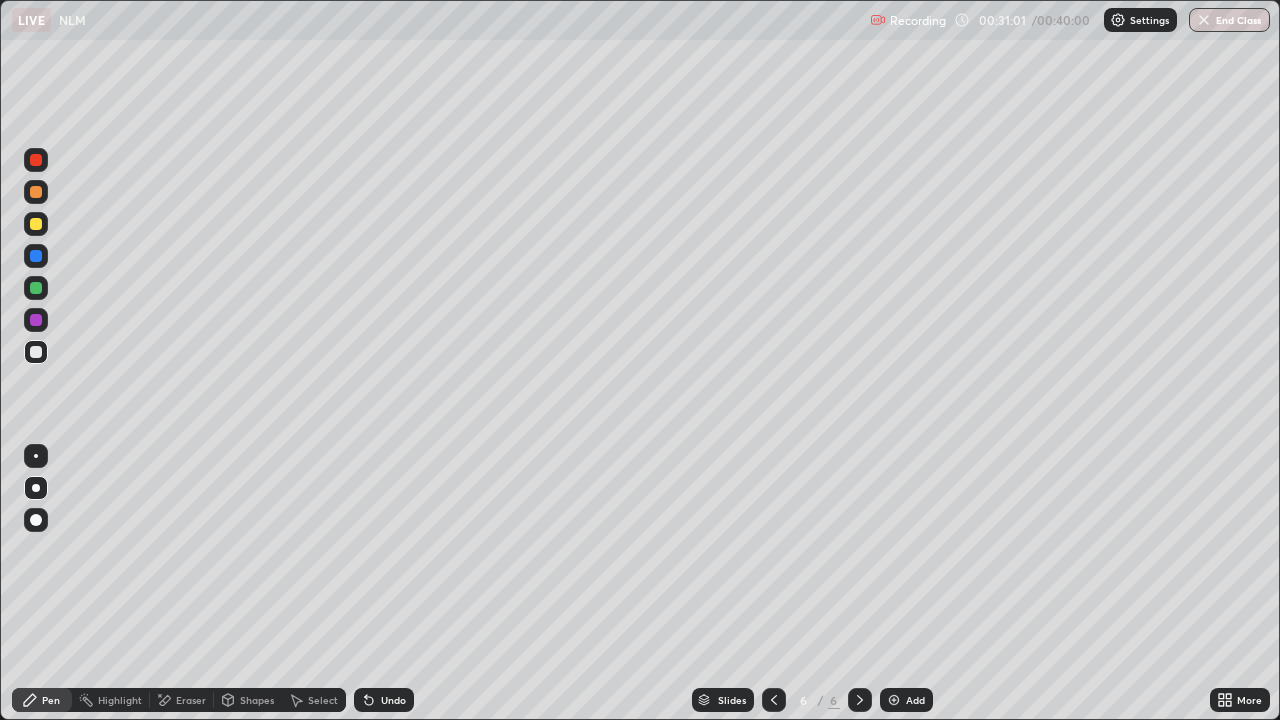 click at bounding box center [36, 288] 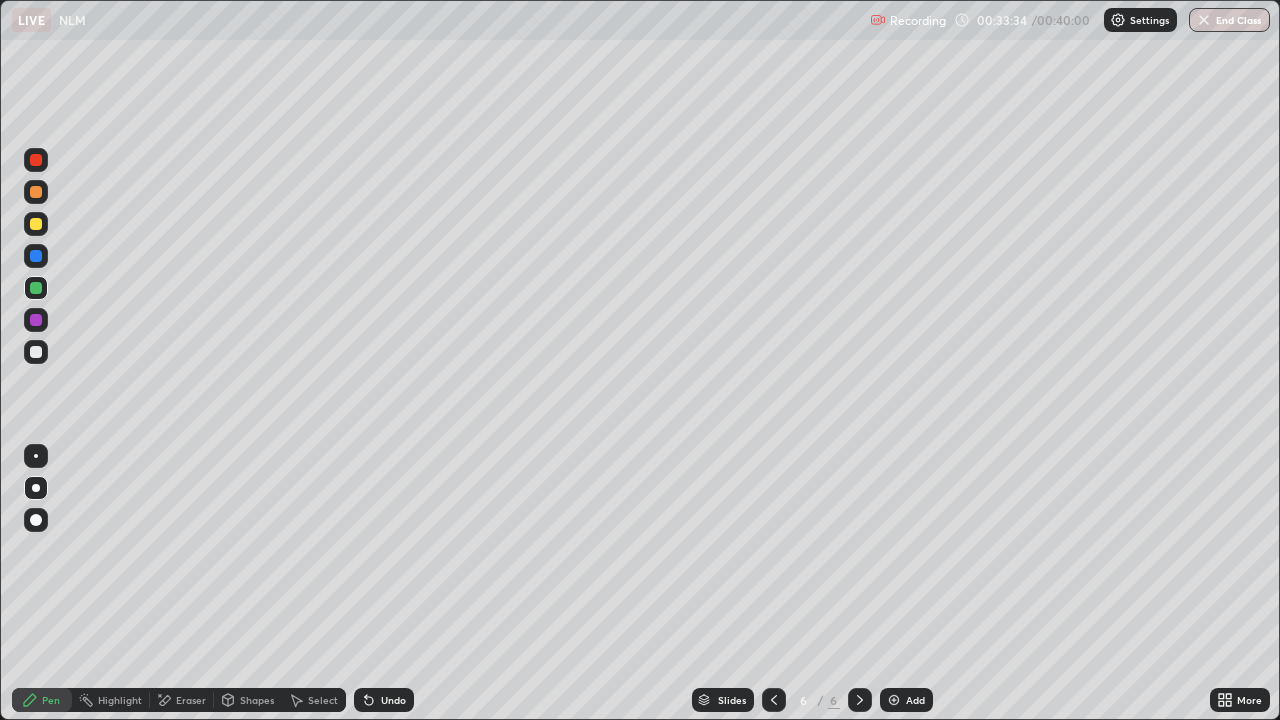 click at bounding box center [36, 520] 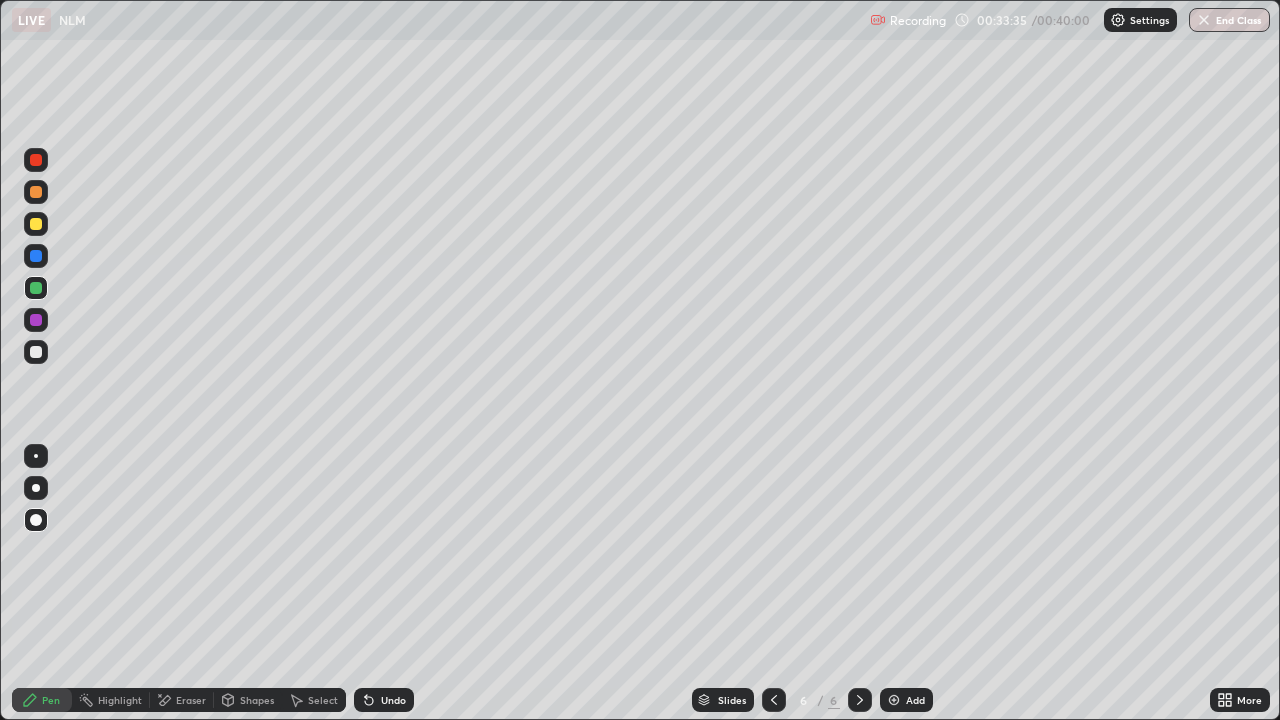 click at bounding box center (36, 488) 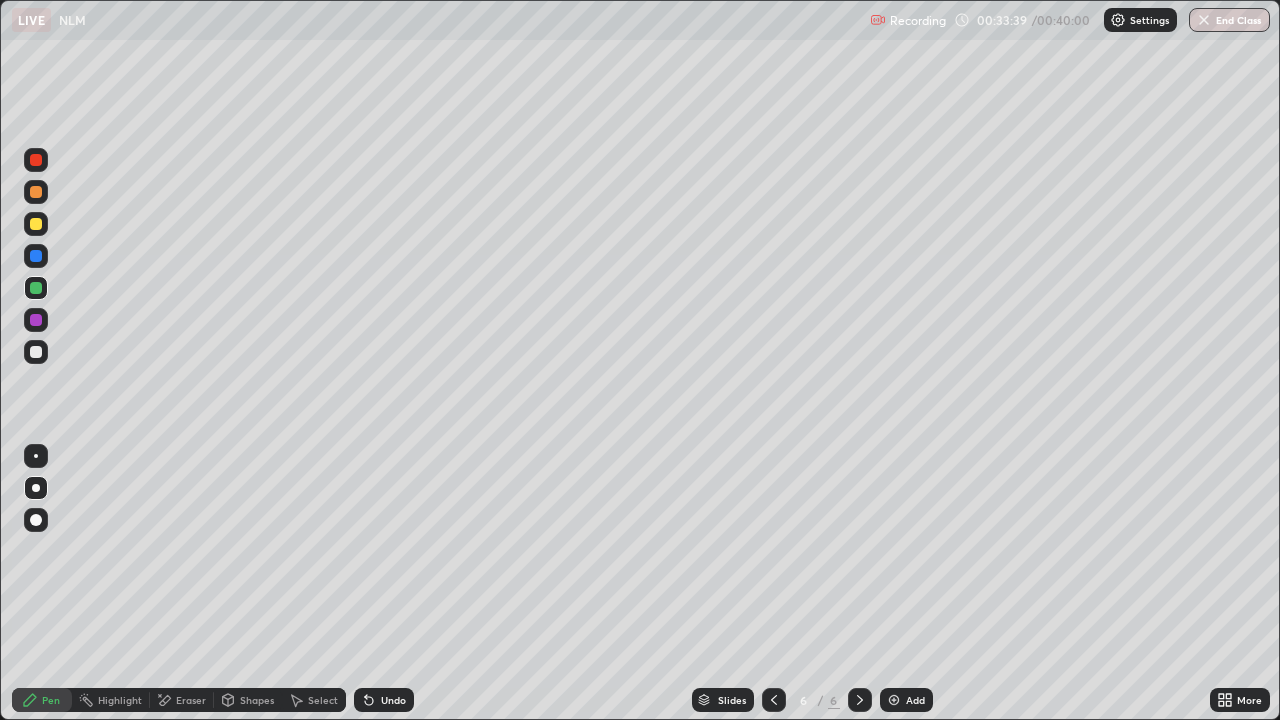click at bounding box center [36, 320] 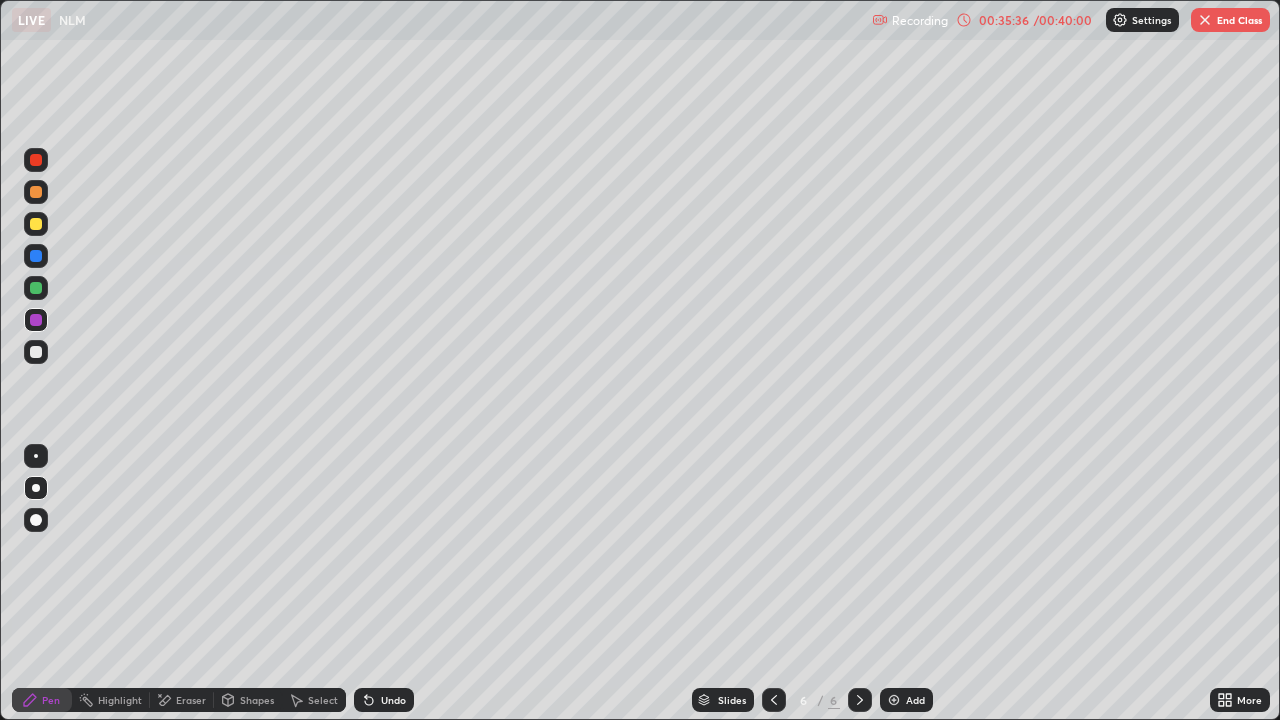 click on "Add" at bounding box center (915, 700) 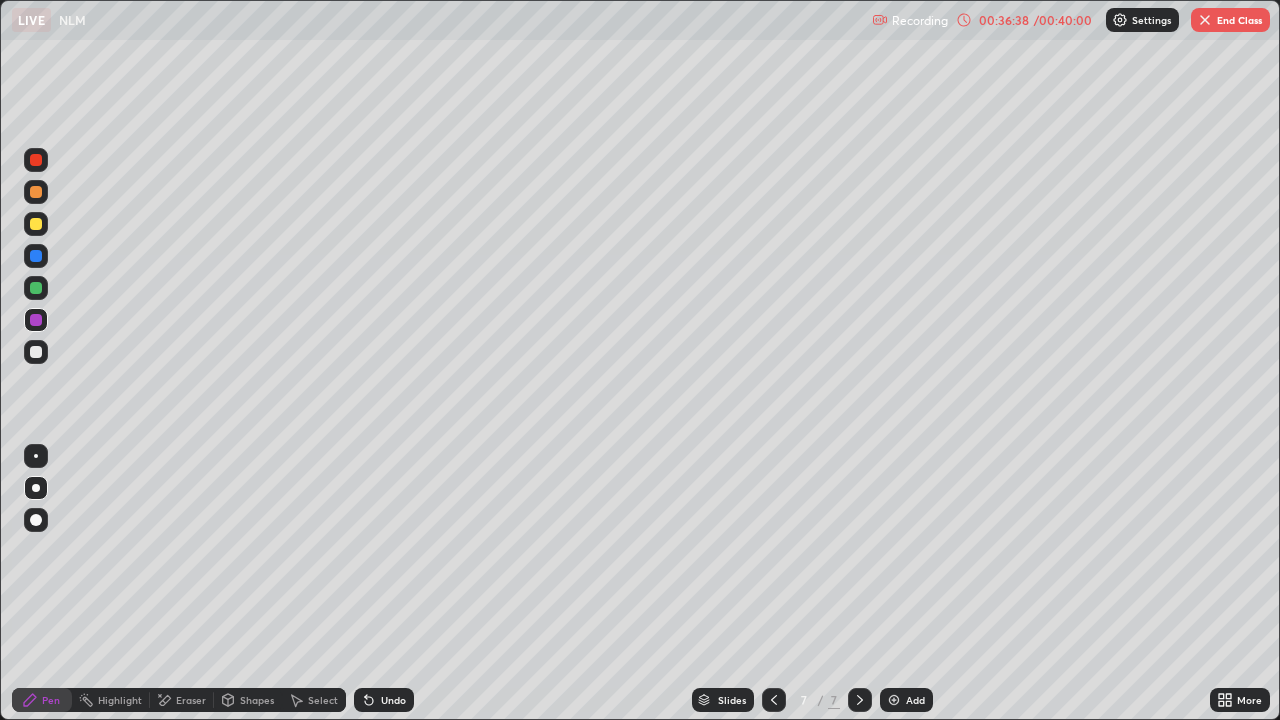 click at bounding box center (36, 288) 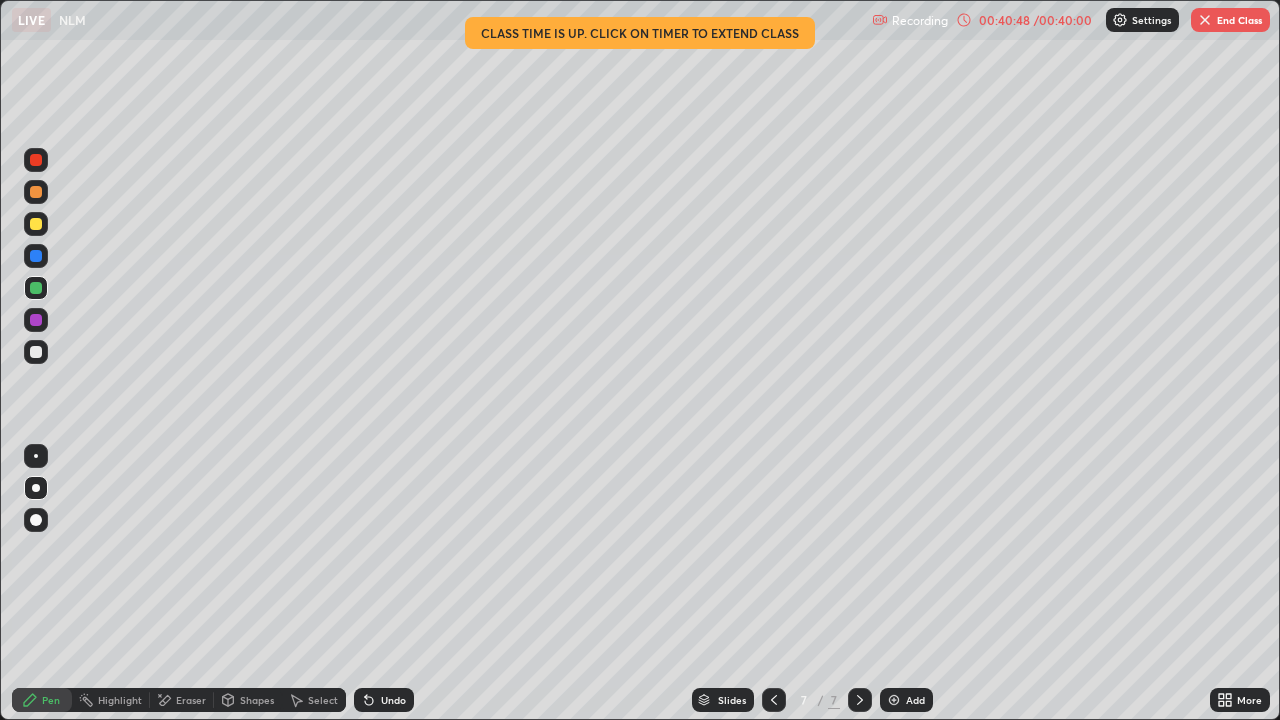 click on "Eraser" at bounding box center [191, 700] 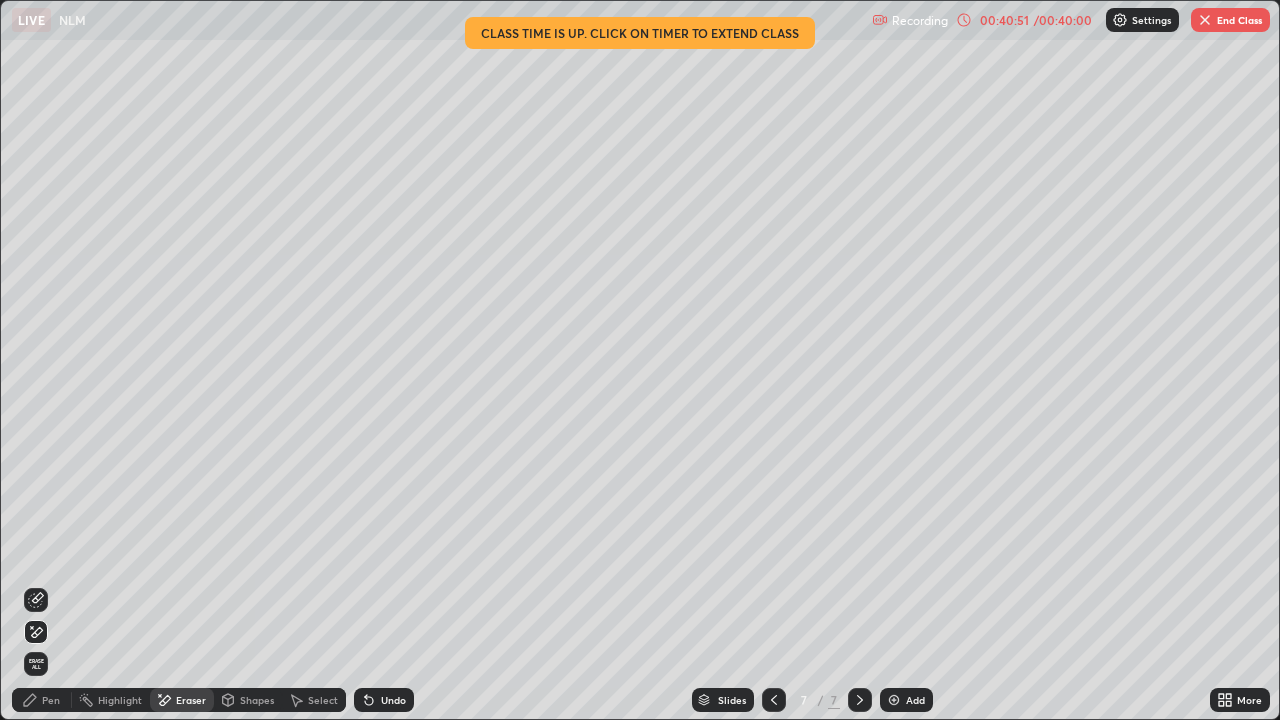 click on "Pen" at bounding box center [51, 700] 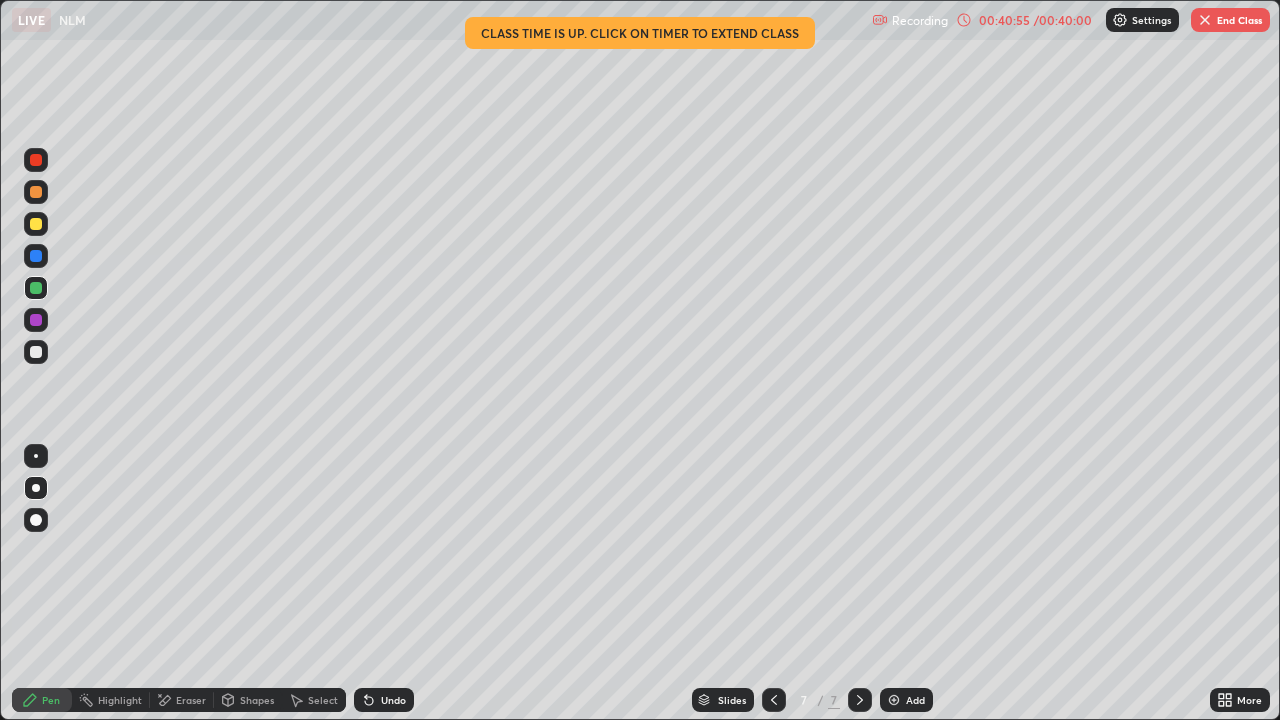 click 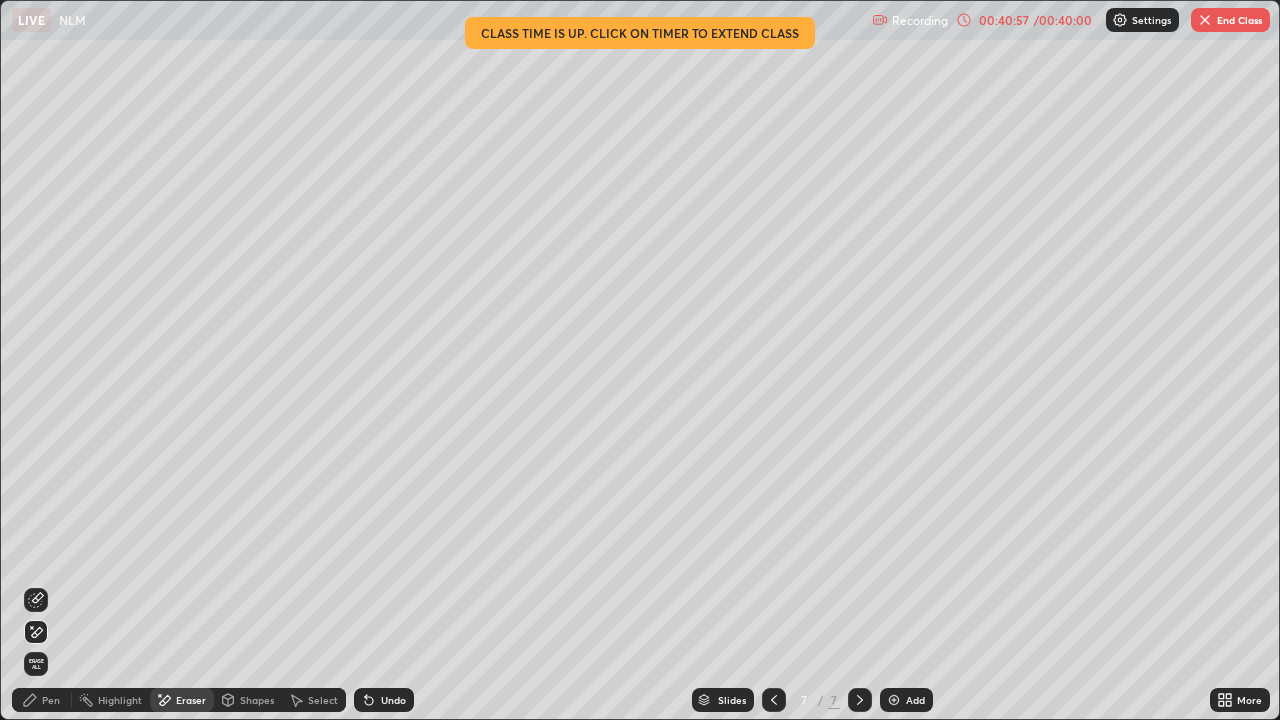 click on "Pen" at bounding box center [42, 700] 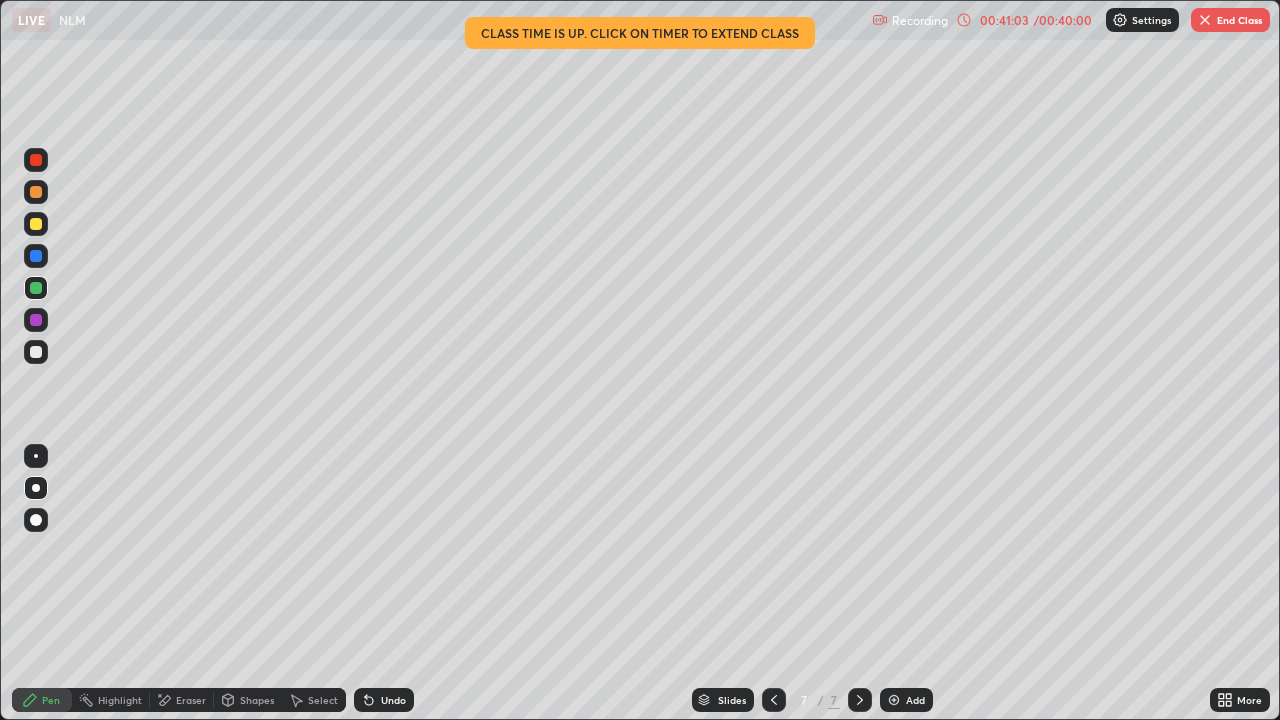 click on "Eraser" at bounding box center [191, 700] 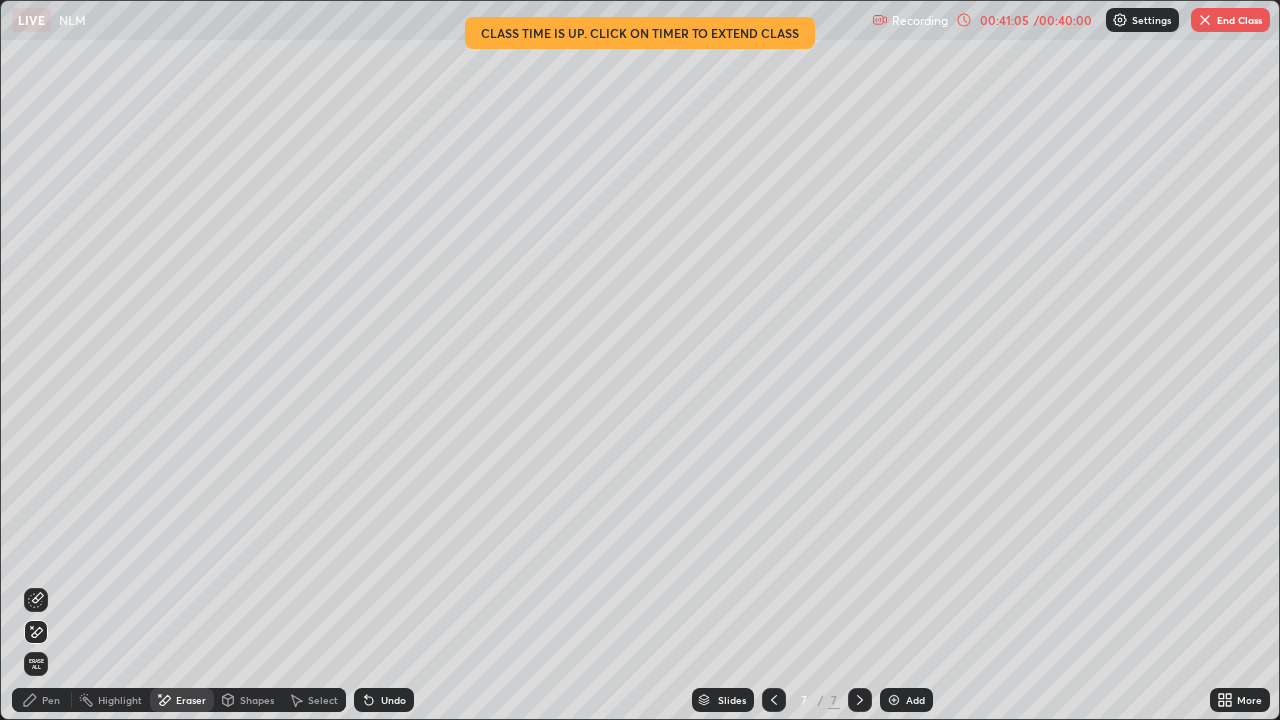 click on "Pen" at bounding box center (42, 700) 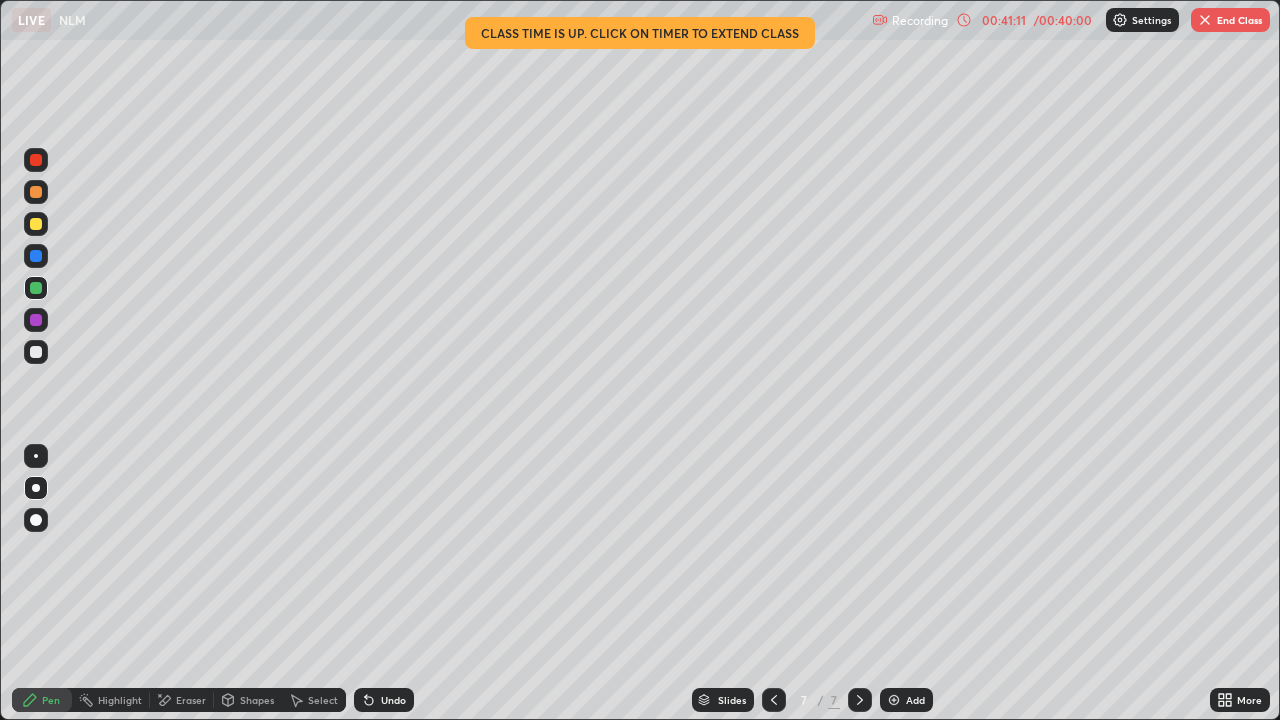 click on "Highlight" at bounding box center (120, 700) 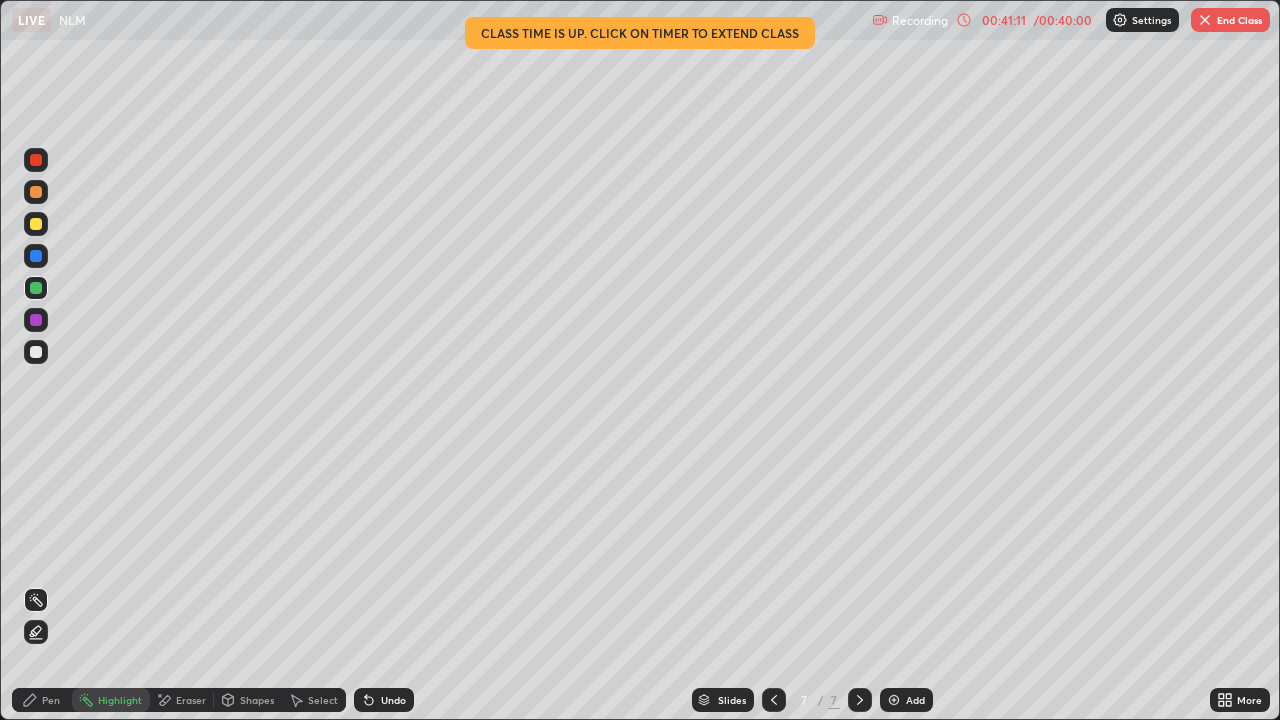 click on "Eraser" at bounding box center [182, 700] 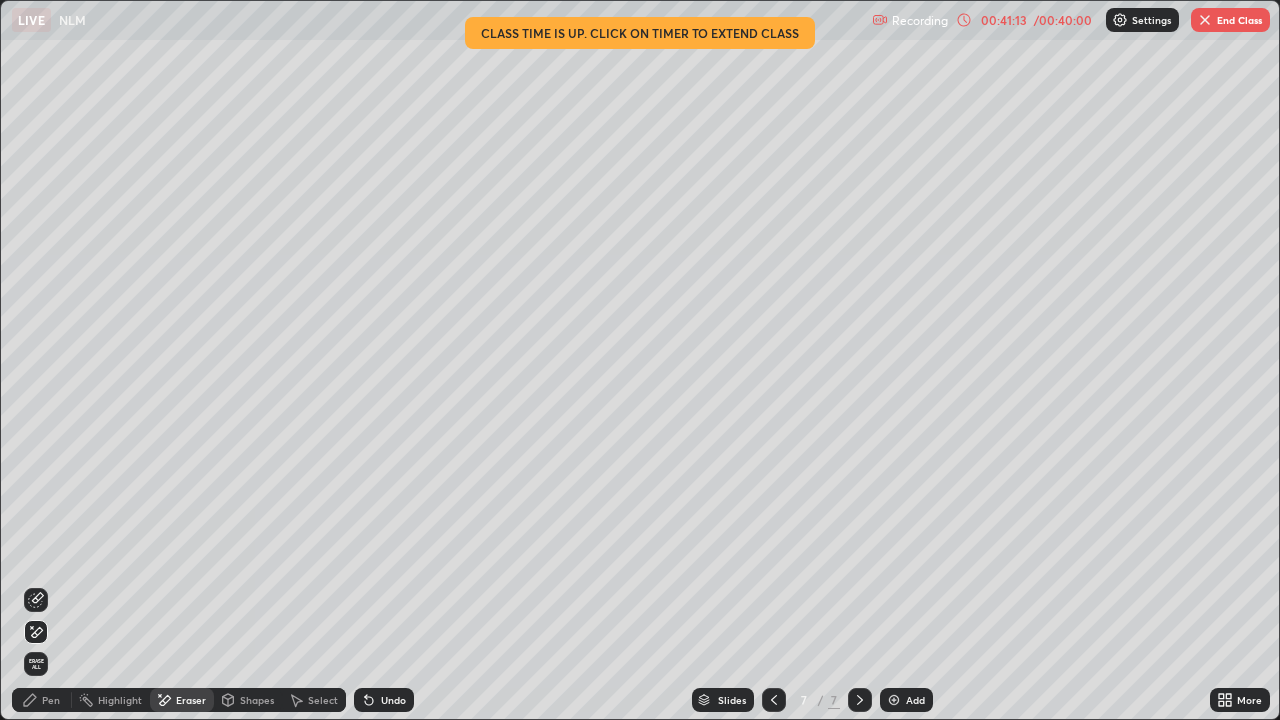 click on "Pen" at bounding box center [42, 700] 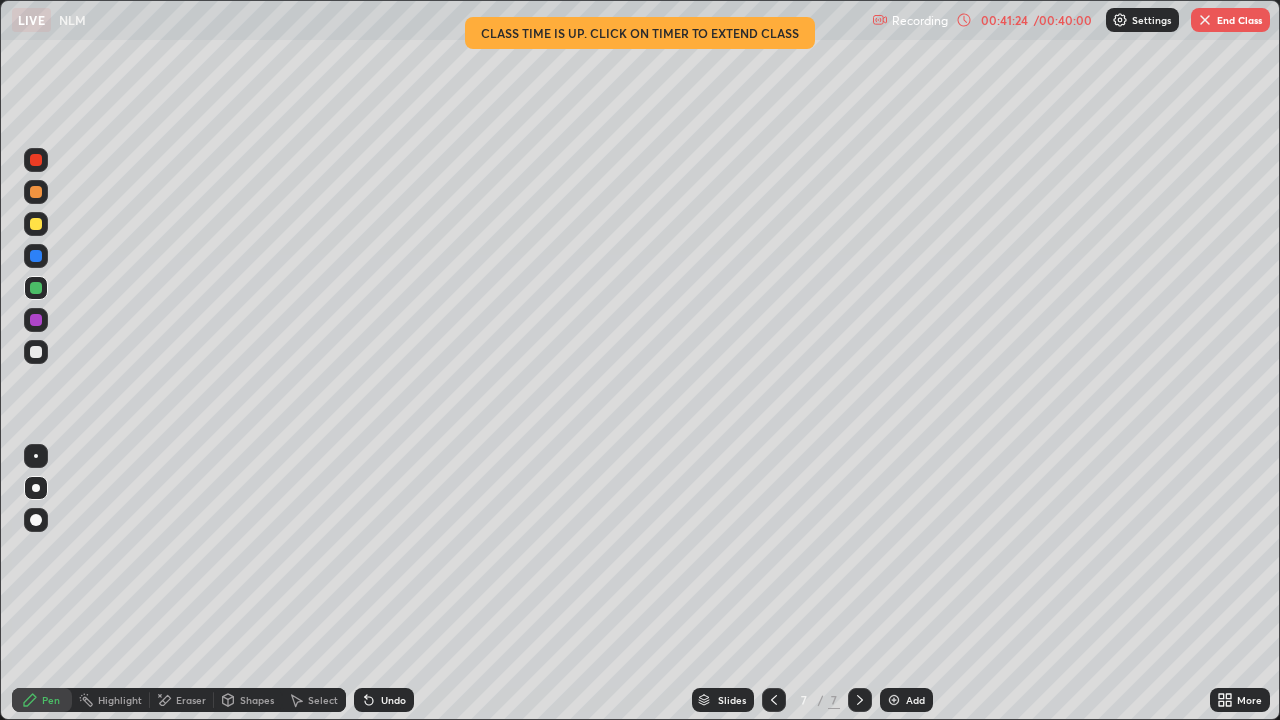 click on "Eraser" at bounding box center (191, 700) 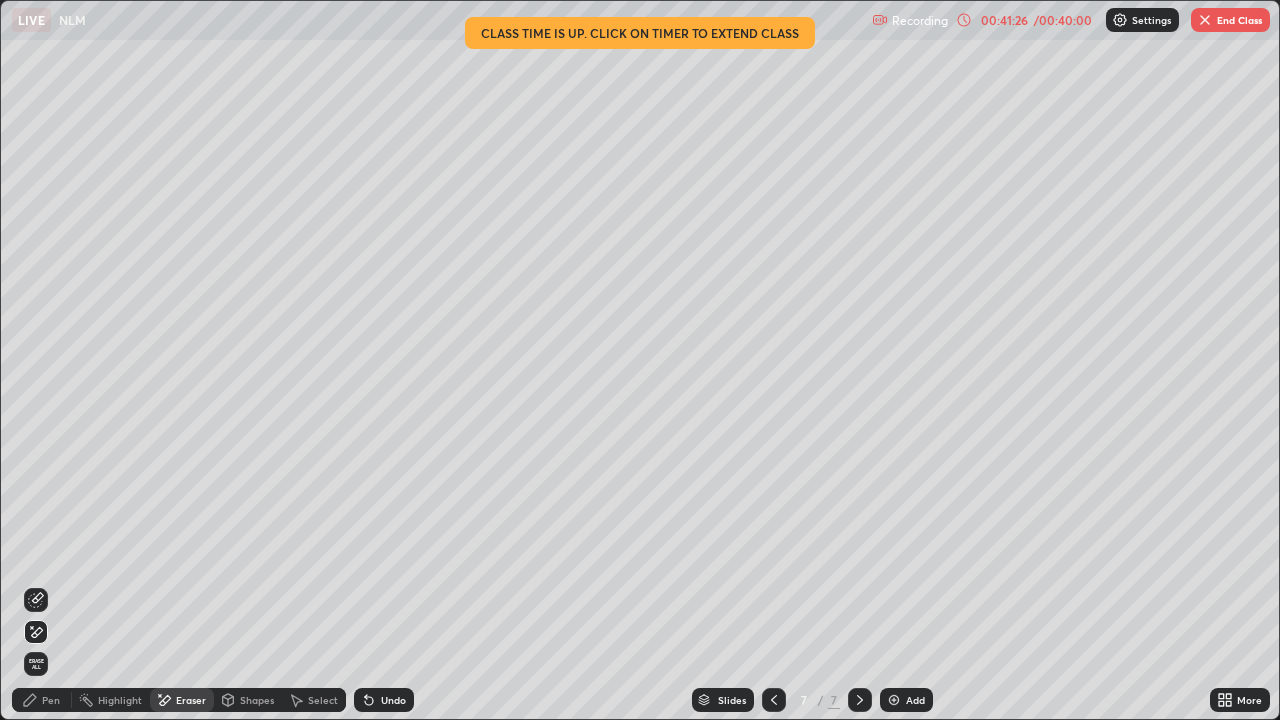 click on "Pen" at bounding box center [51, 700] 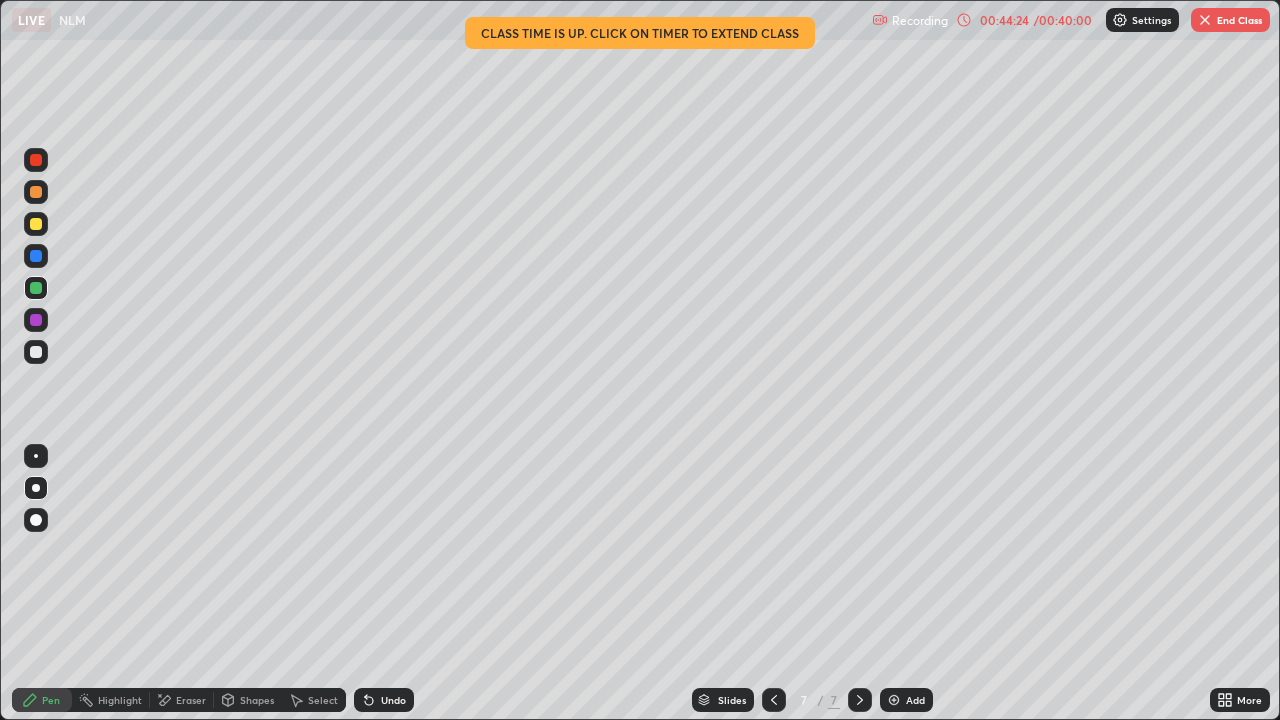 click on "End Class" at bounding box center (1230, 20) 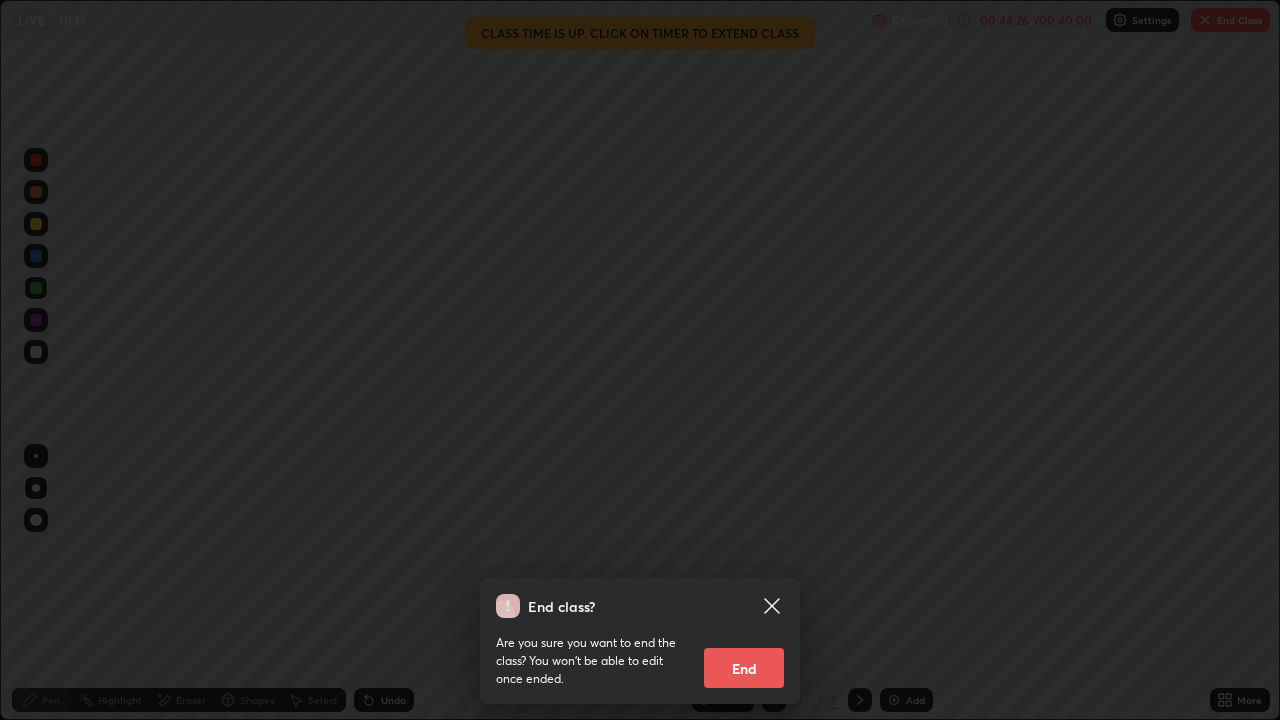 click on "End" at bounding box center [744, 668] 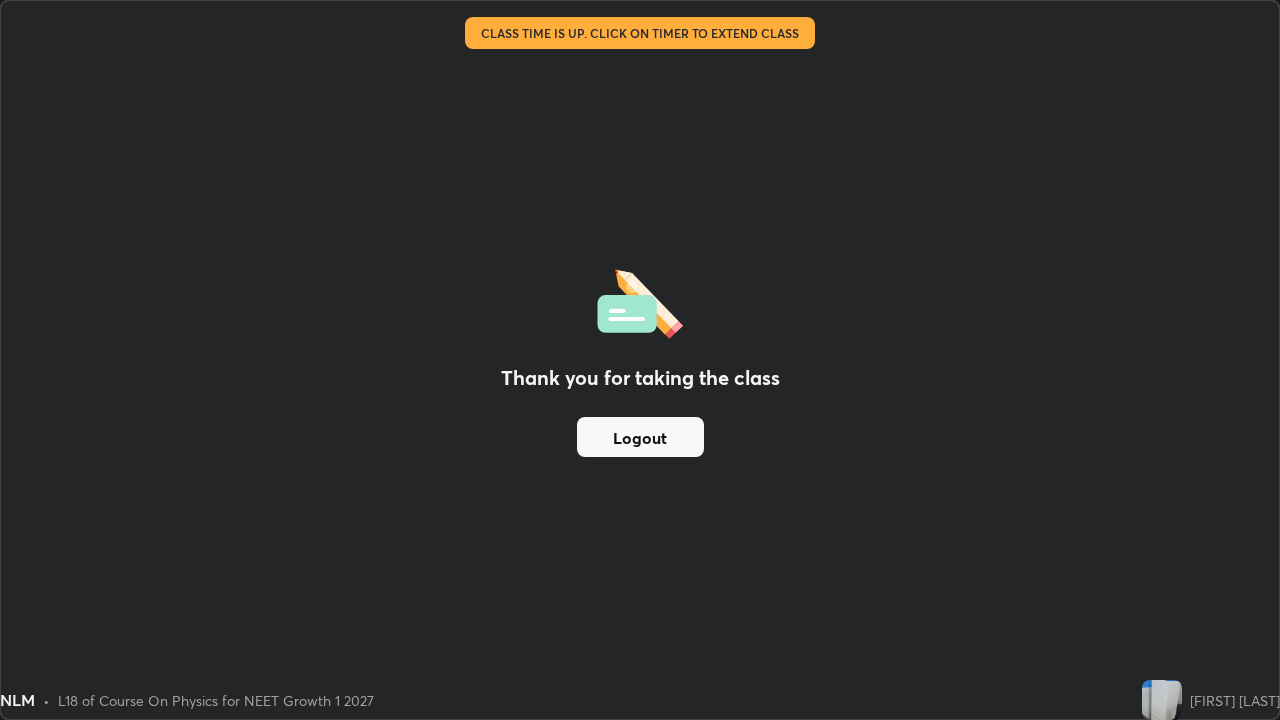 click on "Logout" at bounding box center [640, 437] 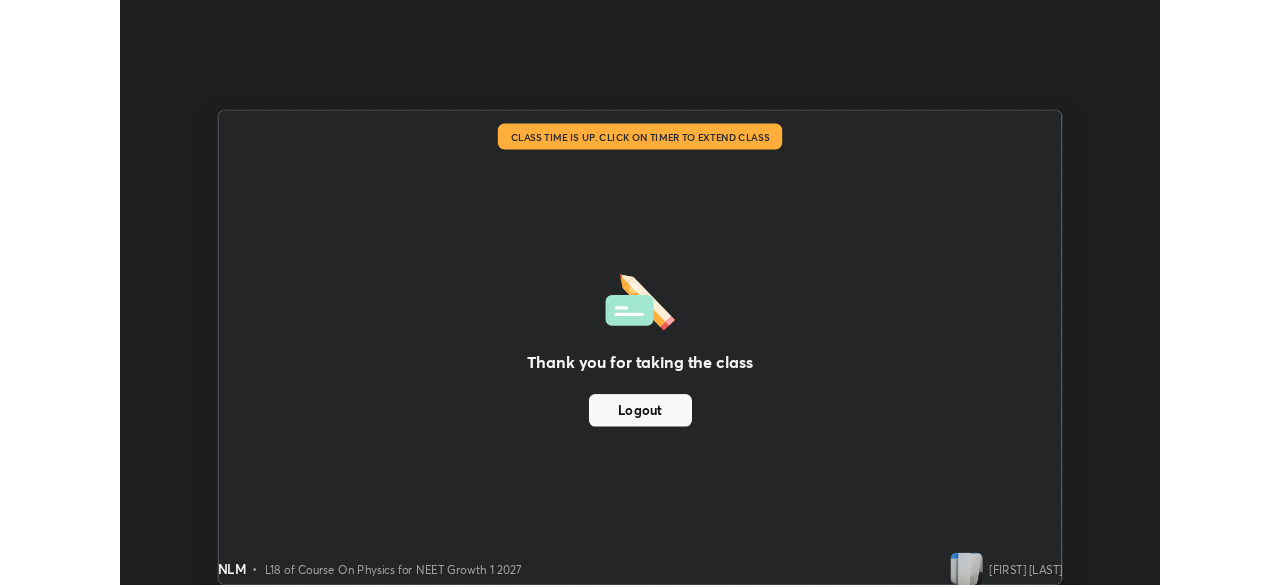 scroll, scrollTop: 585, scrollLeft: 1280, axis: both 